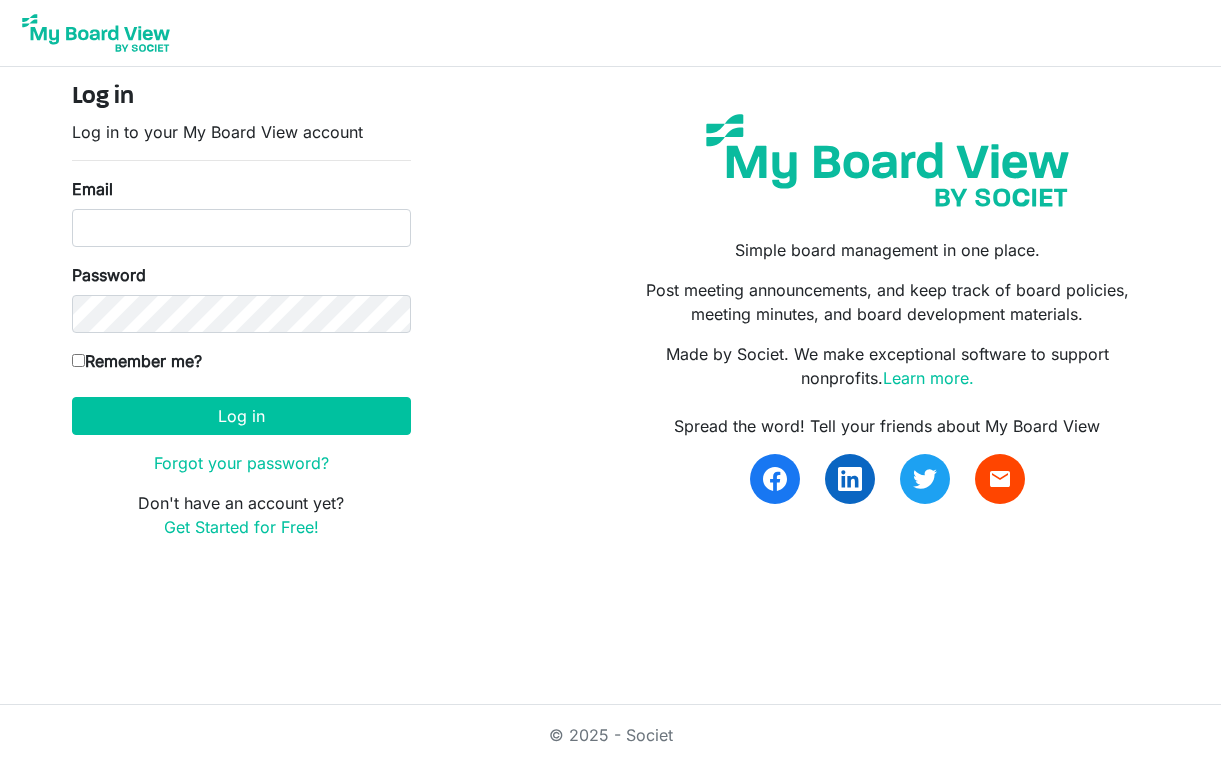 scroll, scrollTop: 0, scrollLeft: 0, axis: both 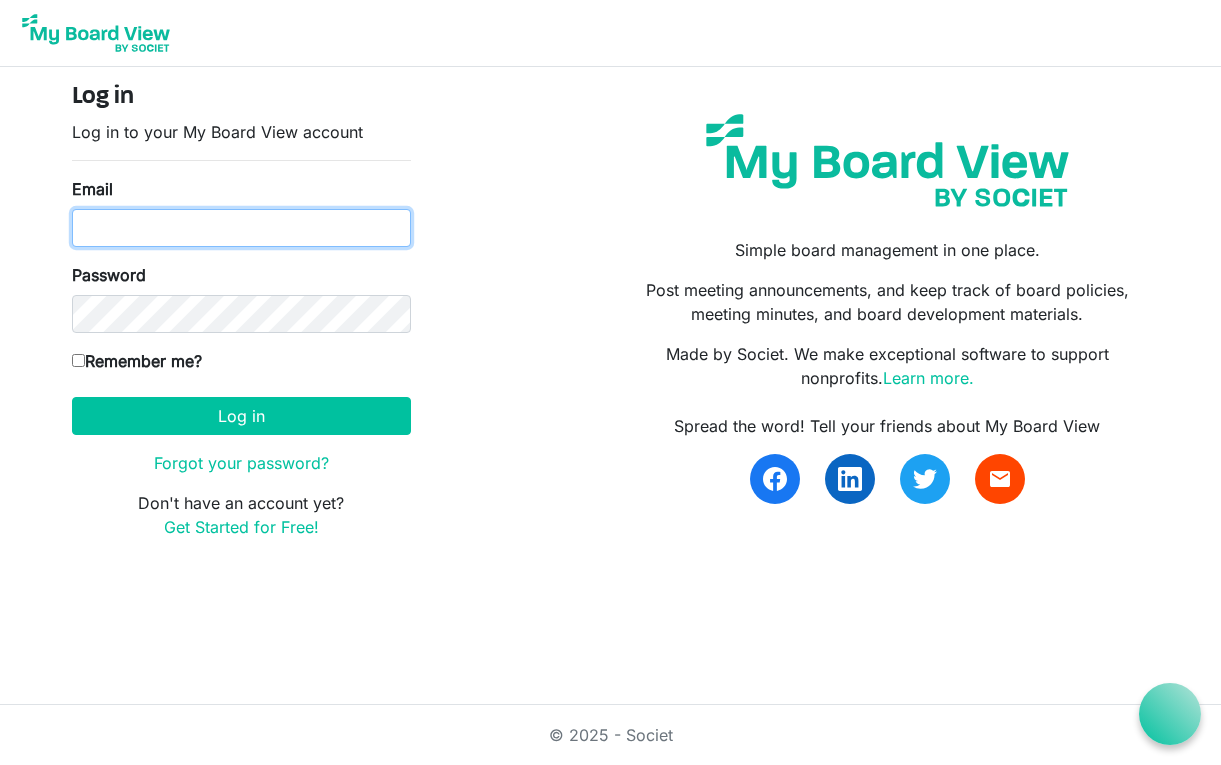 click on "Email" at bounding box center (241, 228) 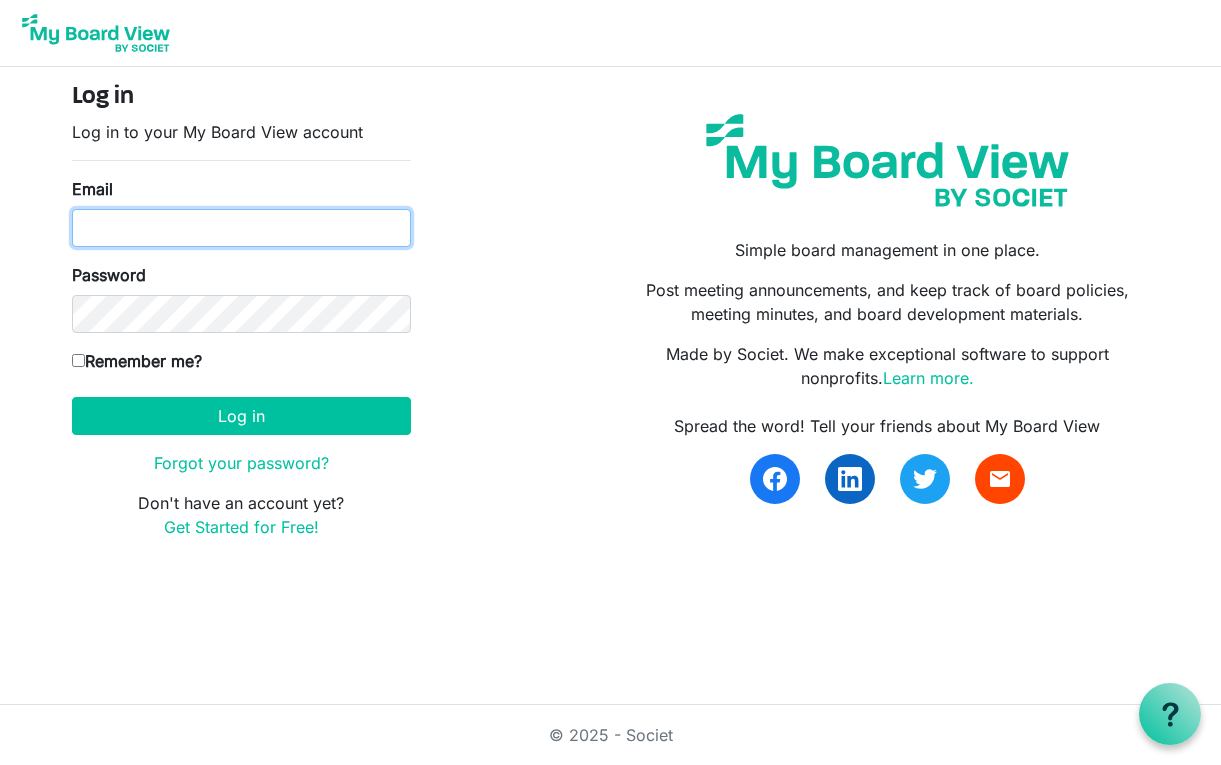 click on "Email" at bounding box center (241, 228) 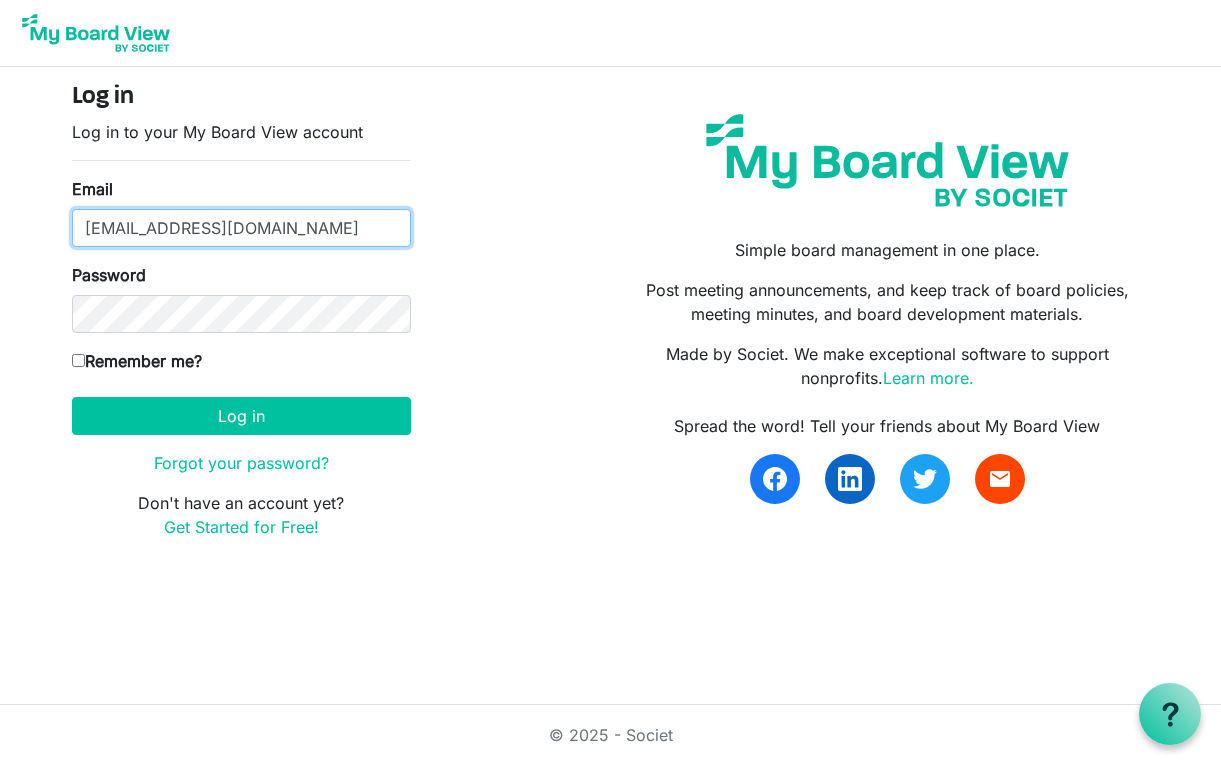 type on "phil.kruger@thedunngroup.com" 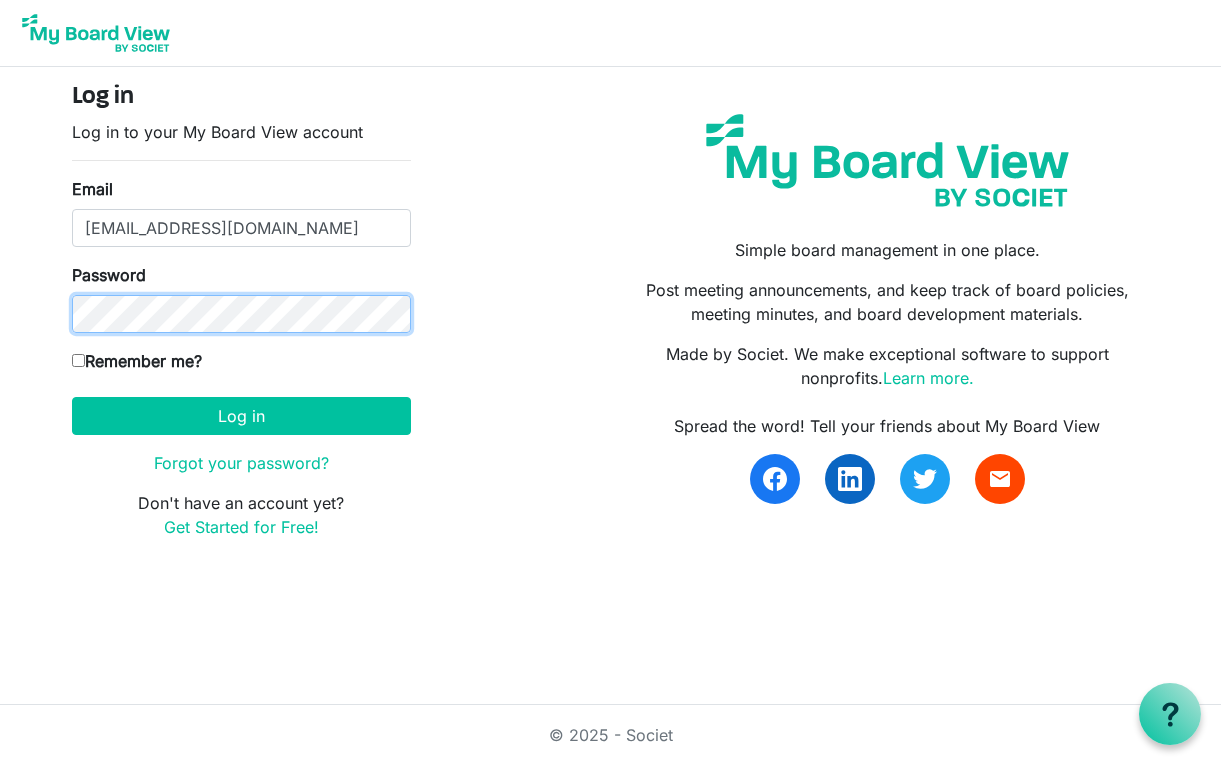 click on "Log in" at bounding box center [241, 416] 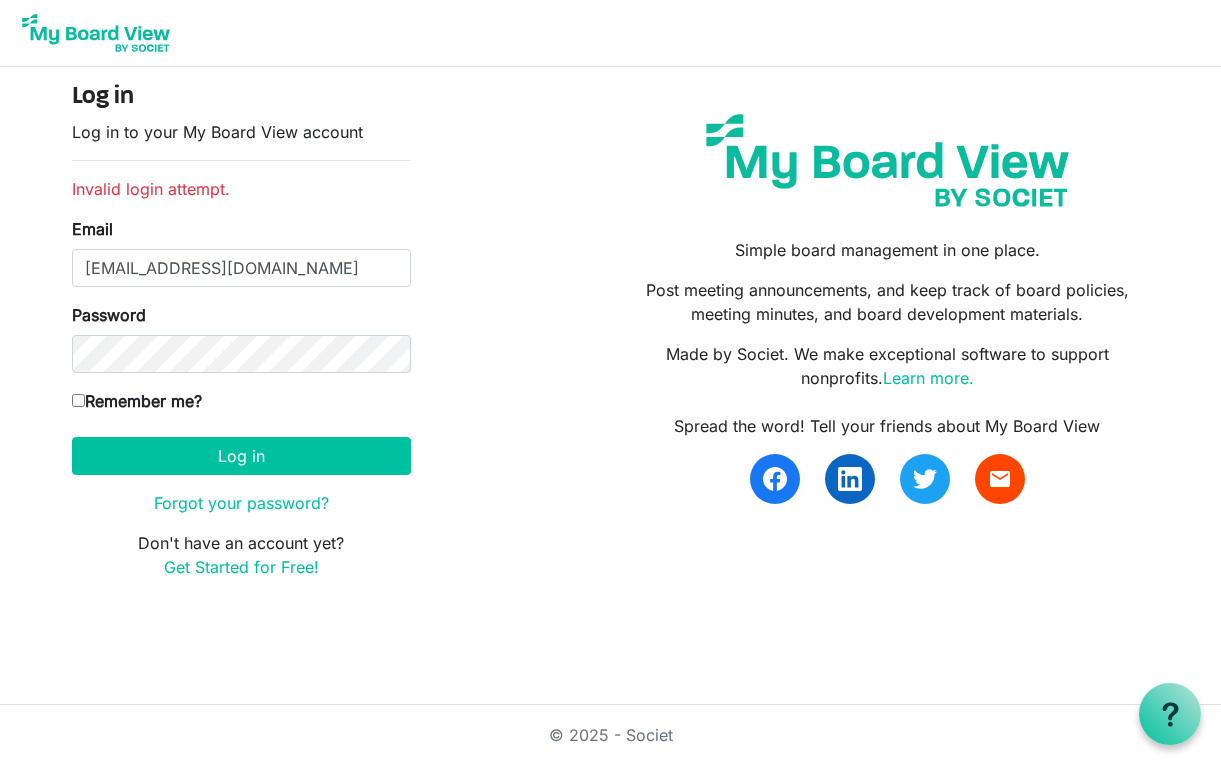 scroll, scrollTop: 0, scrollLeft: 0, axis: both 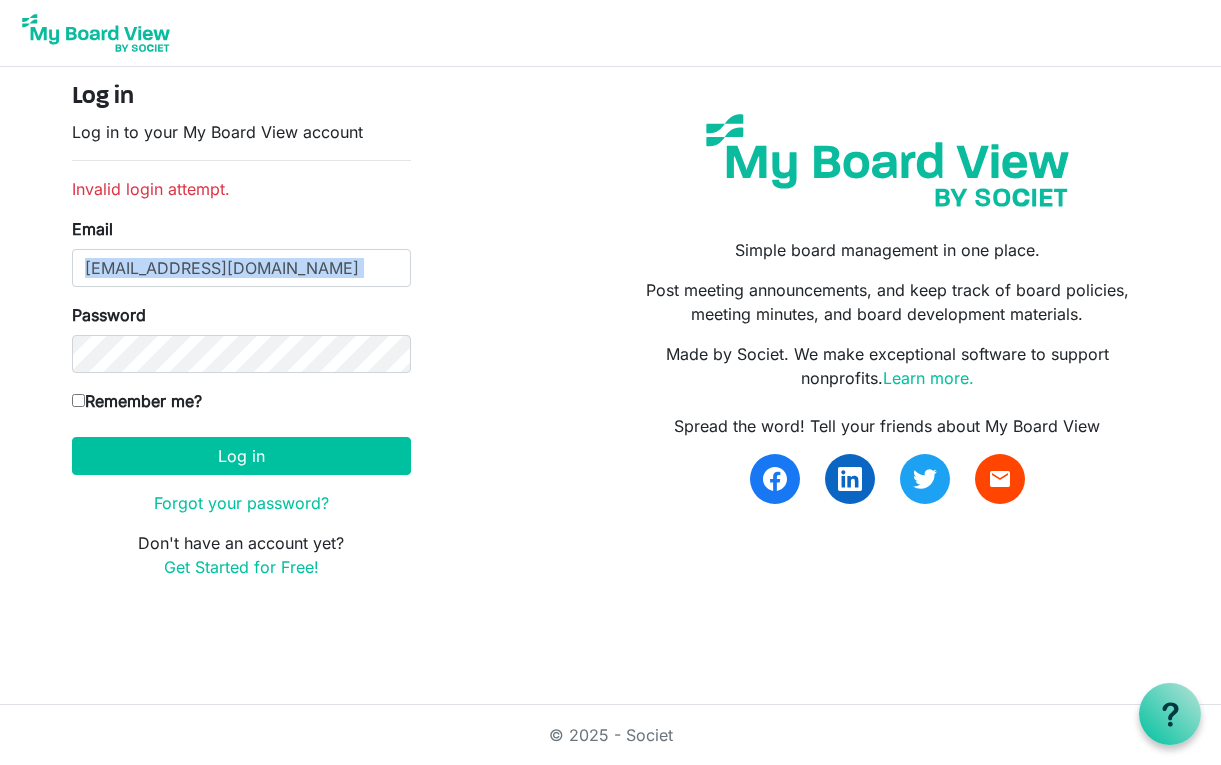 drag, startPoint x: 360, startPoint y: 247, endPoint x: 18, endPoint y: 301, distance: 346.2369 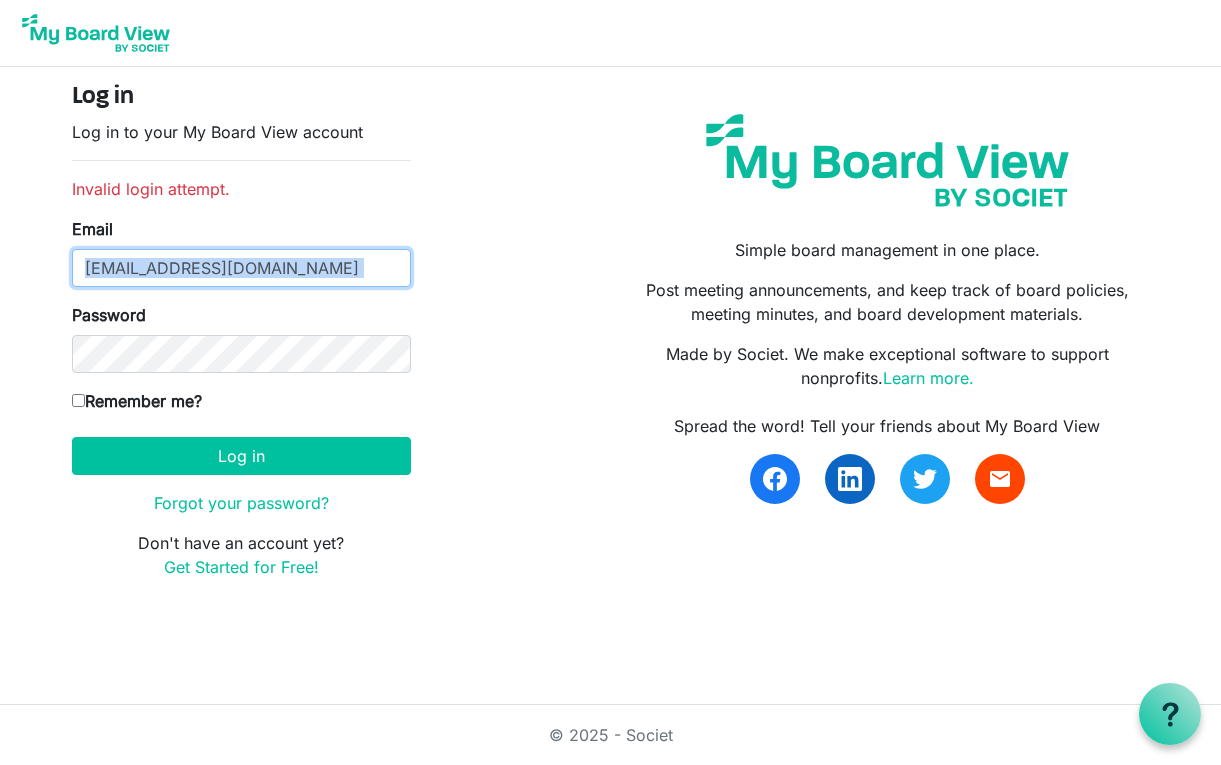 click on "[EMAIL_ADDRESS][DOMAIN_NAME]" at bounding box center (241, 268) 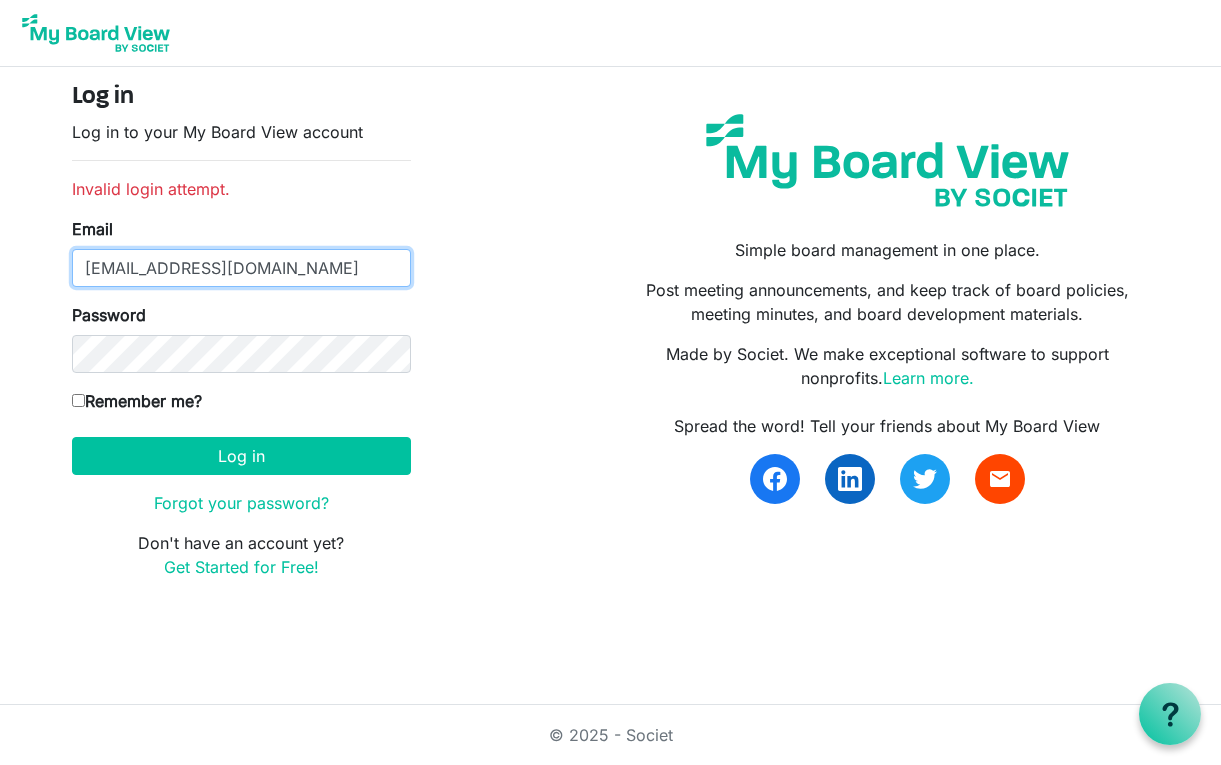drag, startPoint x: 372, startPoint y: 270, endPoint x: 0, endPoint y: 274, distance: 372.0215 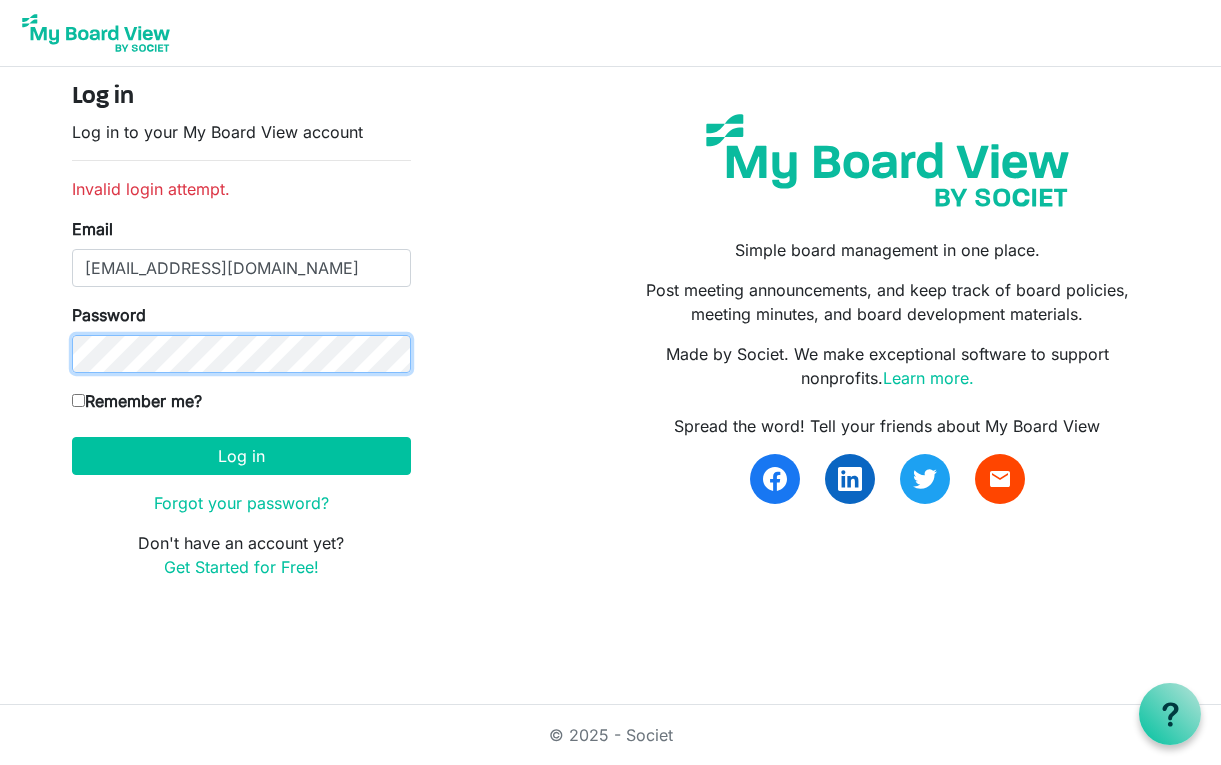 click on "Log in" at bounding box center [241, 456] 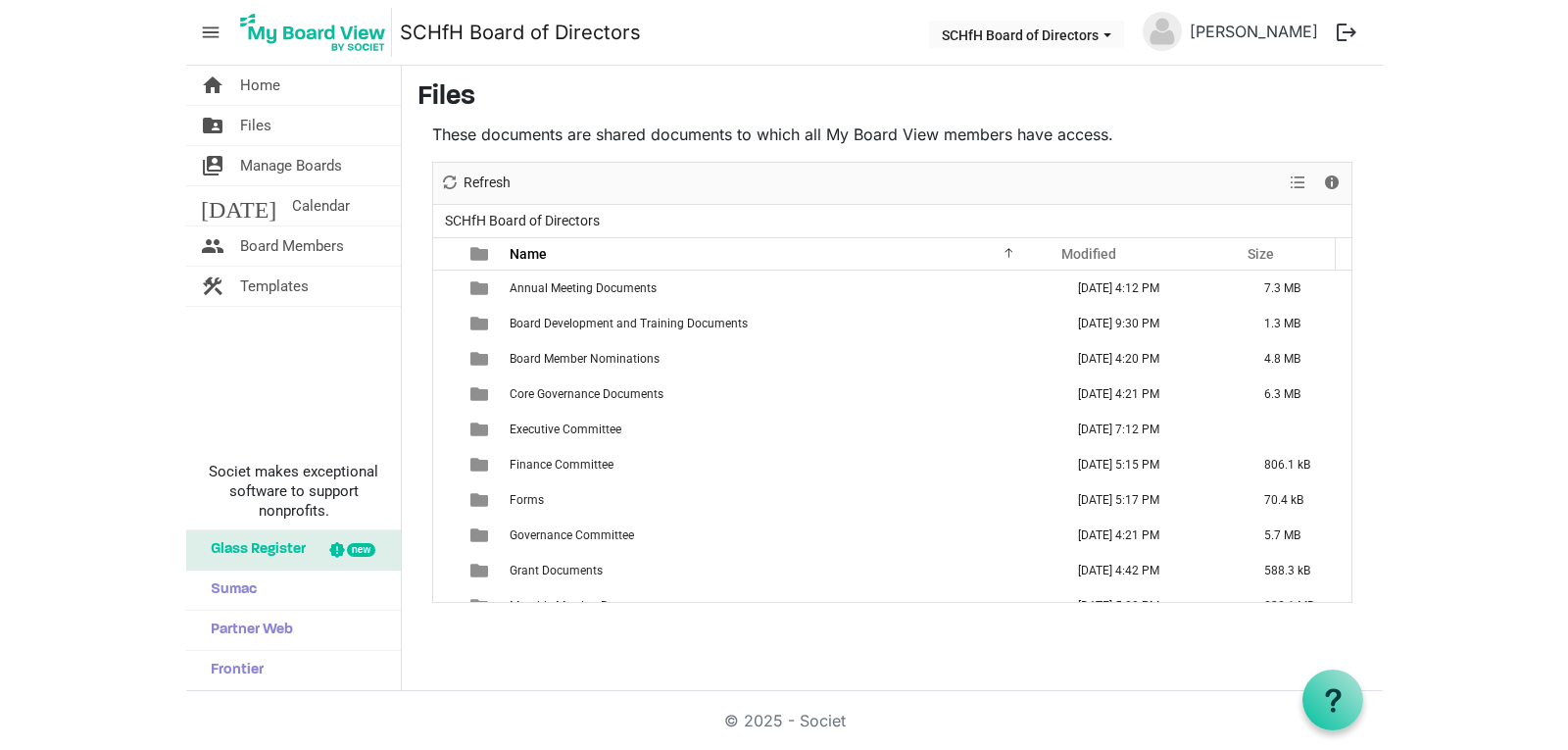 scroll, scrollTop: 0, scrollLeft: 0, axis: both 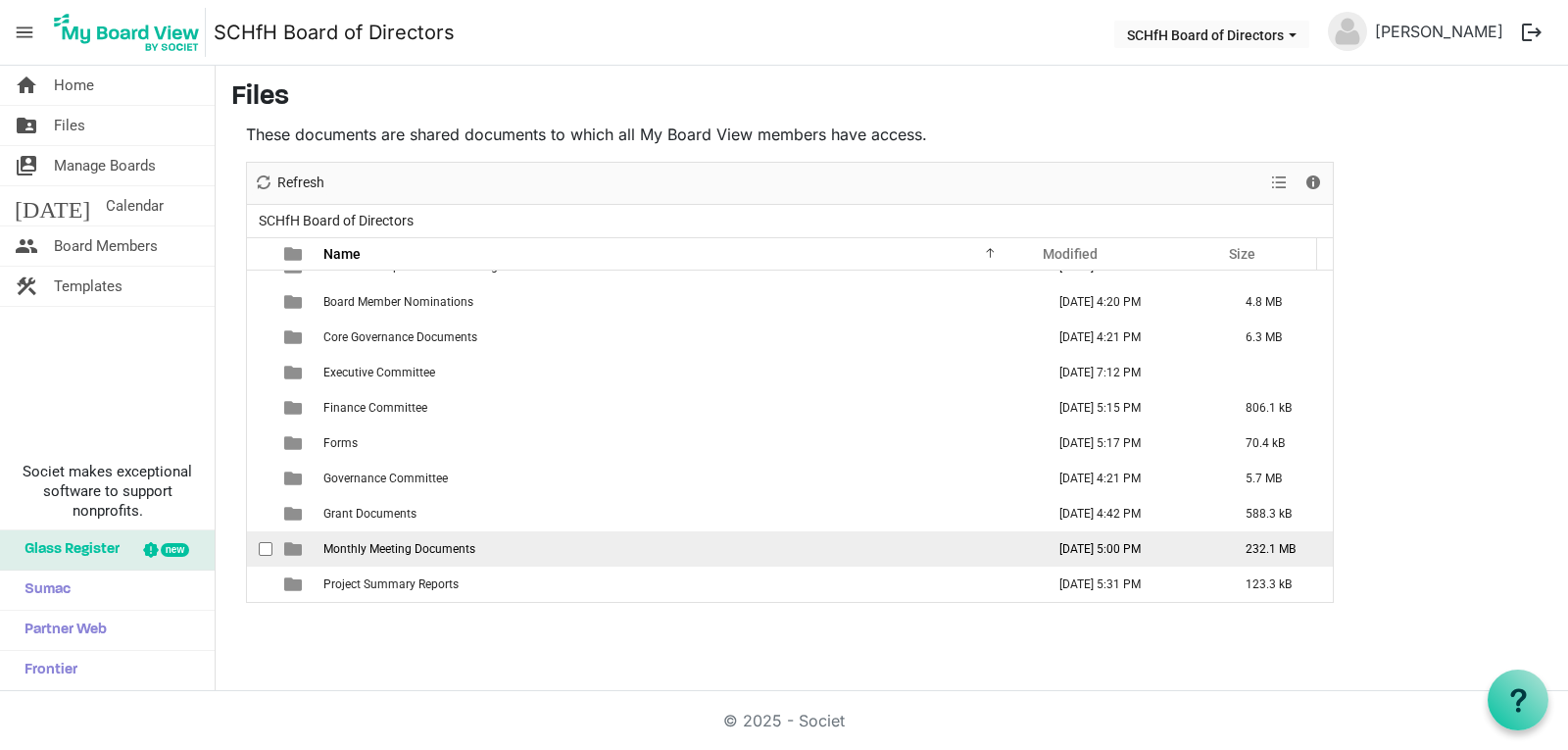 click on "Monthly Meeting Documents" at bounding box center [399, 549] 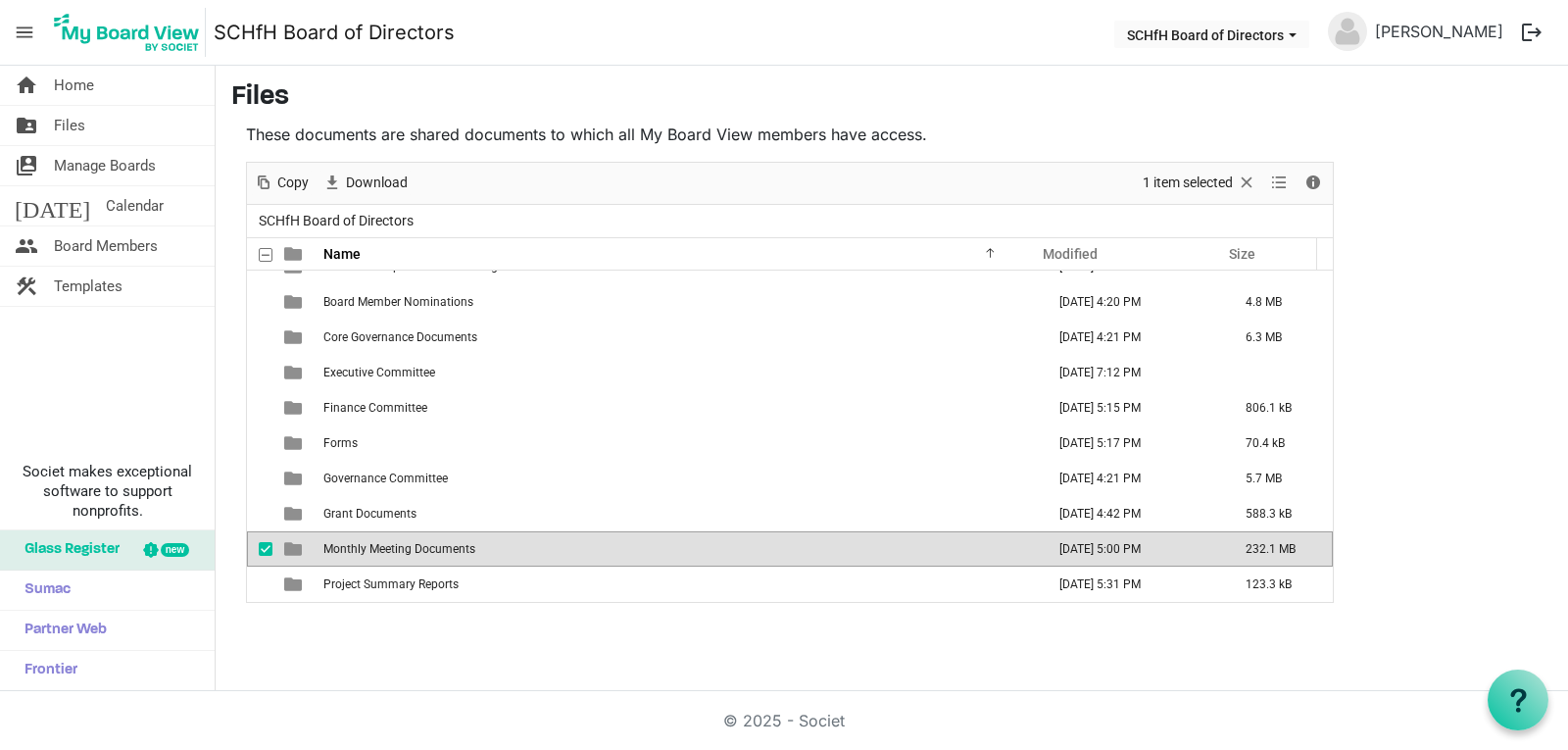 click on "Monthly Meeting Documents" at bounding box center [399, 549] 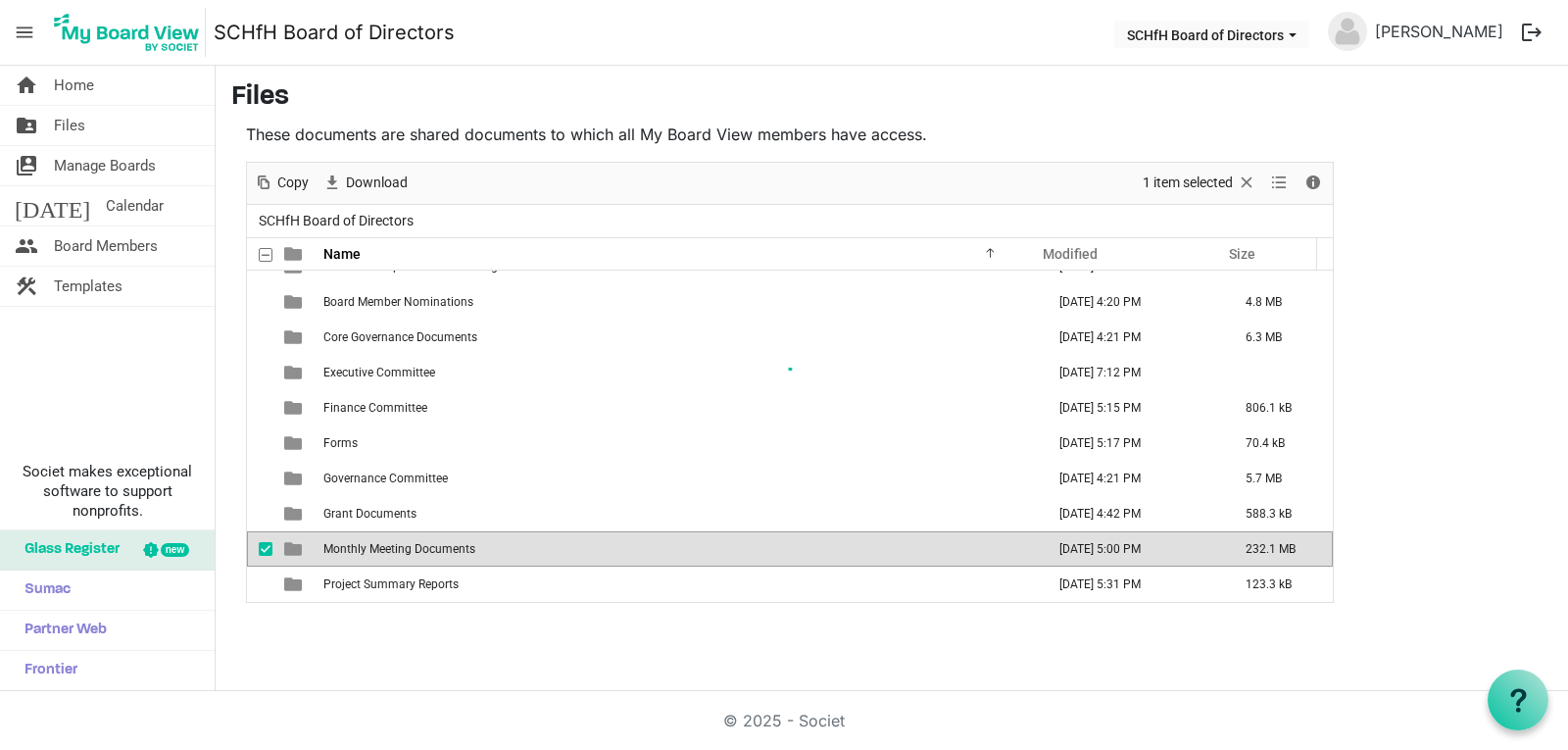scroll, scrollTop: 0, scrollLeft: 0, axis: both 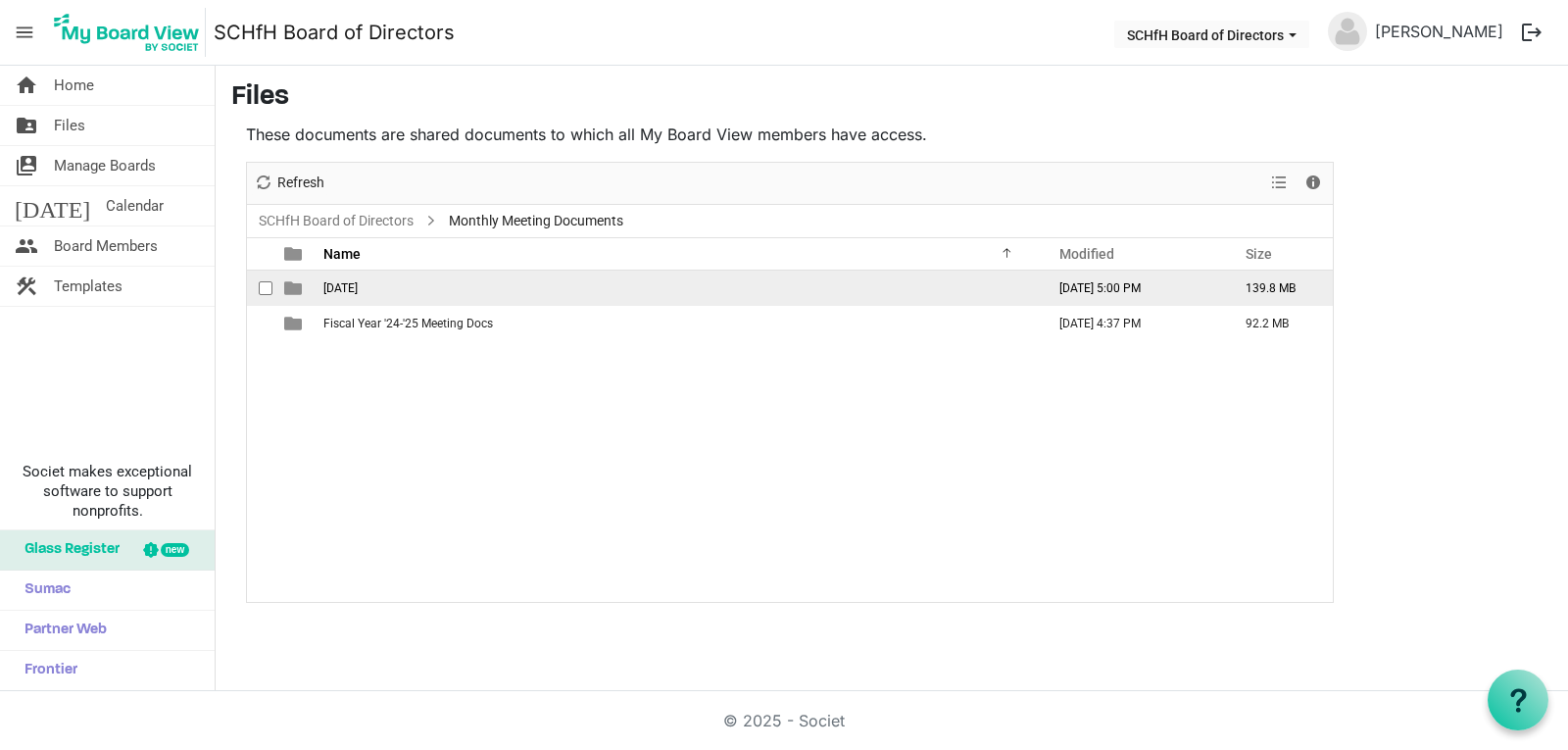 click on "[DATE]" at bounding box center [340, 288] 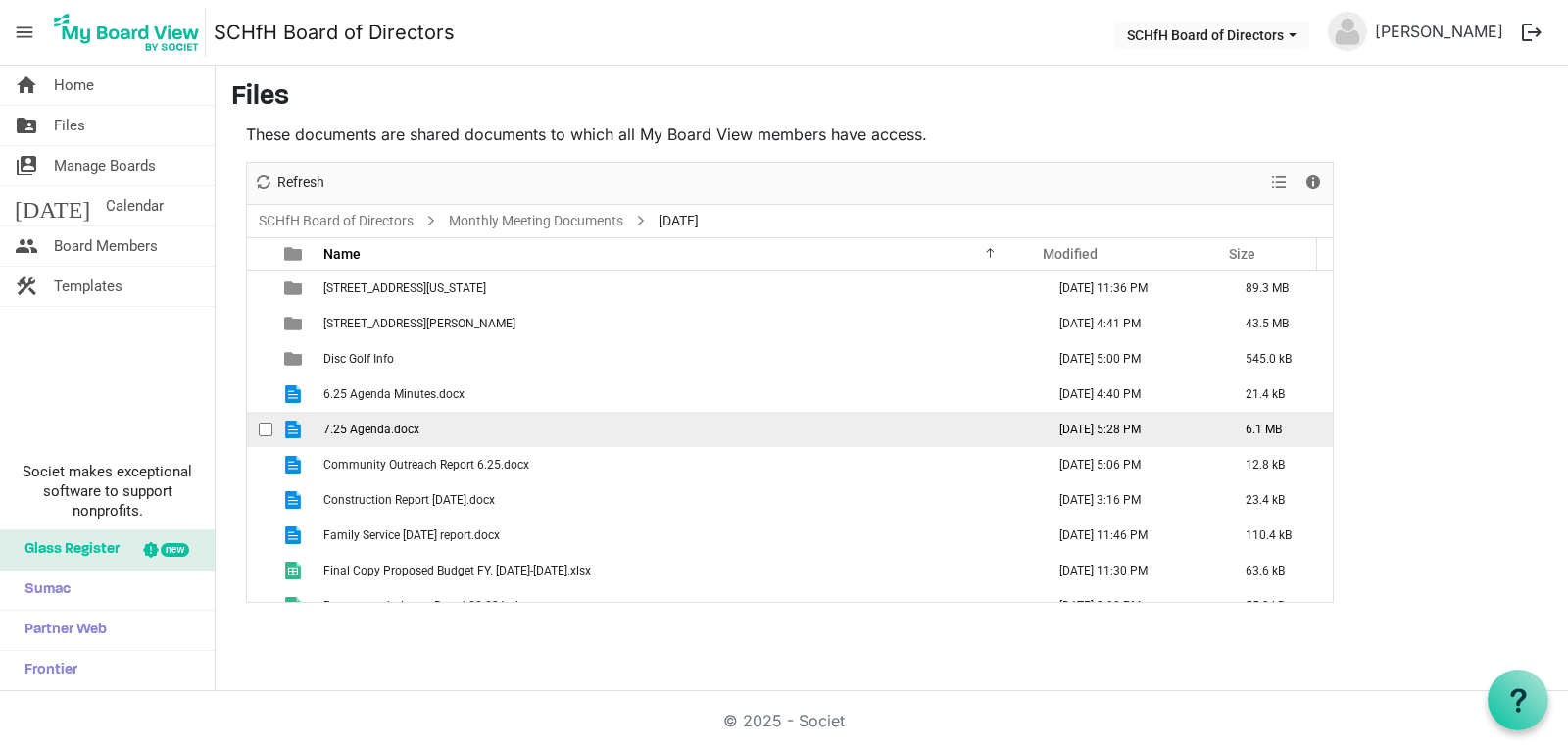 click on "7.25 Agenda.docx" at bounding box center [678, 429] 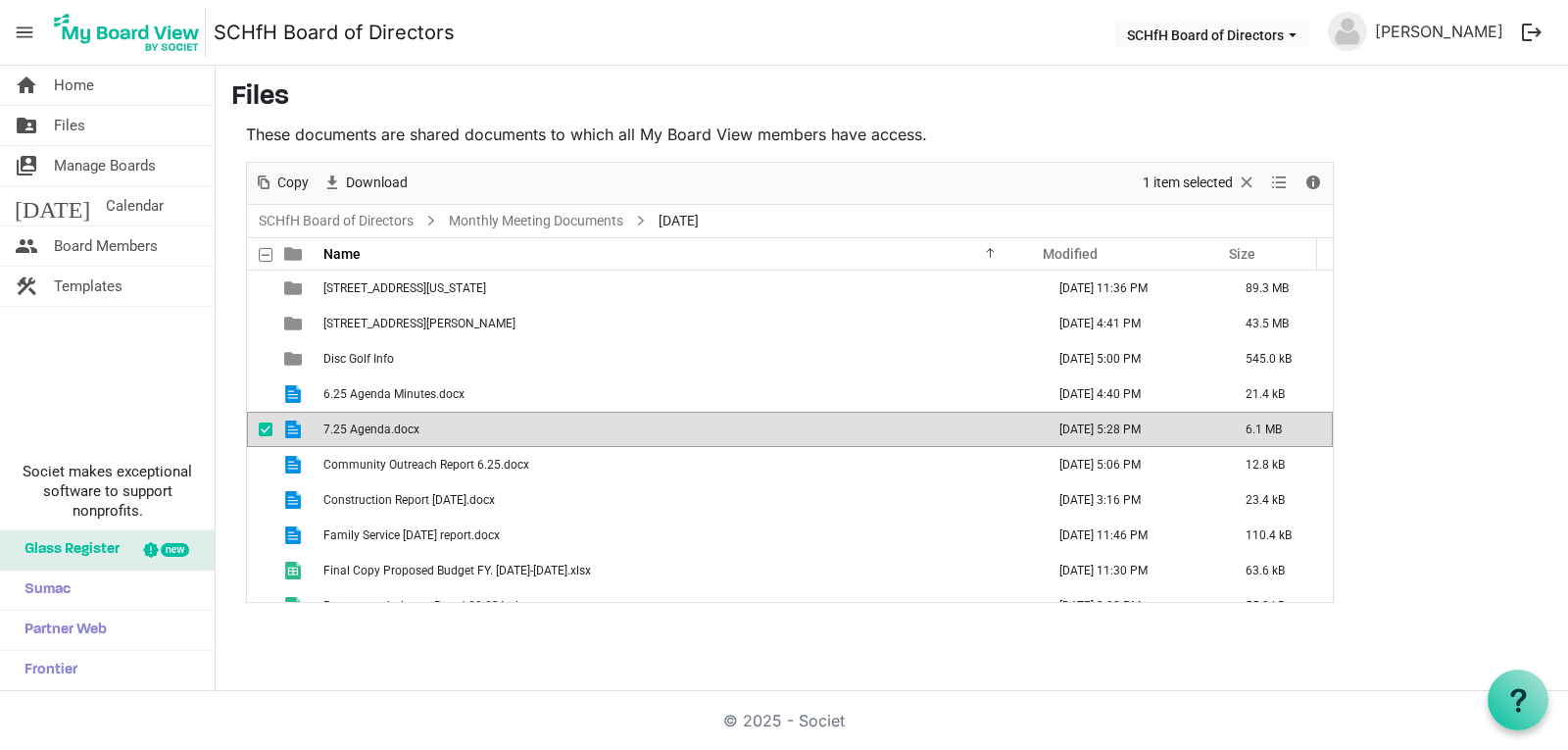 click on "7.25 Agenda.docx" at bounding box center [678, 429] 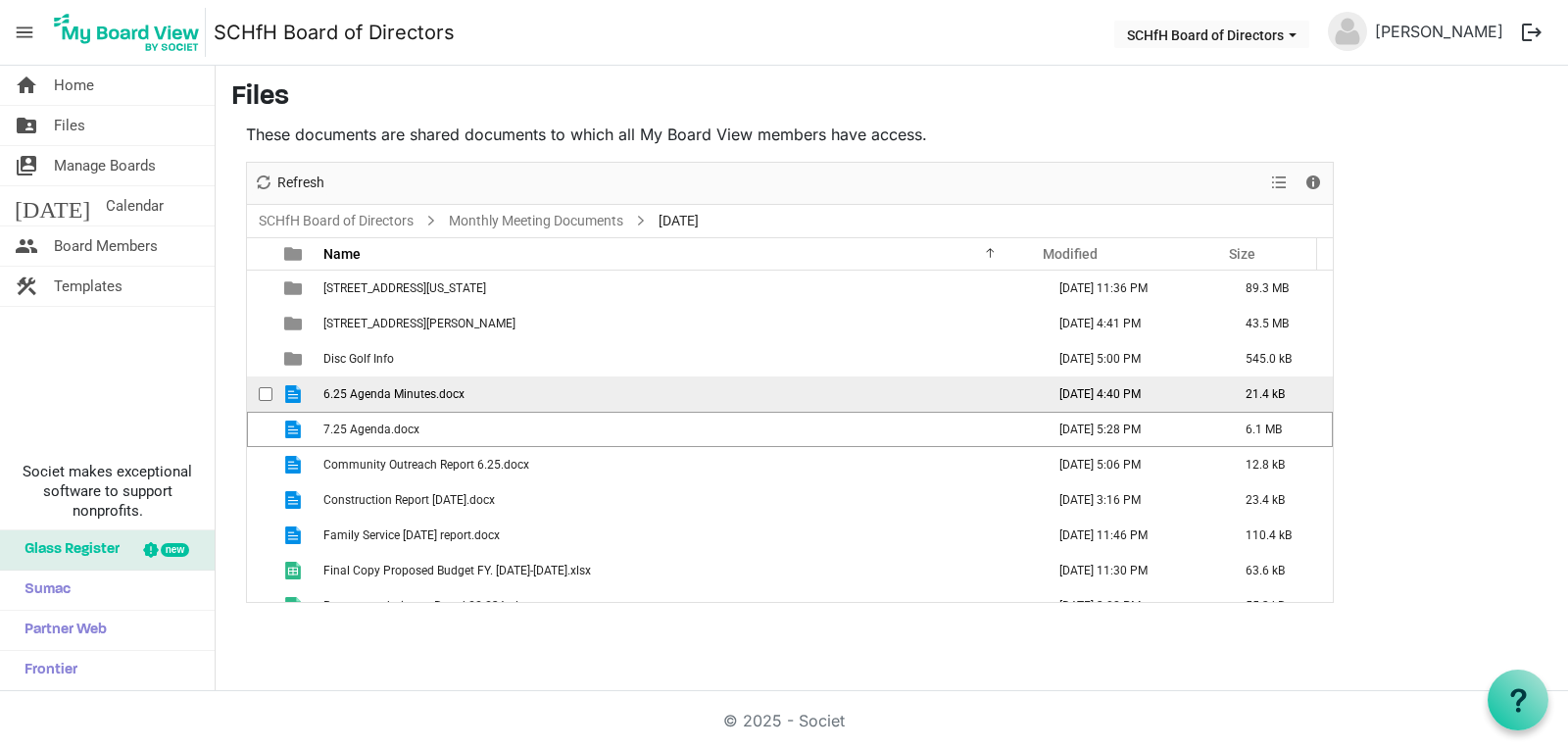 click on "6.25 Agenda Minutes.docx" at bounding box center [394, 394] 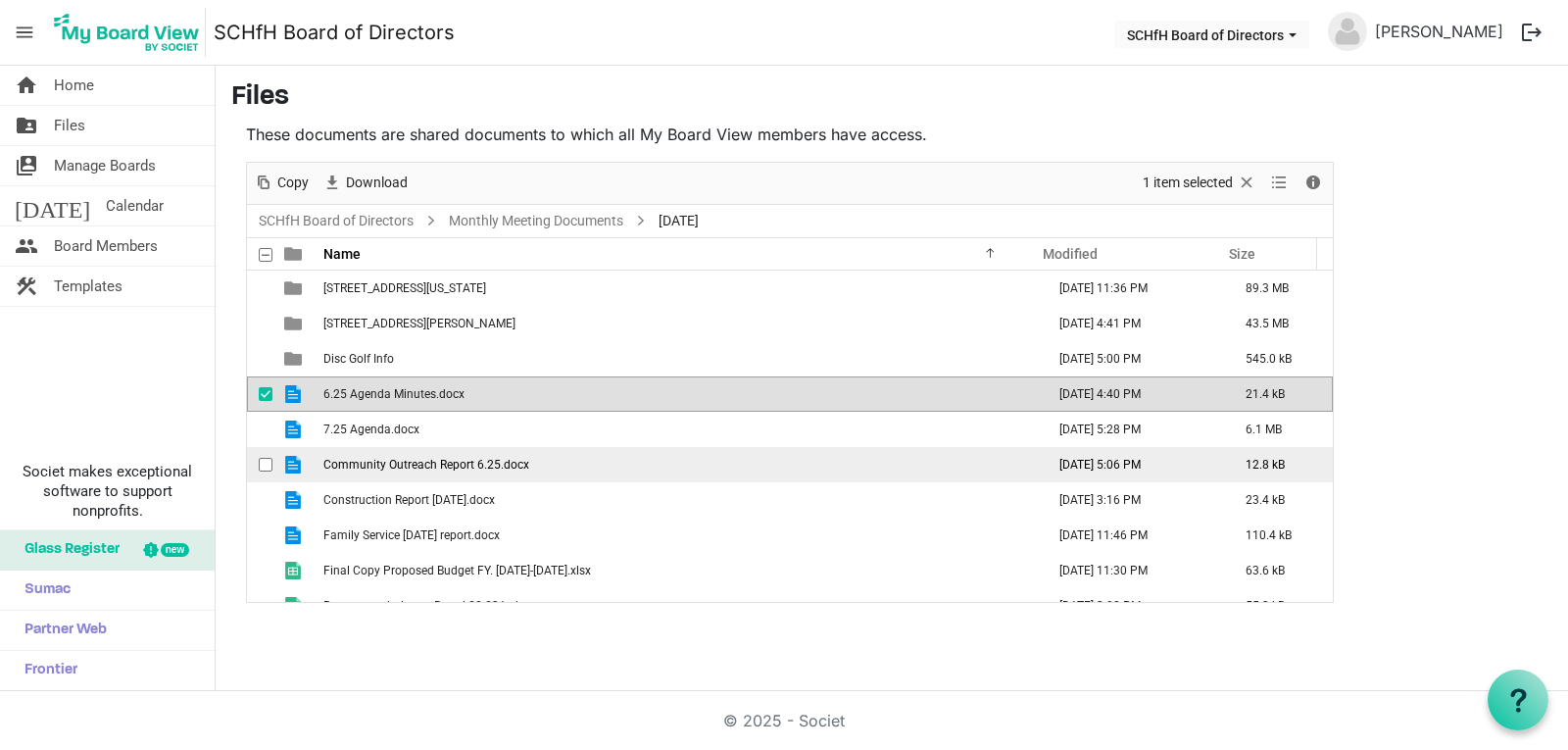click on "Community Outreach Report 6.25.docx" at bounding box center [426, 465] 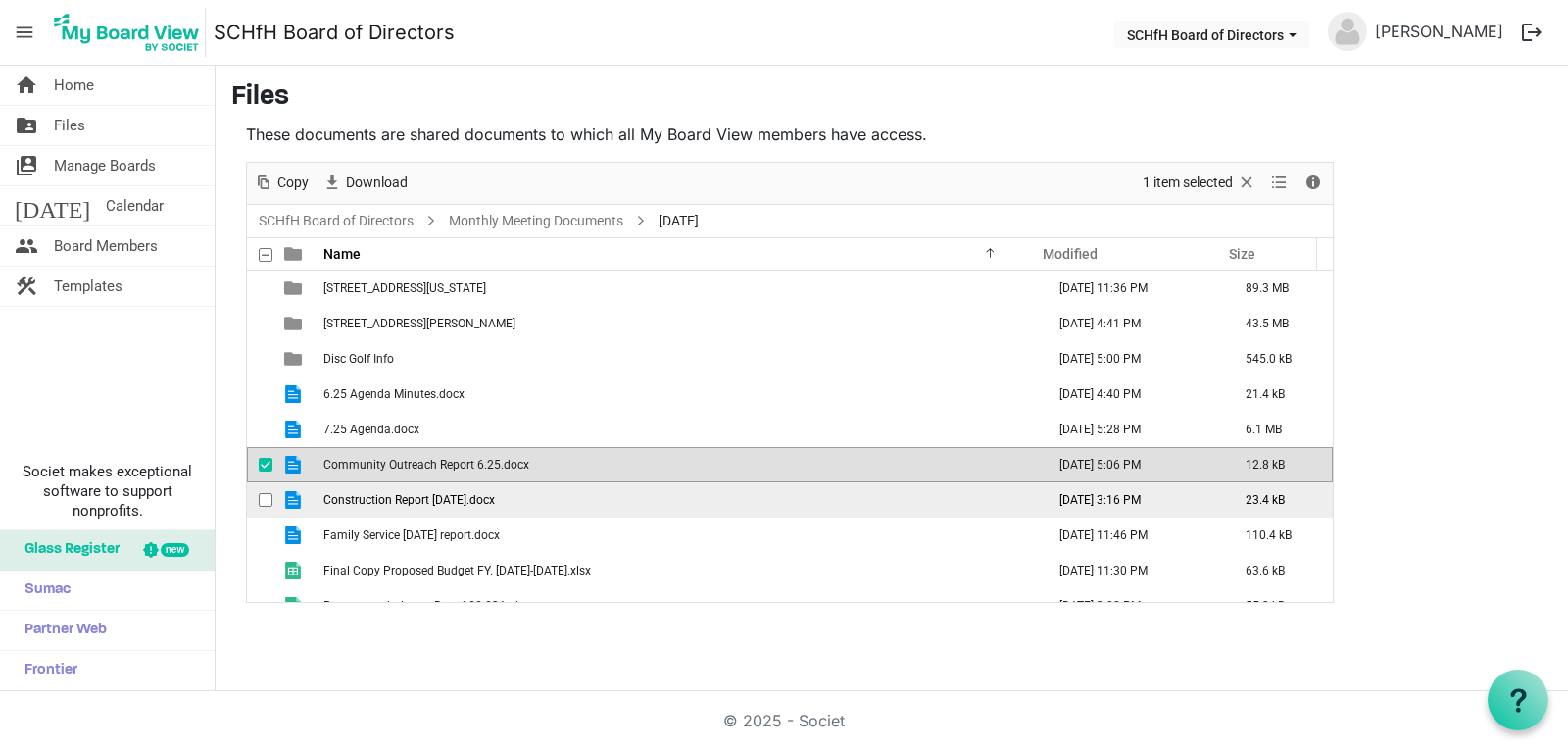 click on "Construction Report [DATE].docx" at bounding box center [678, 500] 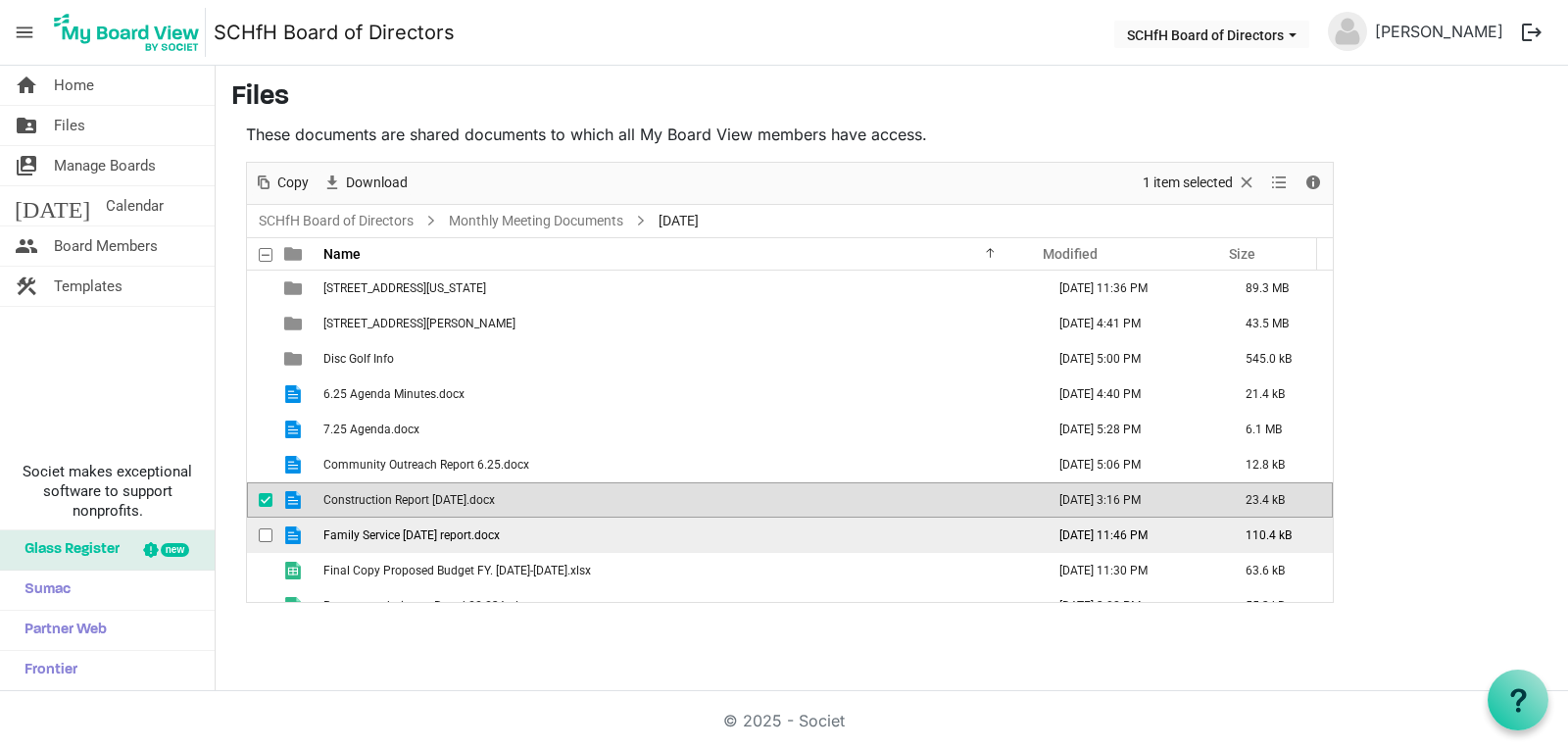 click on "Family Service [DATE] report.docx" at bounding box center [412, 535] 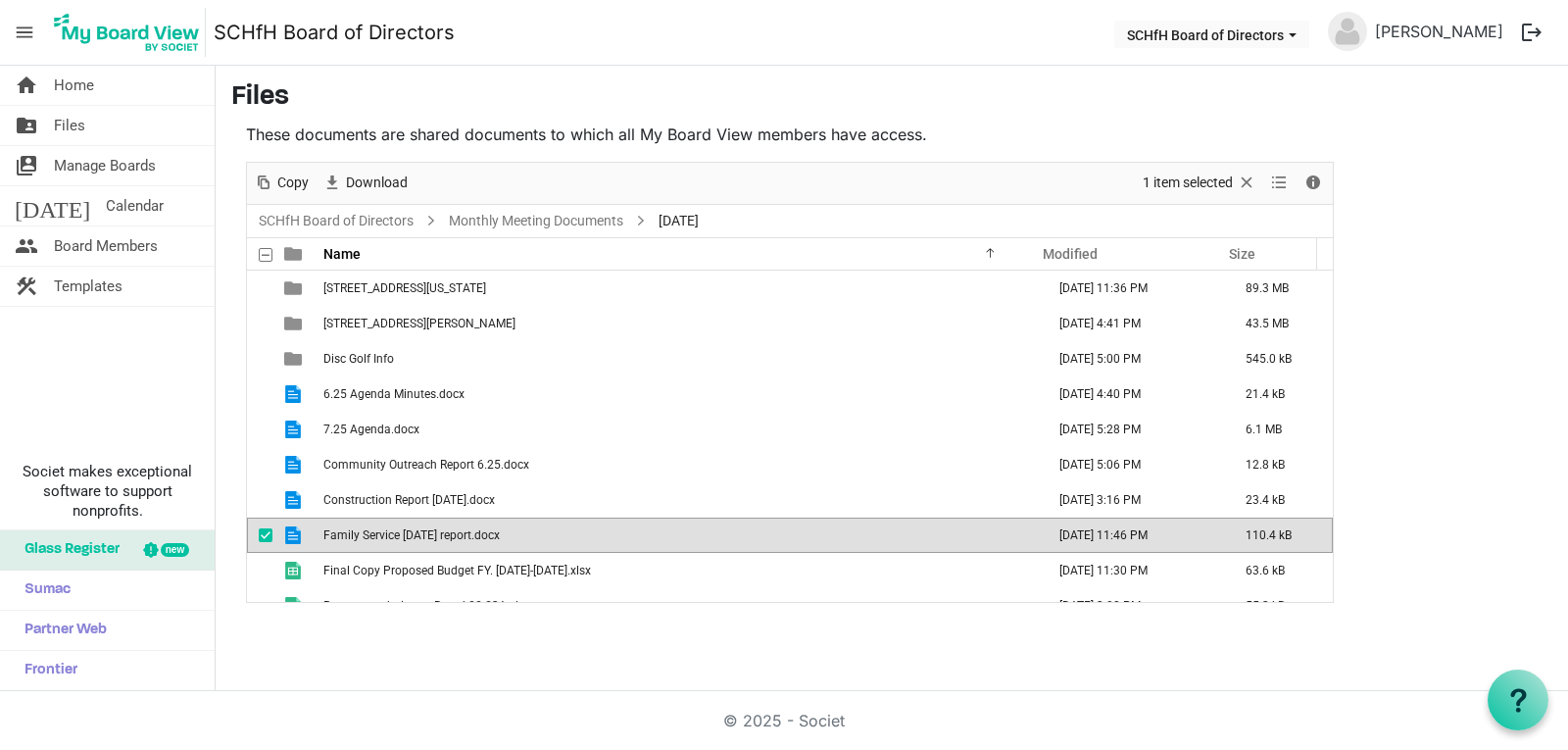 scroll, scrollTop: 57, scrollLeft: 0, axis: vertical 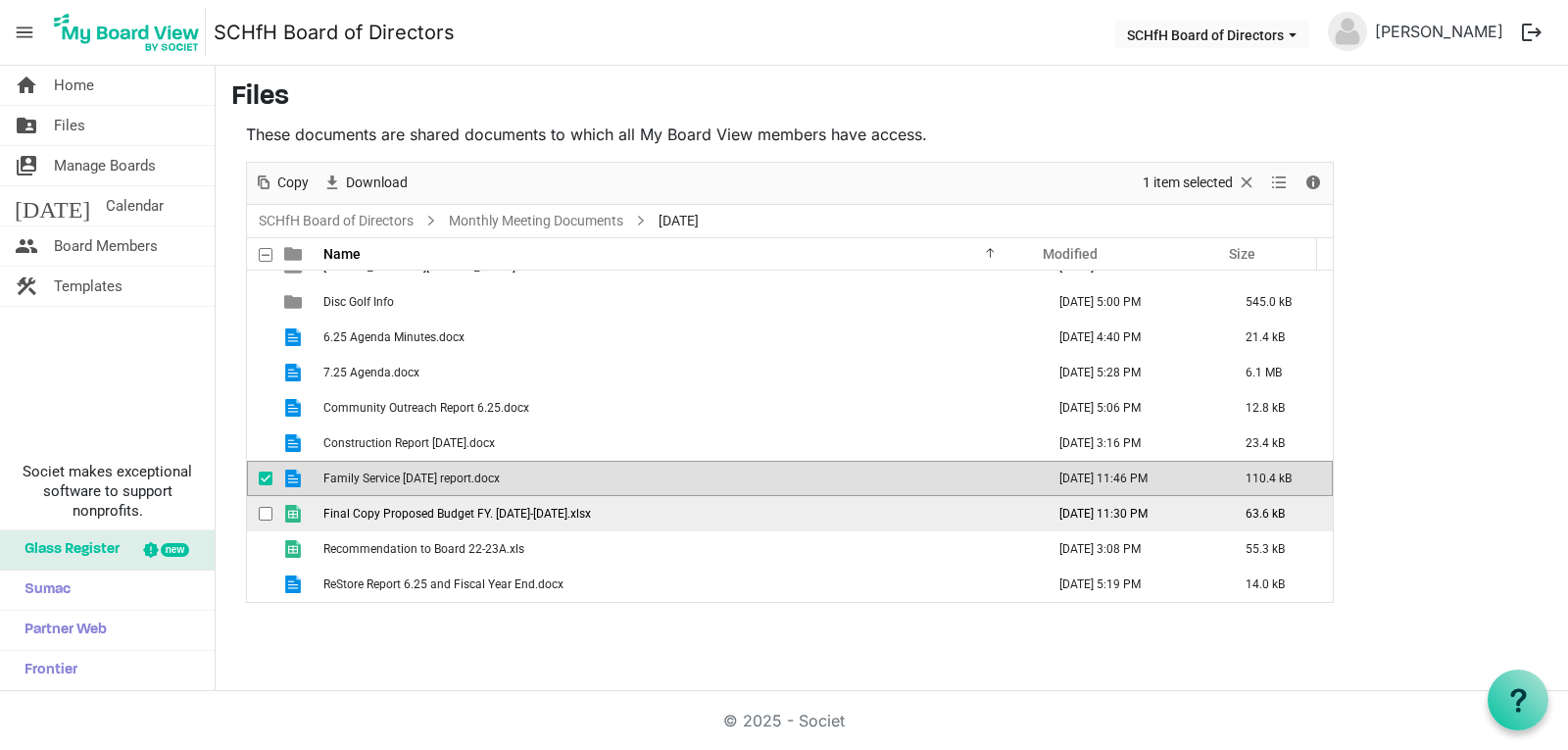 click on "Final Copy Proposed Budget FY. [DATE]-[DATE].xlsx" at bounding box center (457, 514) 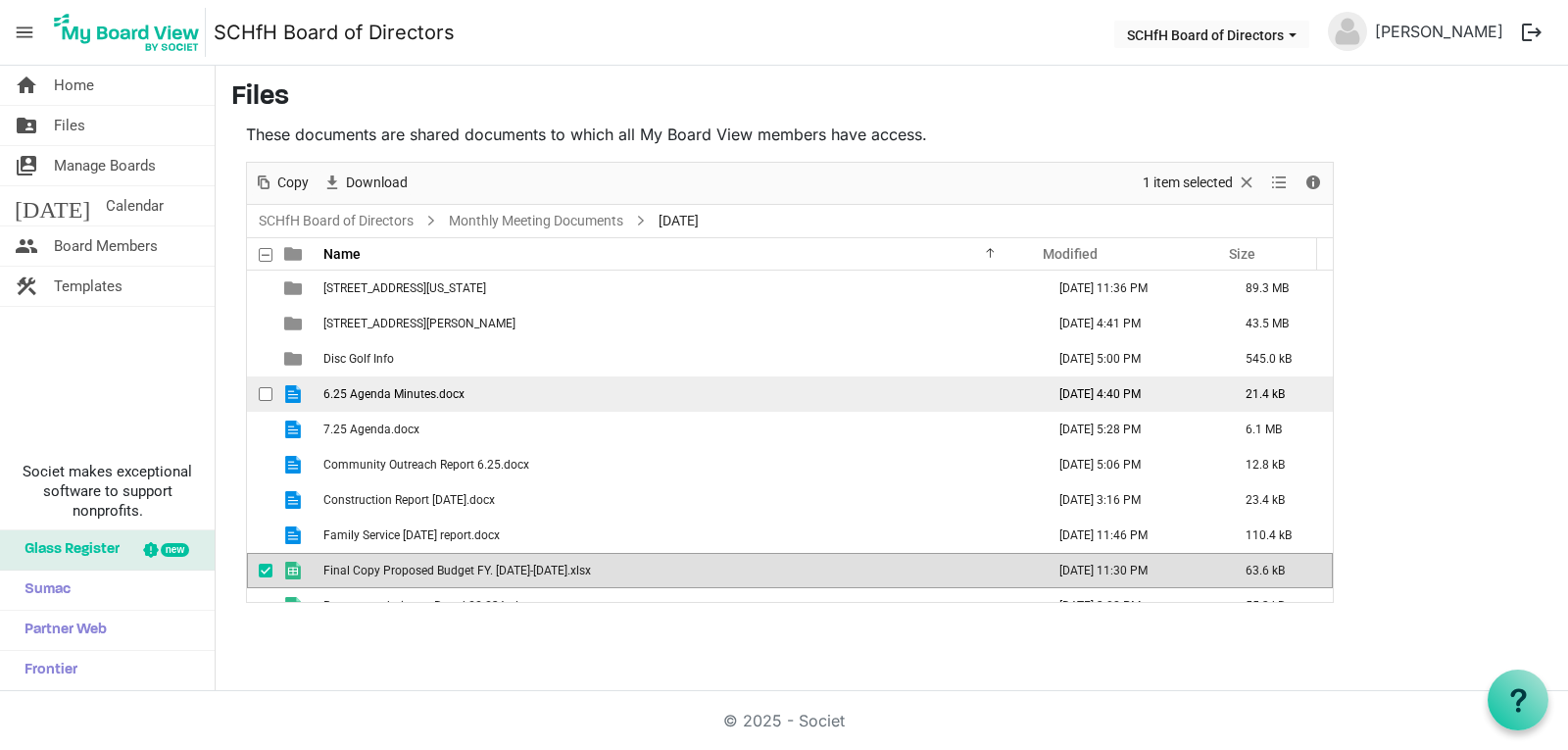 scroll, scrollTop: 57, scrollLeft: 0, axis: vertical 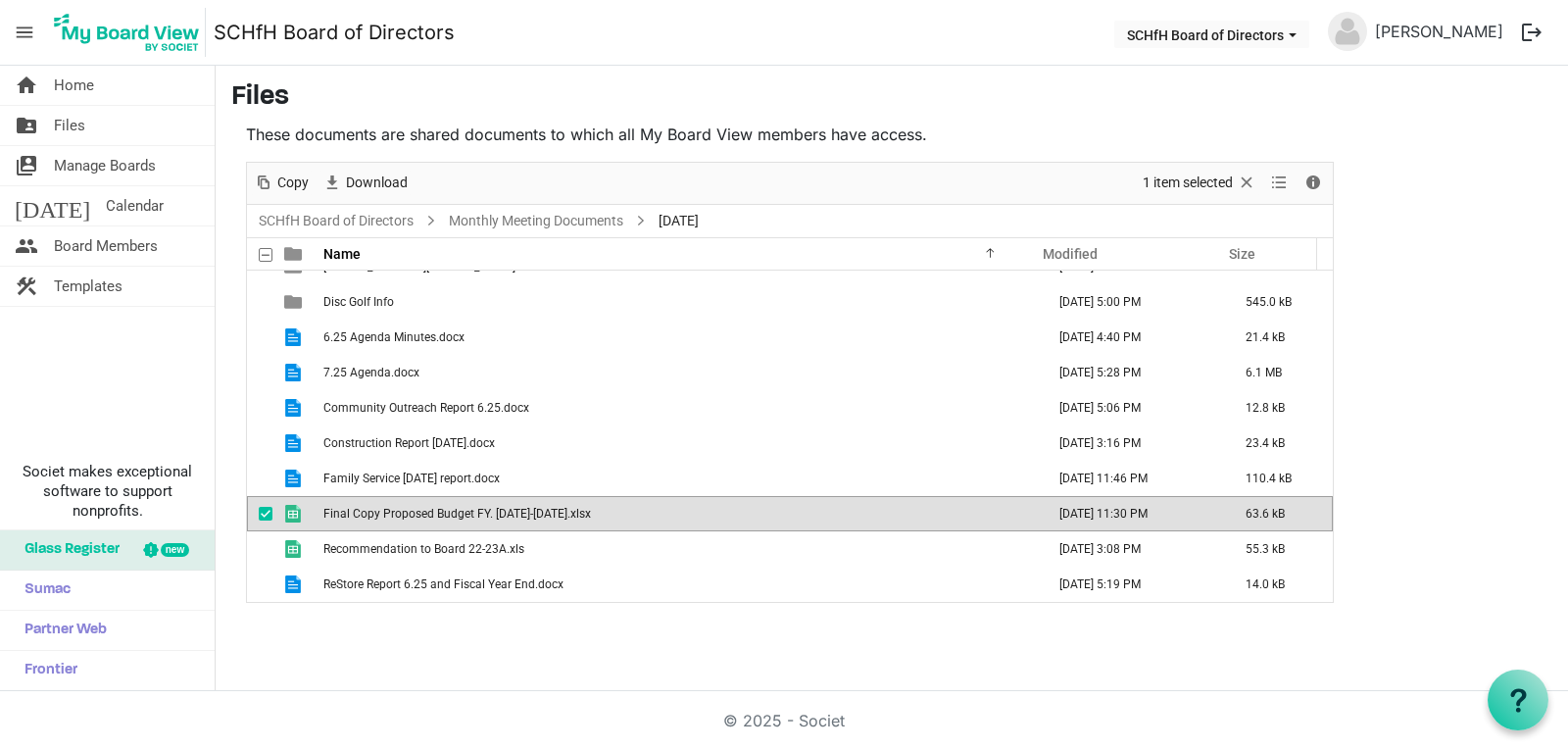 click on "Final Copy Proposed Budget FY. [DATE]-[DATE].xlsx" at bounding box center (457, 514) 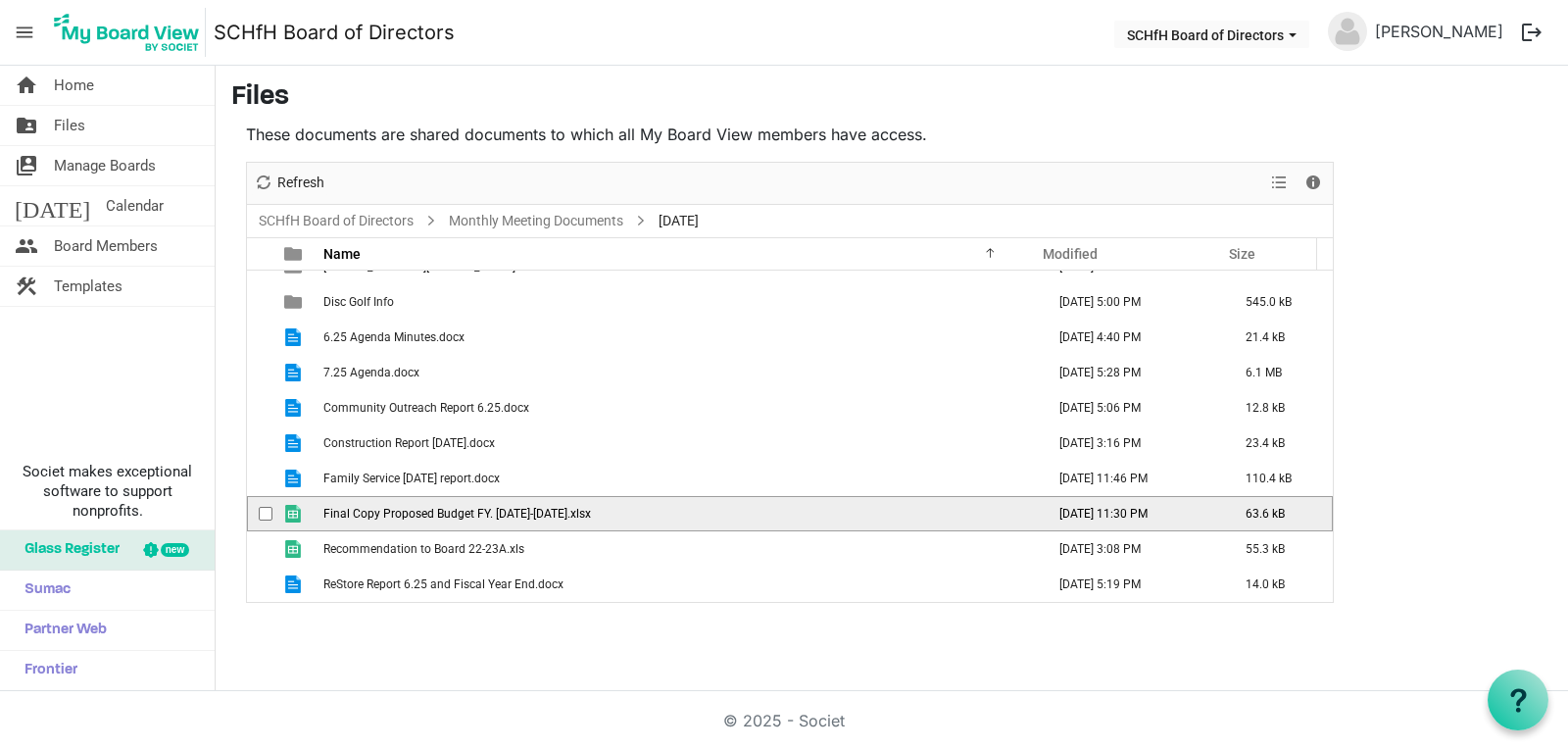 click on "Final Copy Proposed Budget FY. [DATE]-[DATE].xlsx" at bounding box center (457, 514) 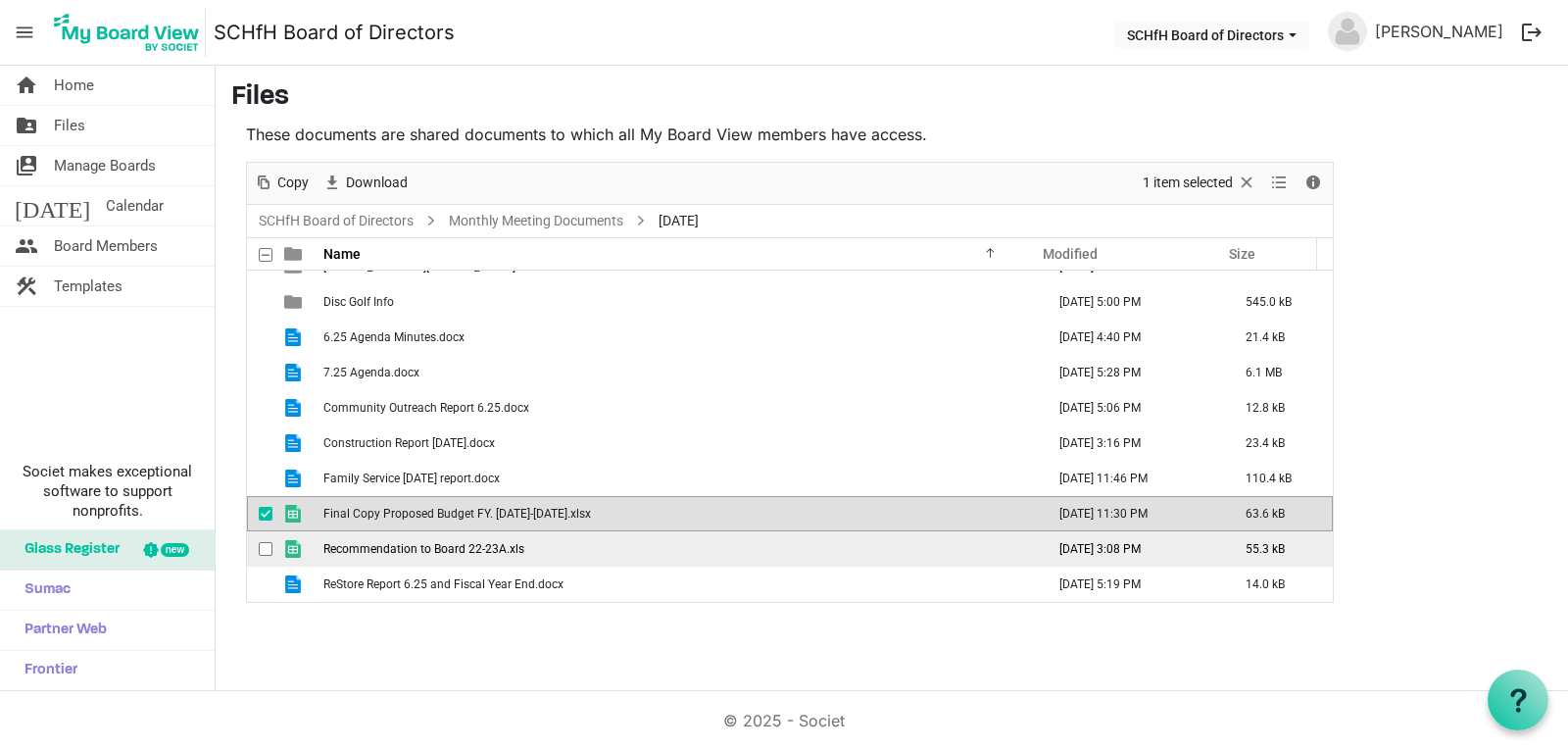 click on "Recommendation to Board 22-23A.xls" at bounding box center (423, 549) 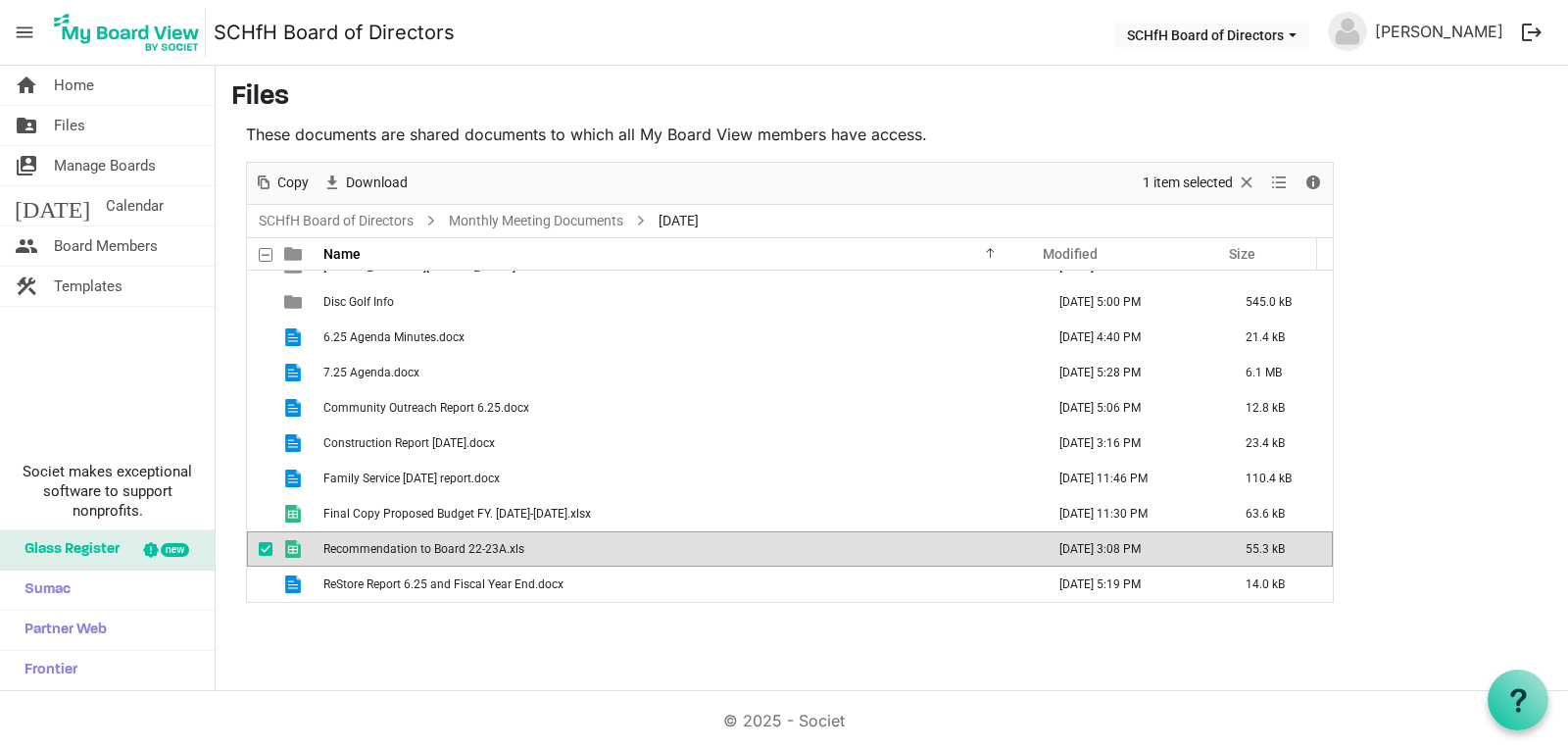 click on "Recommendation to Board 22-23A.xls" at bounding box center (423, 549) 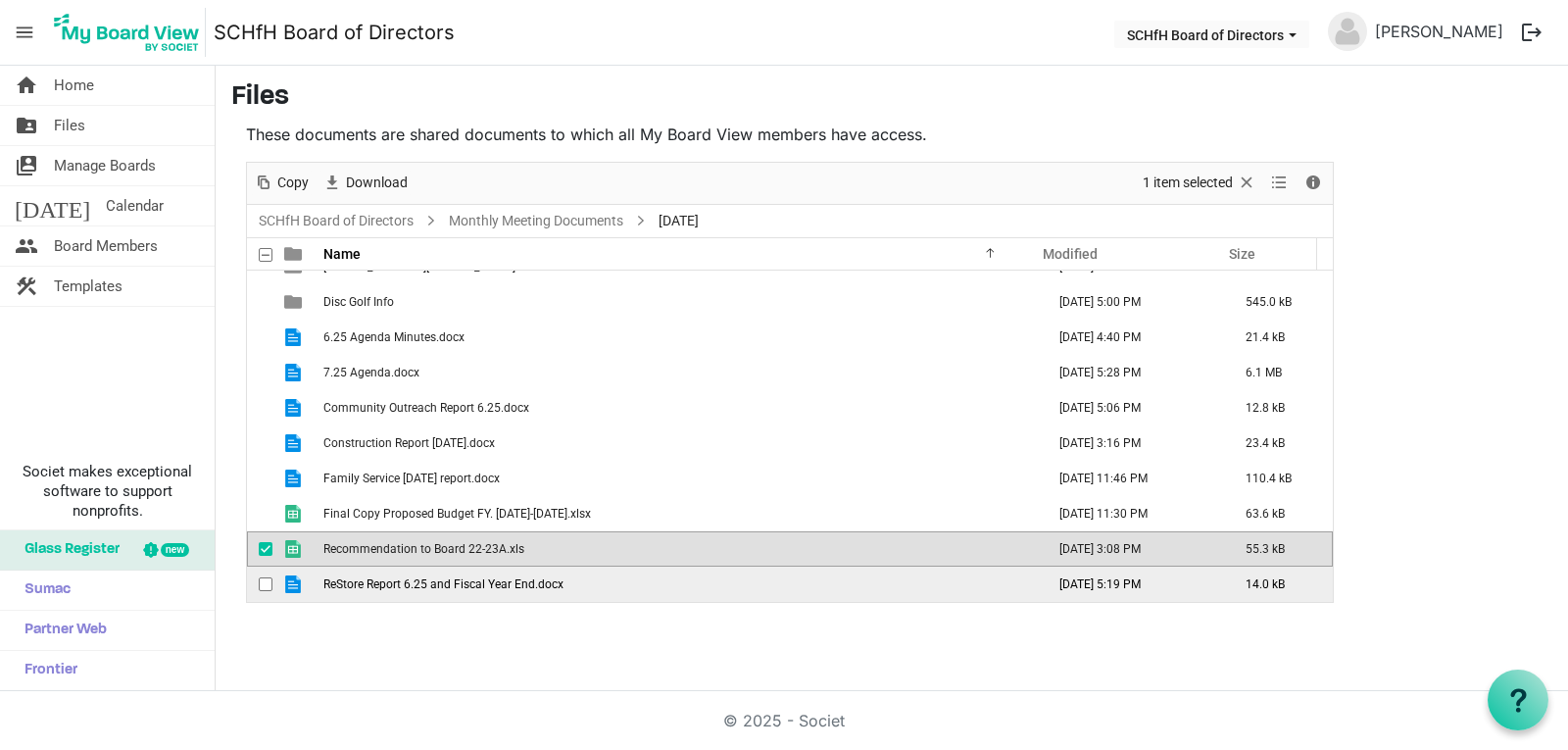 click on "ReStore Report 6.25 and Fiscal Year End.docx" at bounding box center [443, 584] 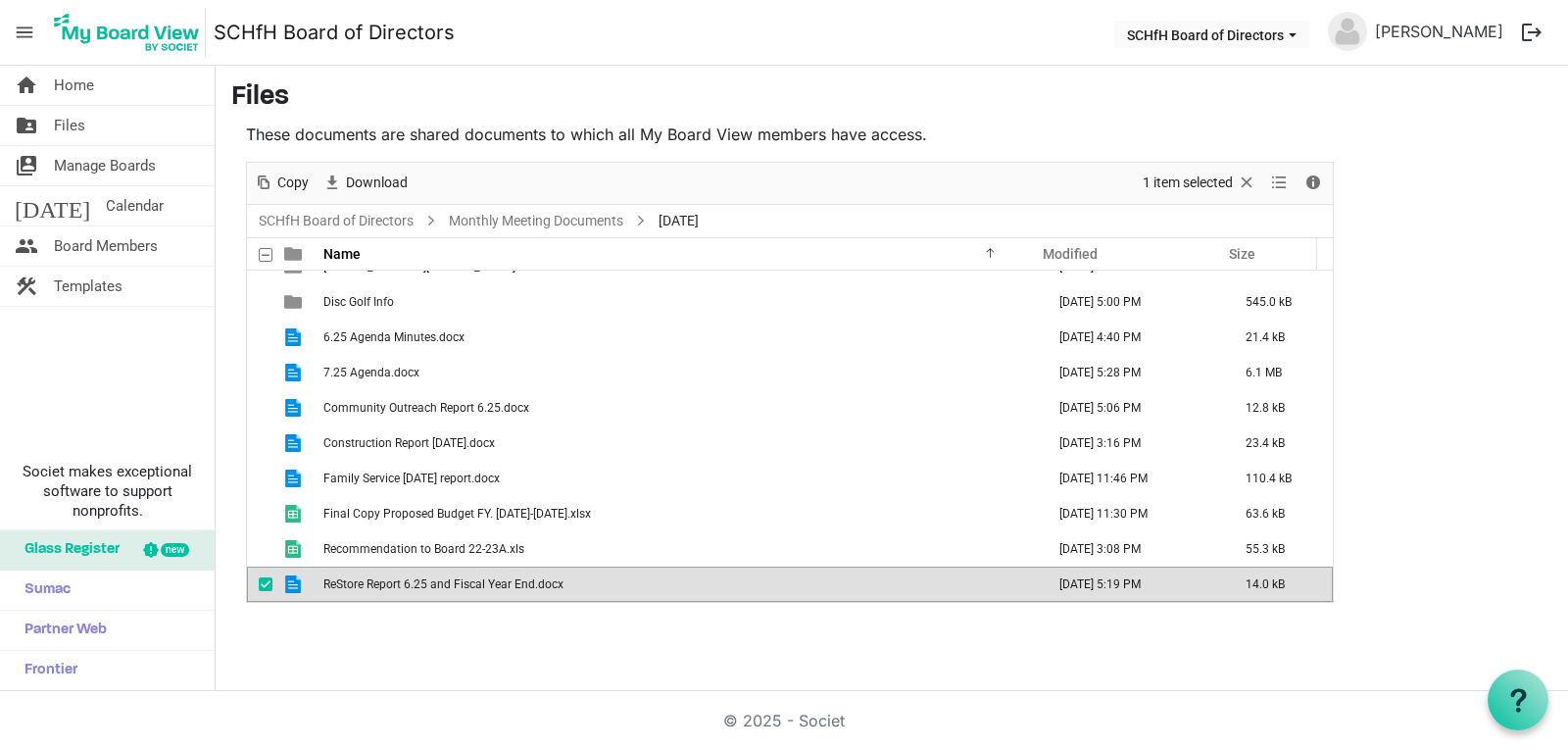 click on "ReStore Report 6.25 and Fiscal Year End.docx" at bounding box center (443, 584) 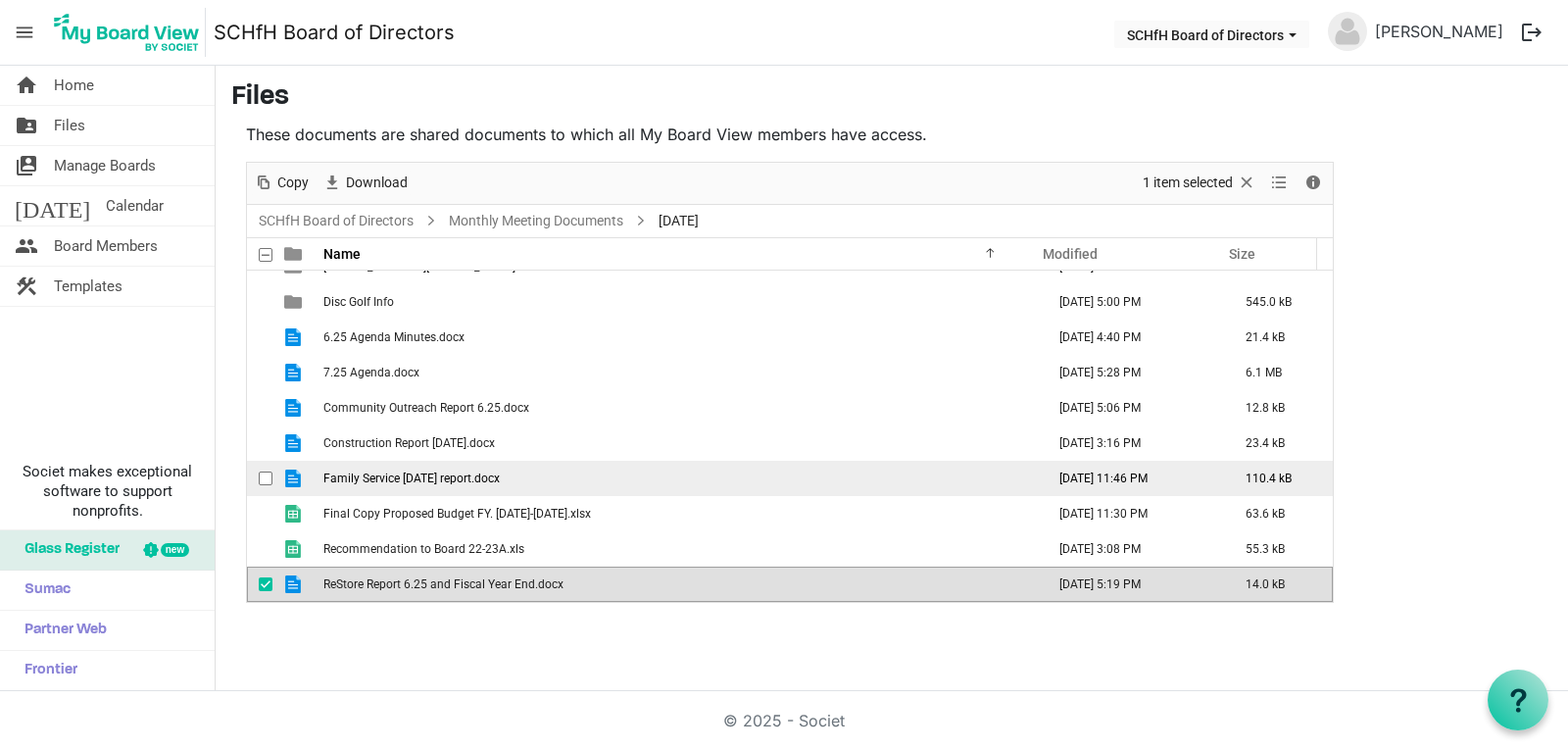 click on "Family Service [DATE] report.docx" at bounding box center (678, 478) 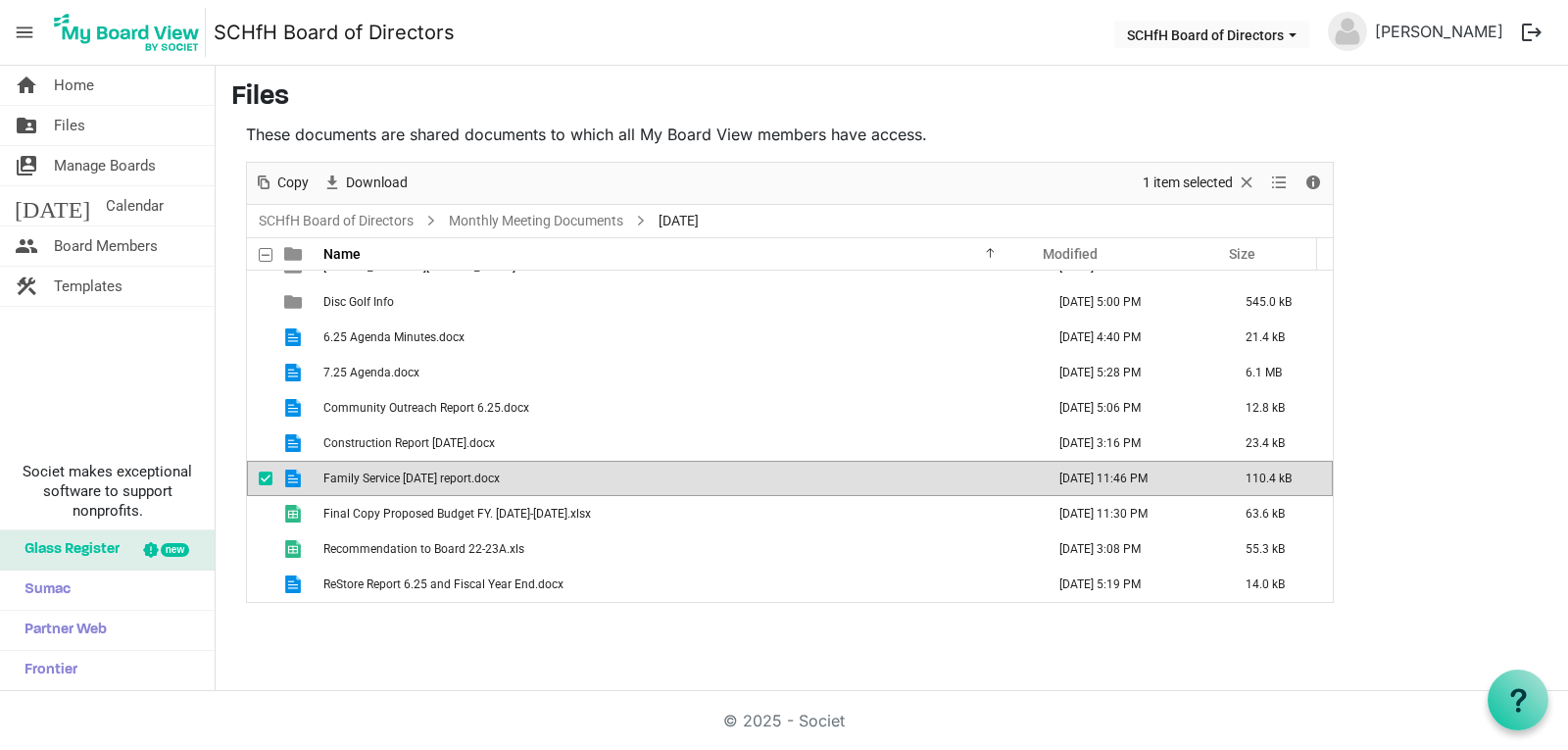 click on "Family Service [DATE] report.docx" at bounding box center (678, 478) 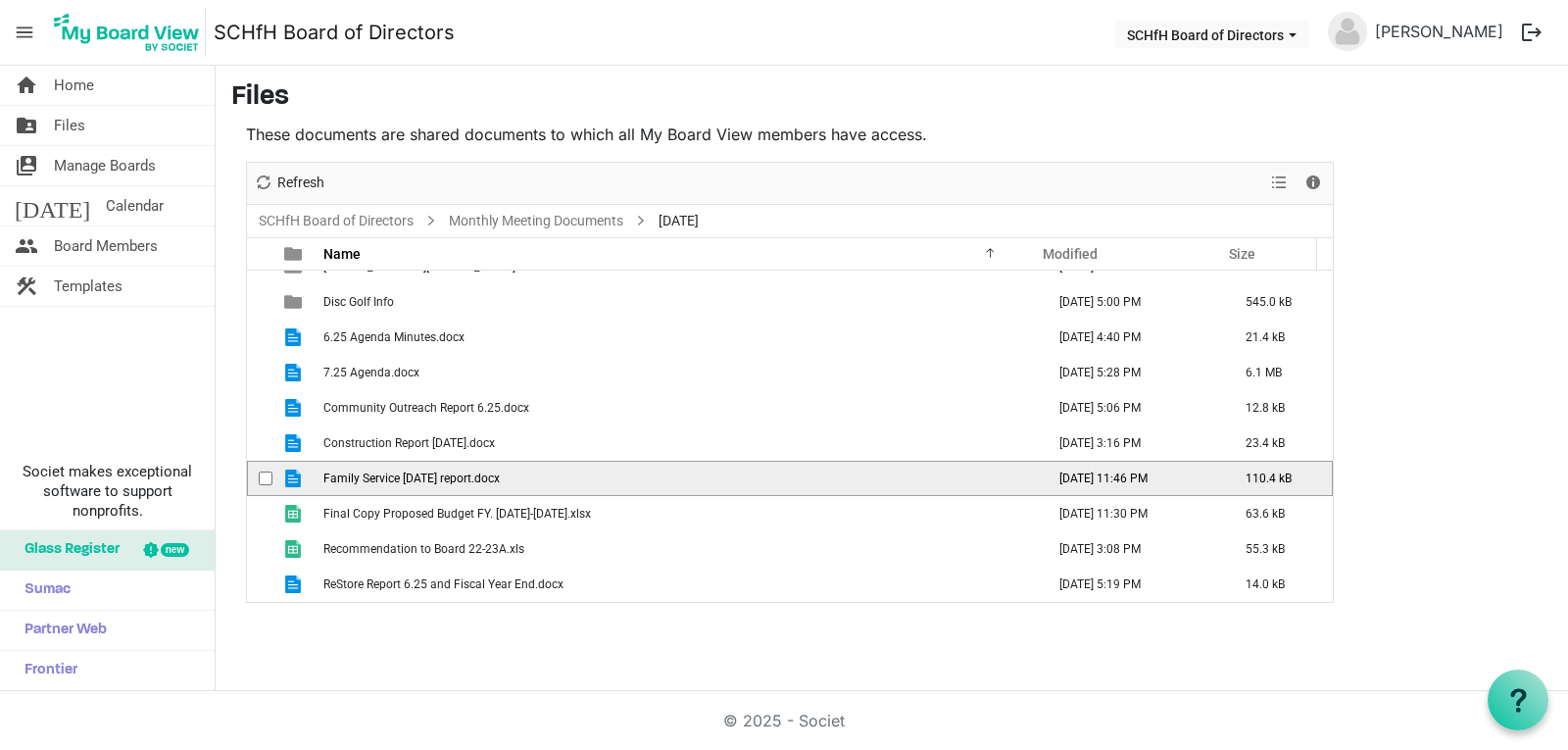 click on "Family Service [DATE] report.docx" at bounding box center (412, 478) 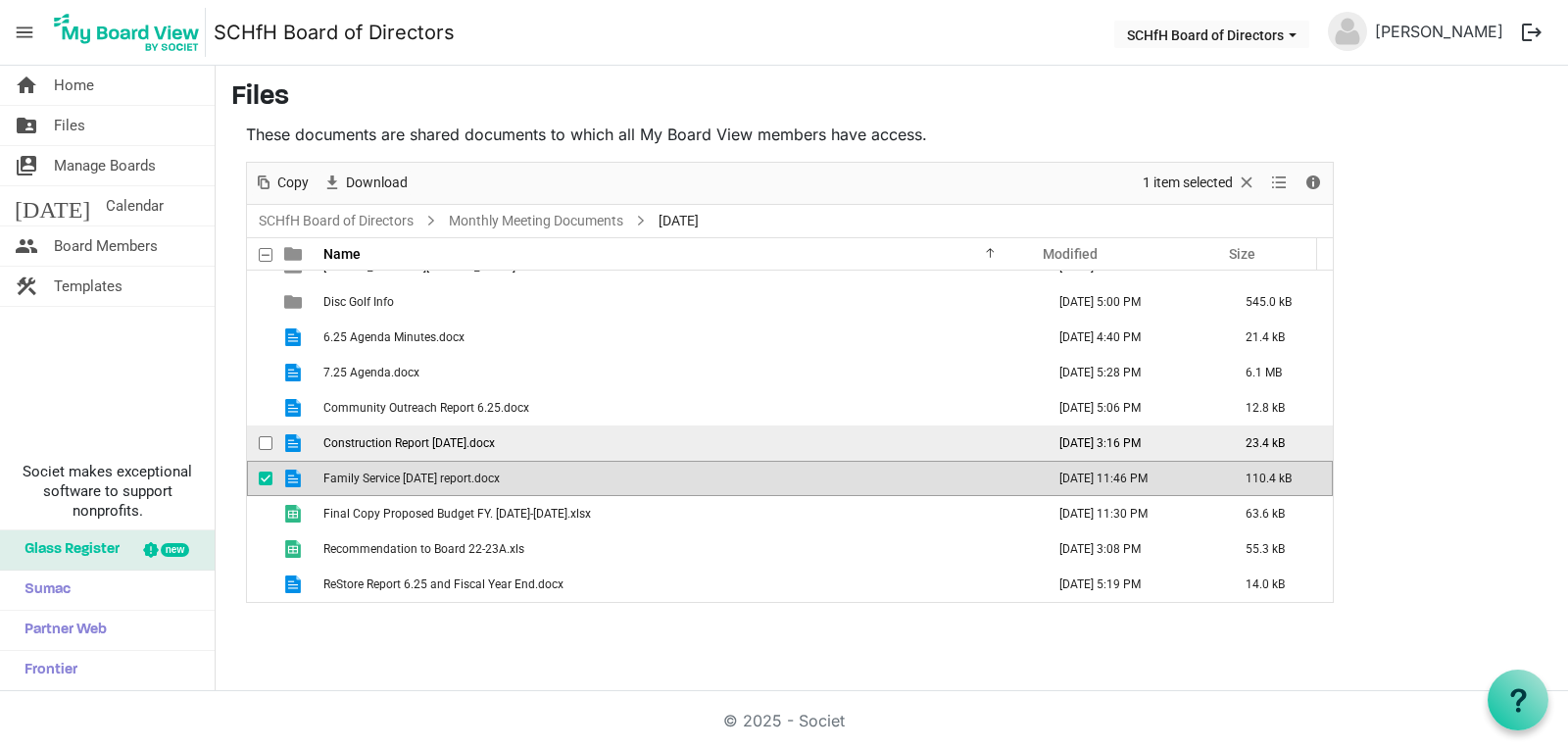 click on "Construction Report [DATE].docx" at bounding box center [678, 443] 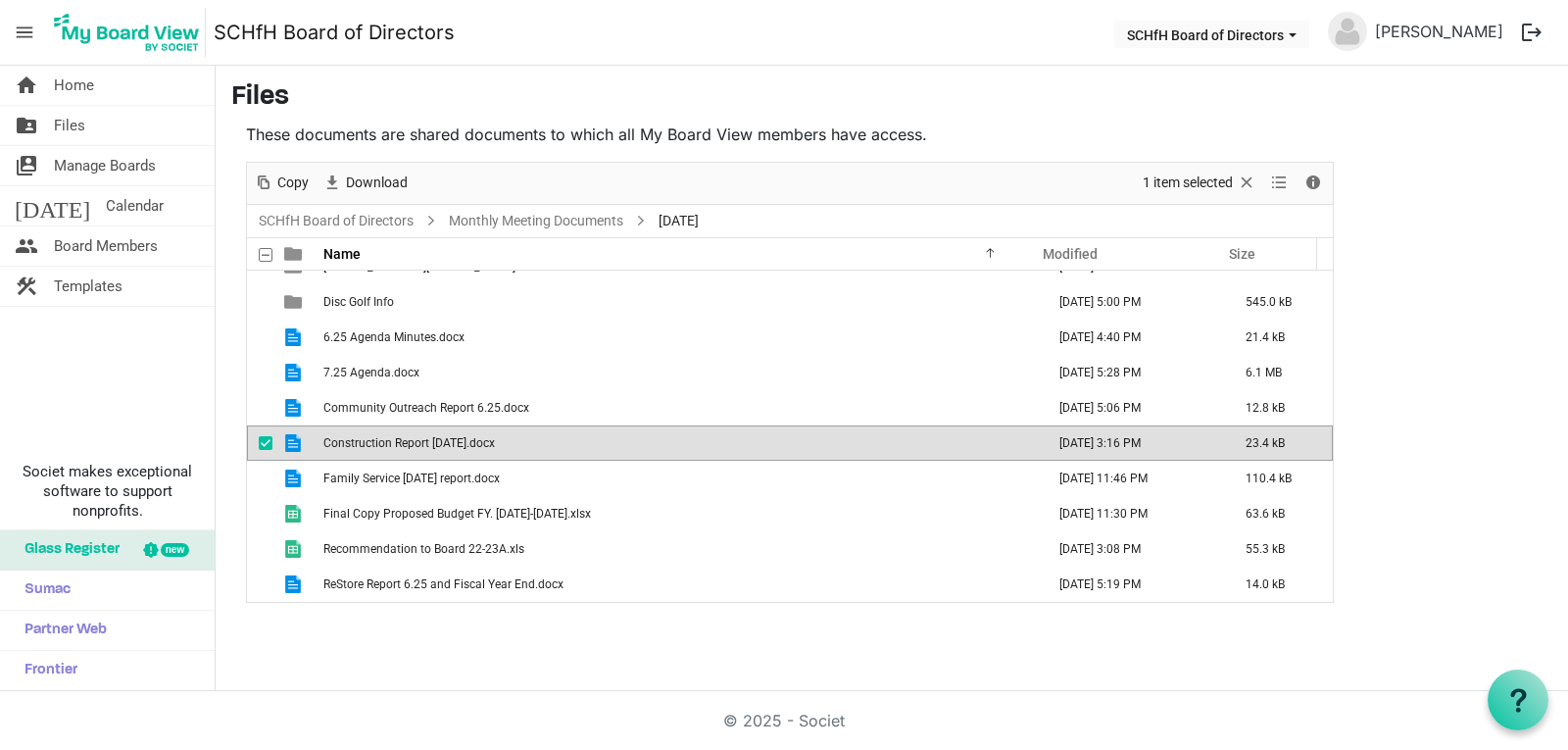 click on "Construction Report [DATE].docx" at bounding box center (678, 443) 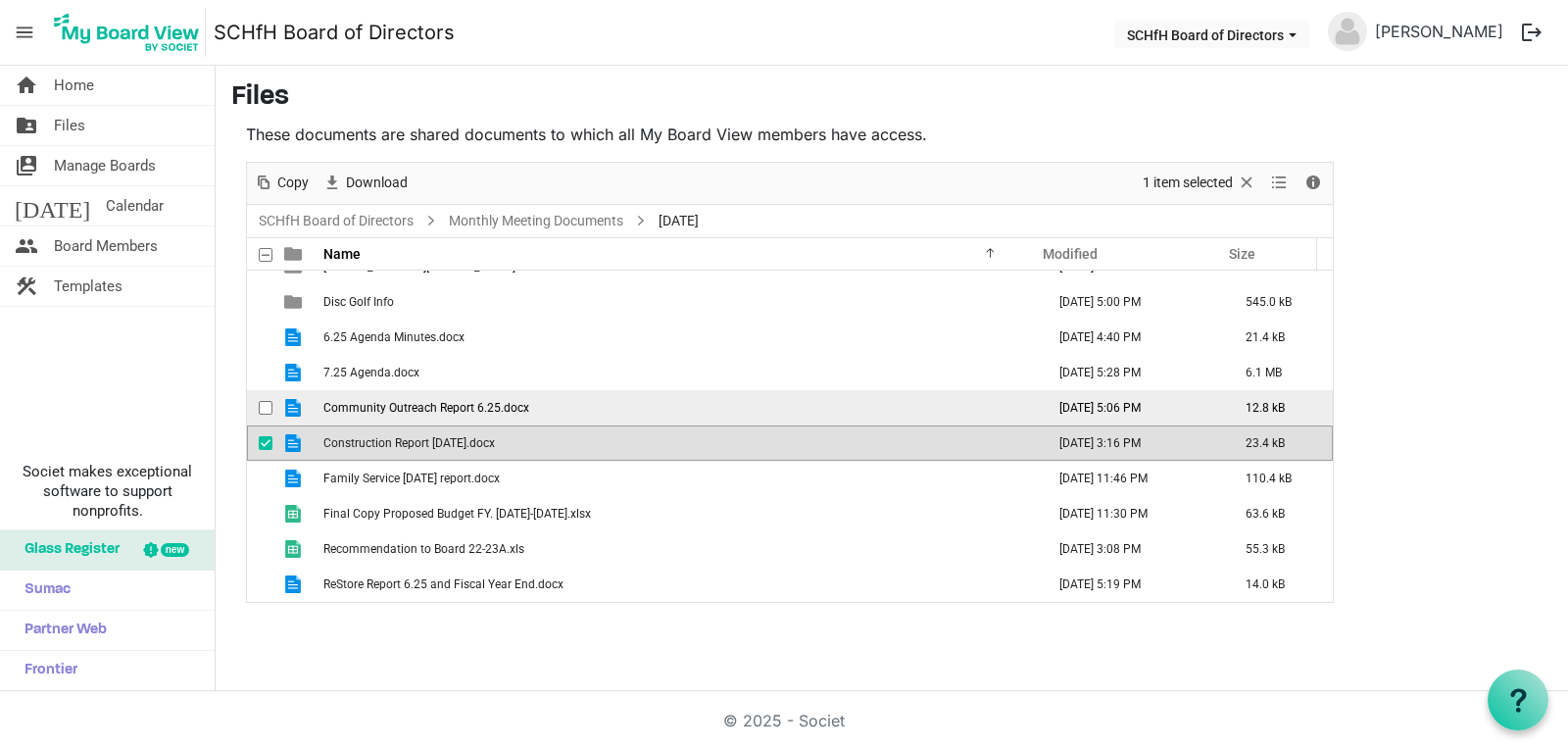 click on "Community Outreach Report 6.25.docx" at bounding box center (426, 408) 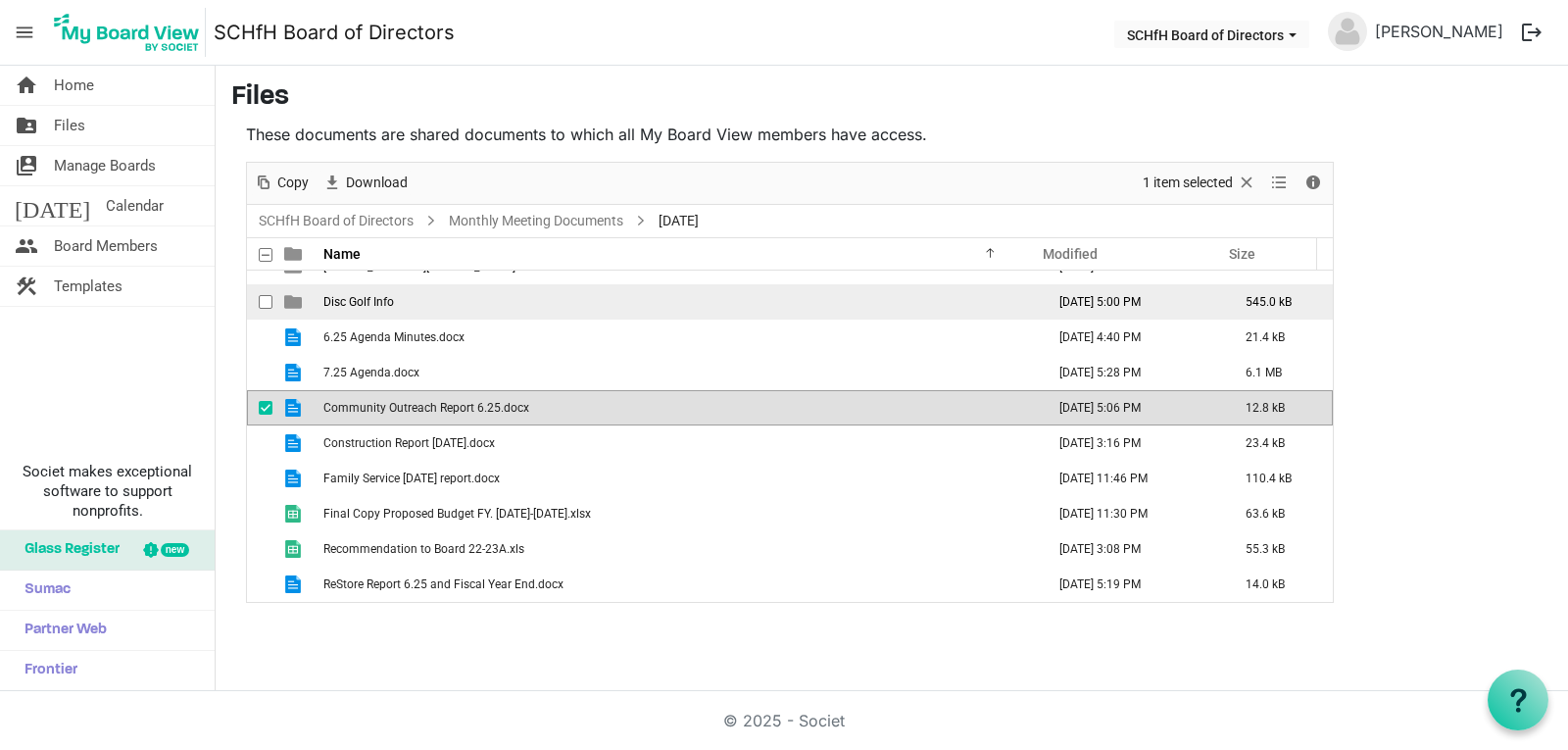 click on "Disc Golf Info" at bounding box center [359, 302] 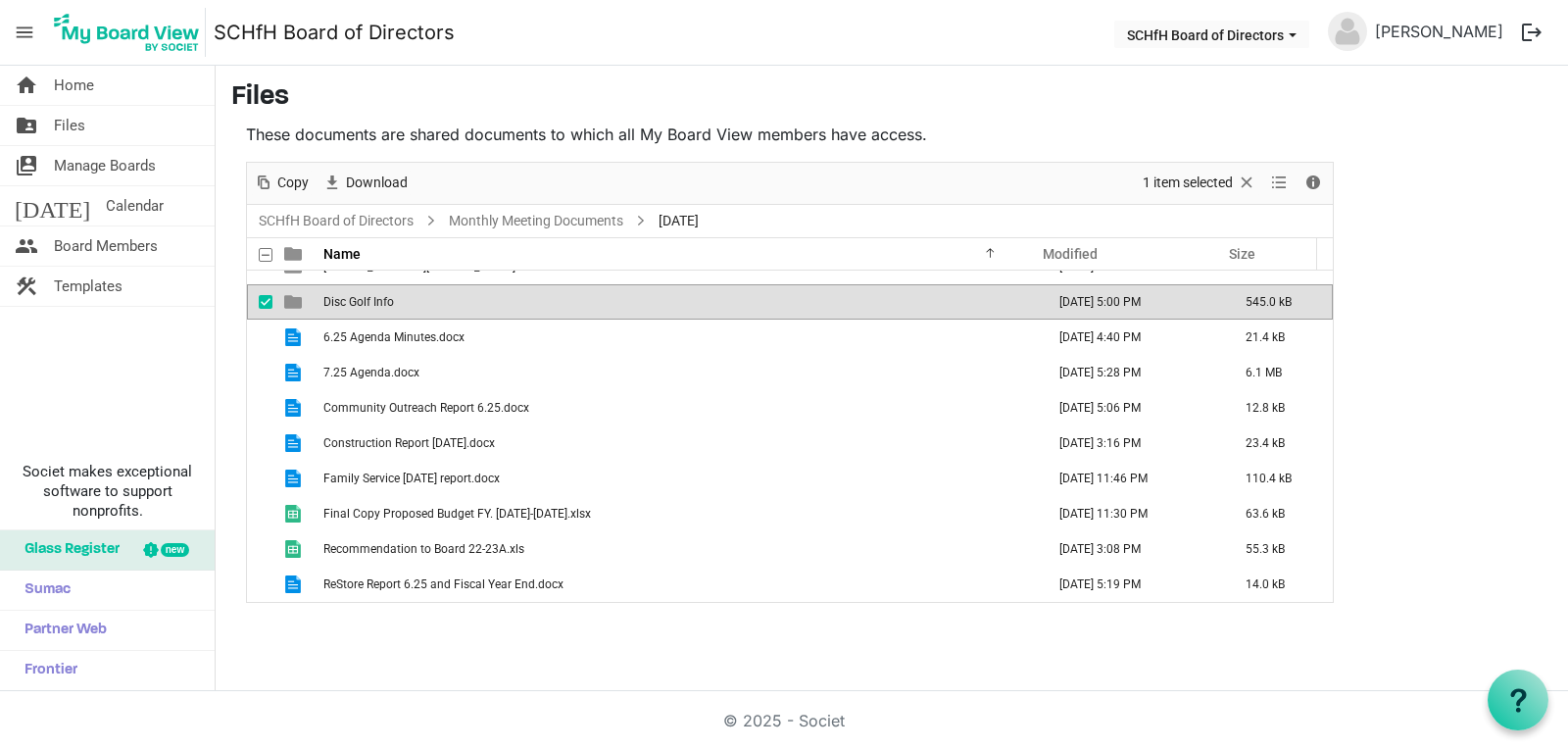 click on "Disc Golf Info" at bounding box center [359, 302] 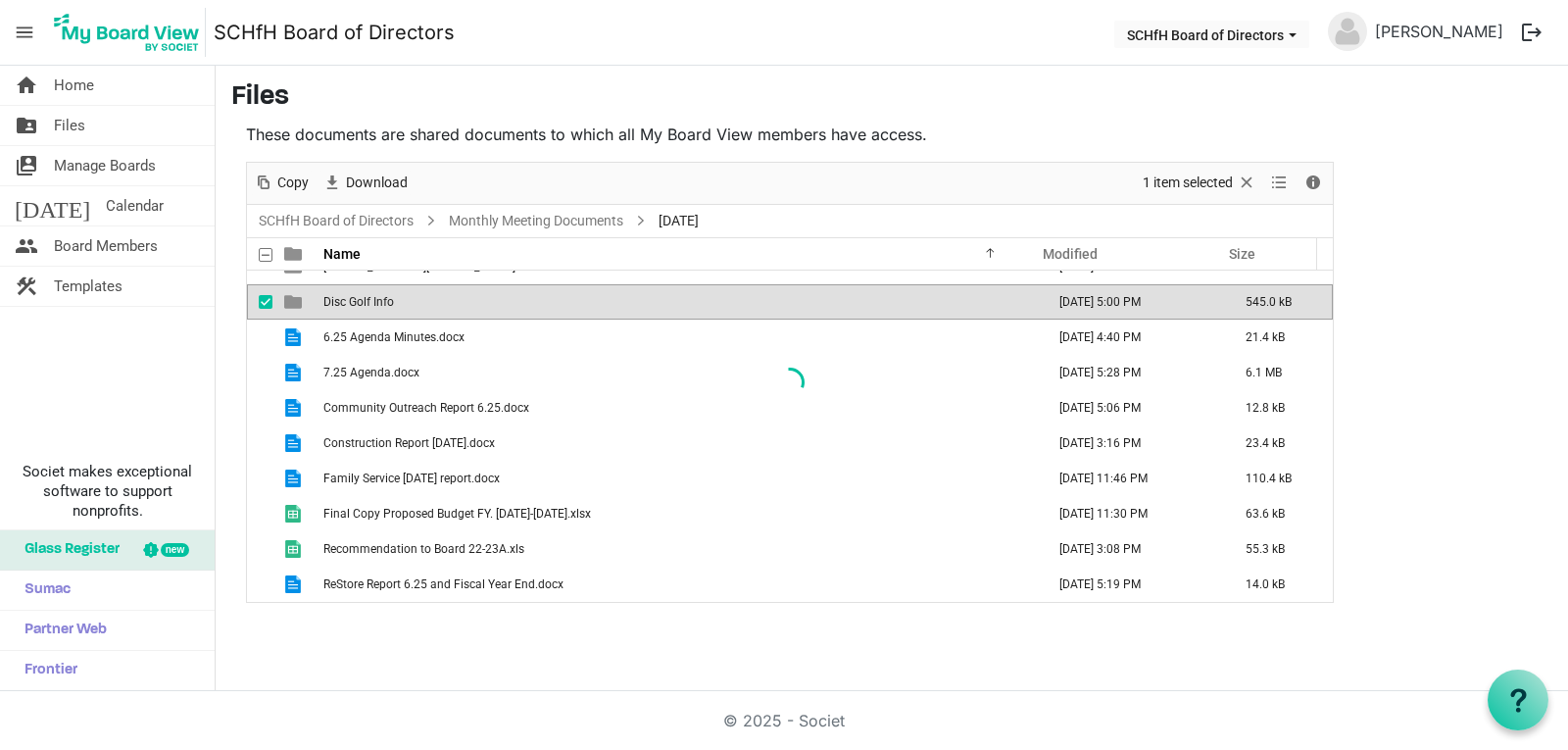 scroll, scrollTop: 0, scrollLeft: 0, axis: both 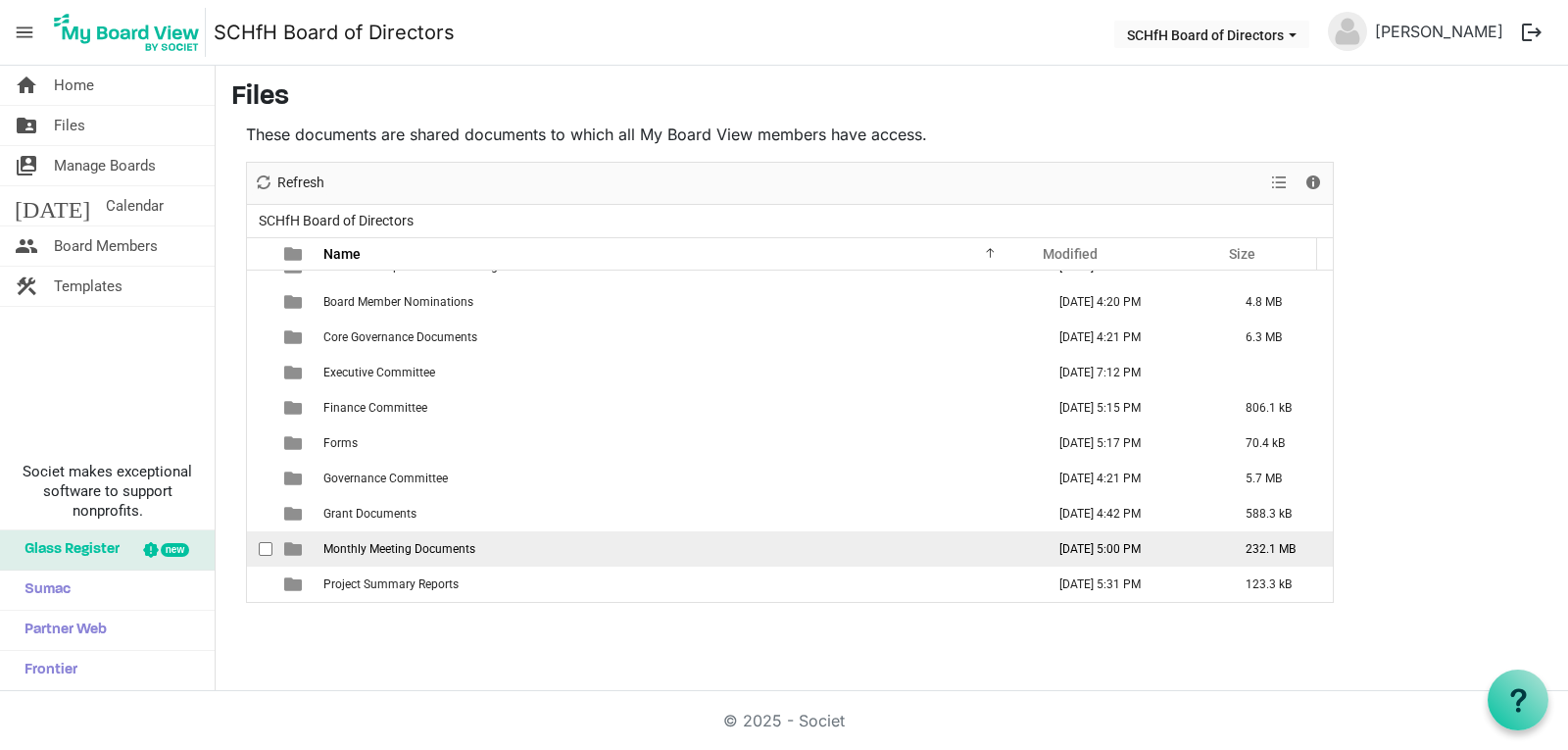 click on "Monthly Meeting Documents" at bounding box center [399, 549] 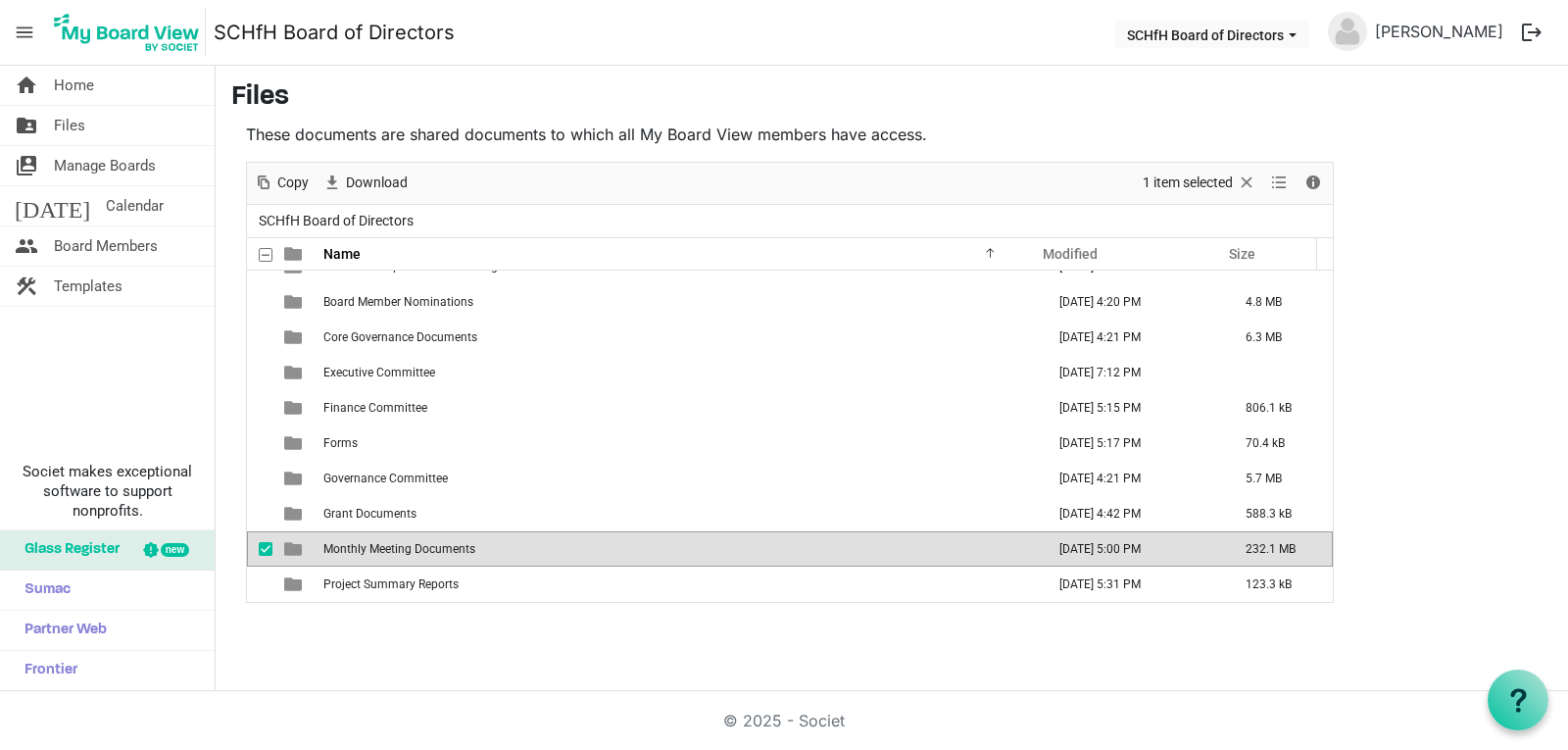 click on "Monthly Meeting Documents" at bounding box center (399, 549) 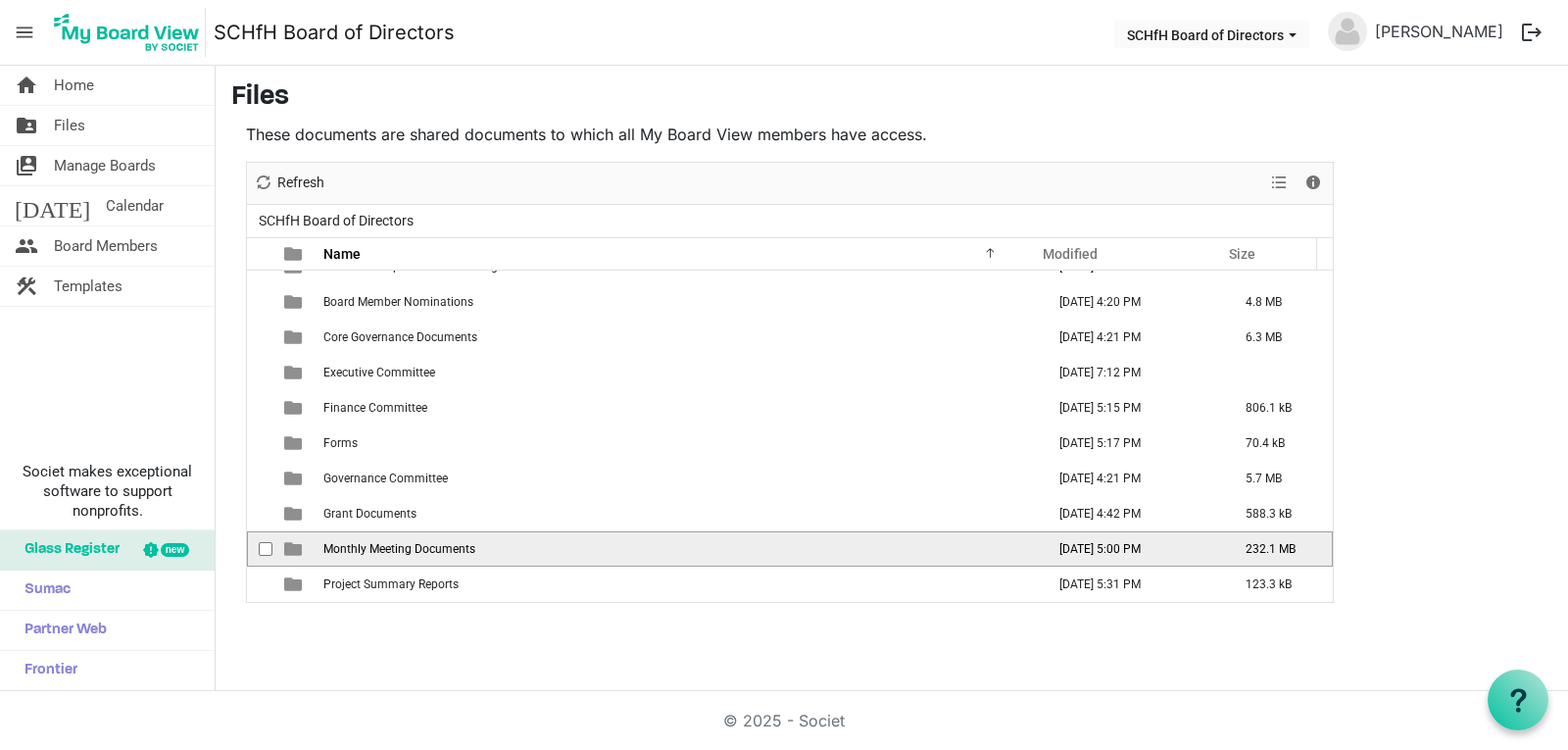 click on "Monthly Meeting Documents" at bounding box center [399, 549] 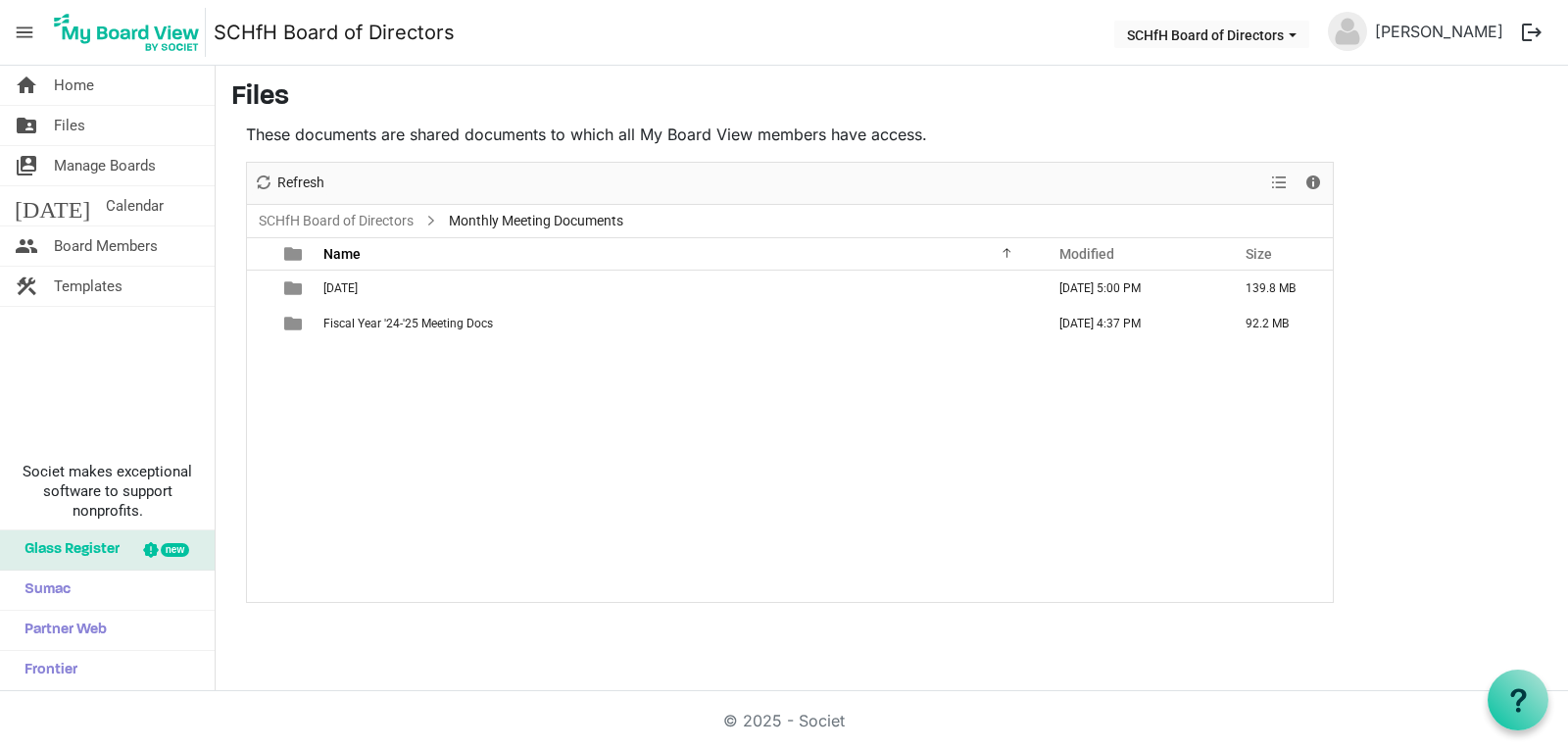scroll, scrollTop: 0, scrollLeft: 0, axis: both 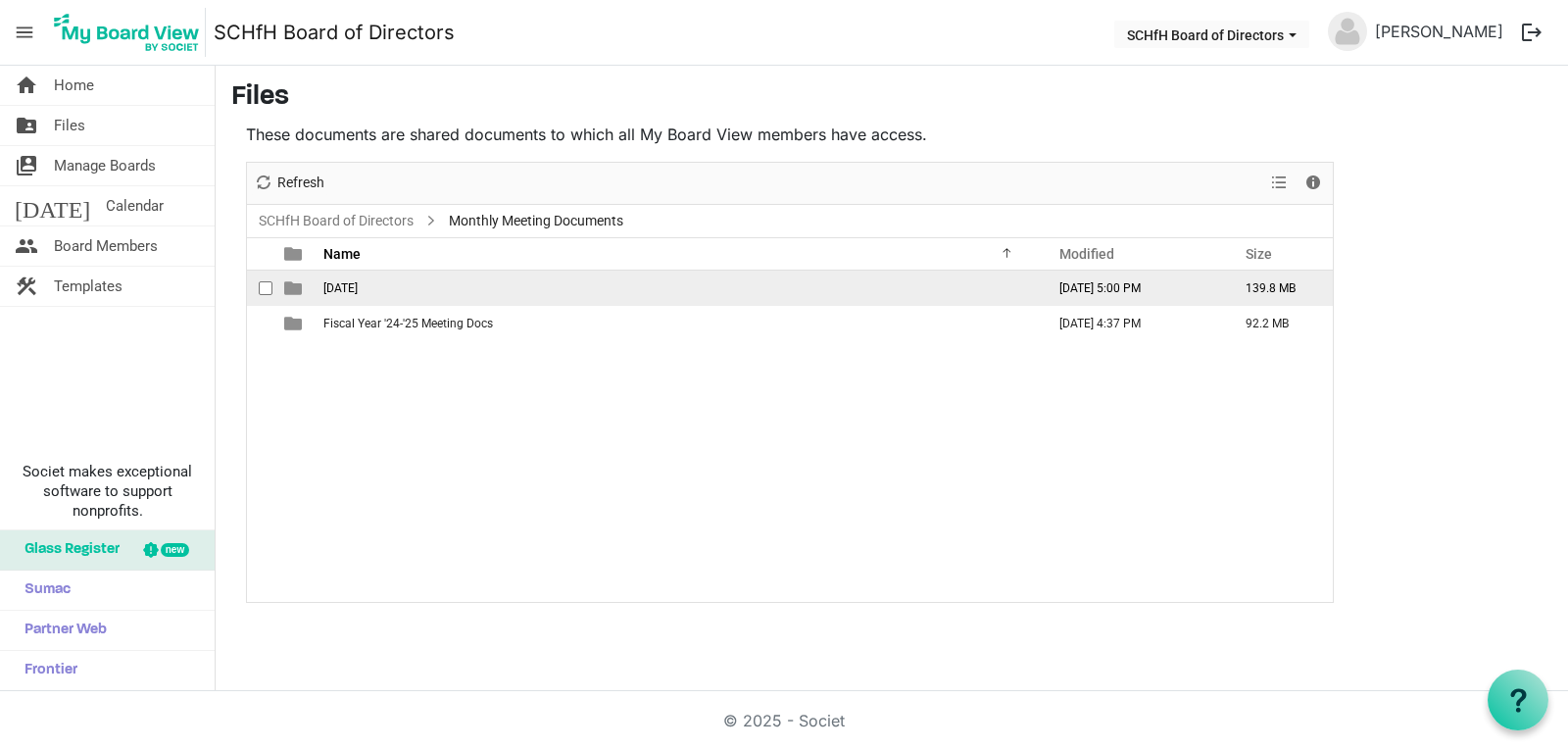 click on "[DATE]" at bounding box center (678, 288) 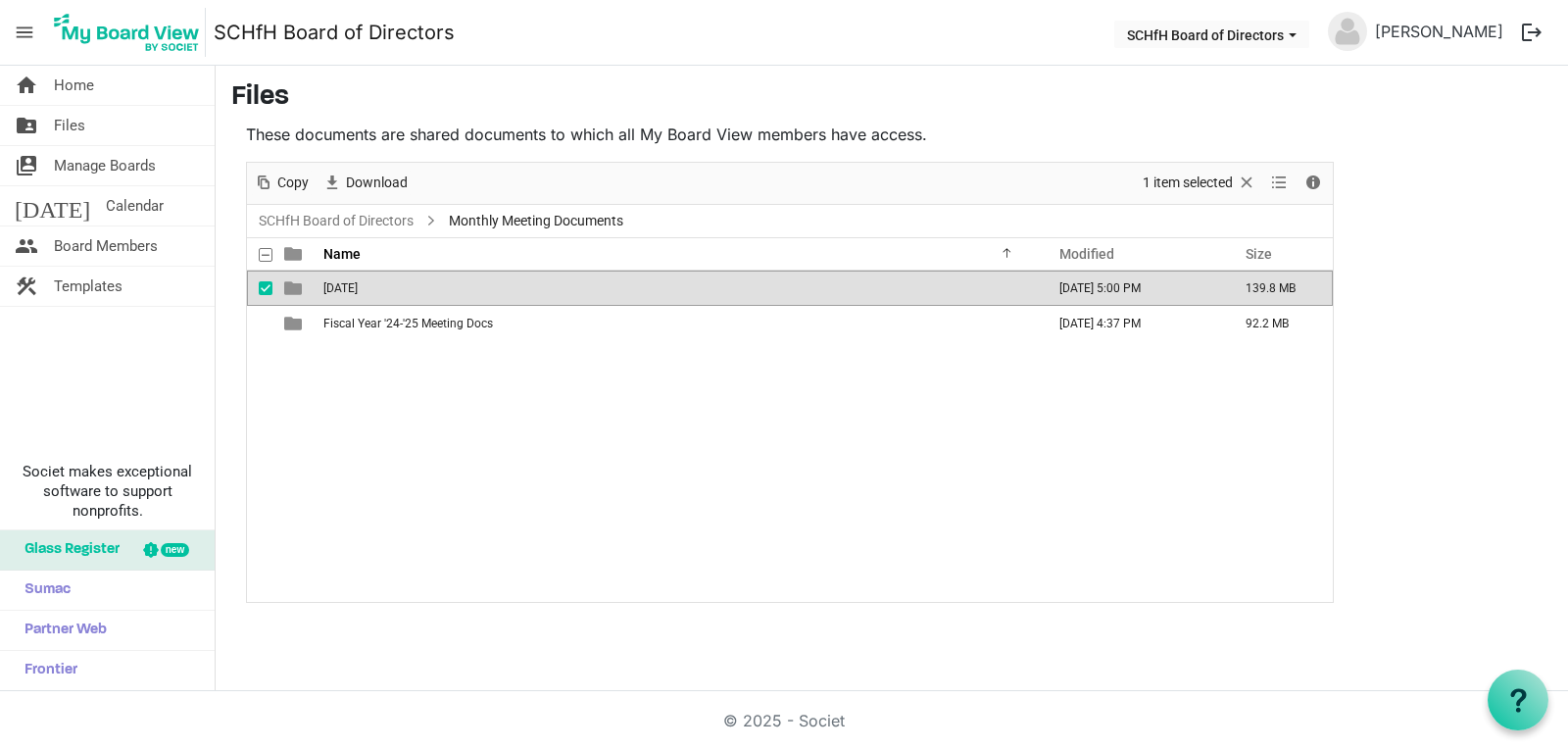 click on "[DATE]" at bounding box center [678, 288] 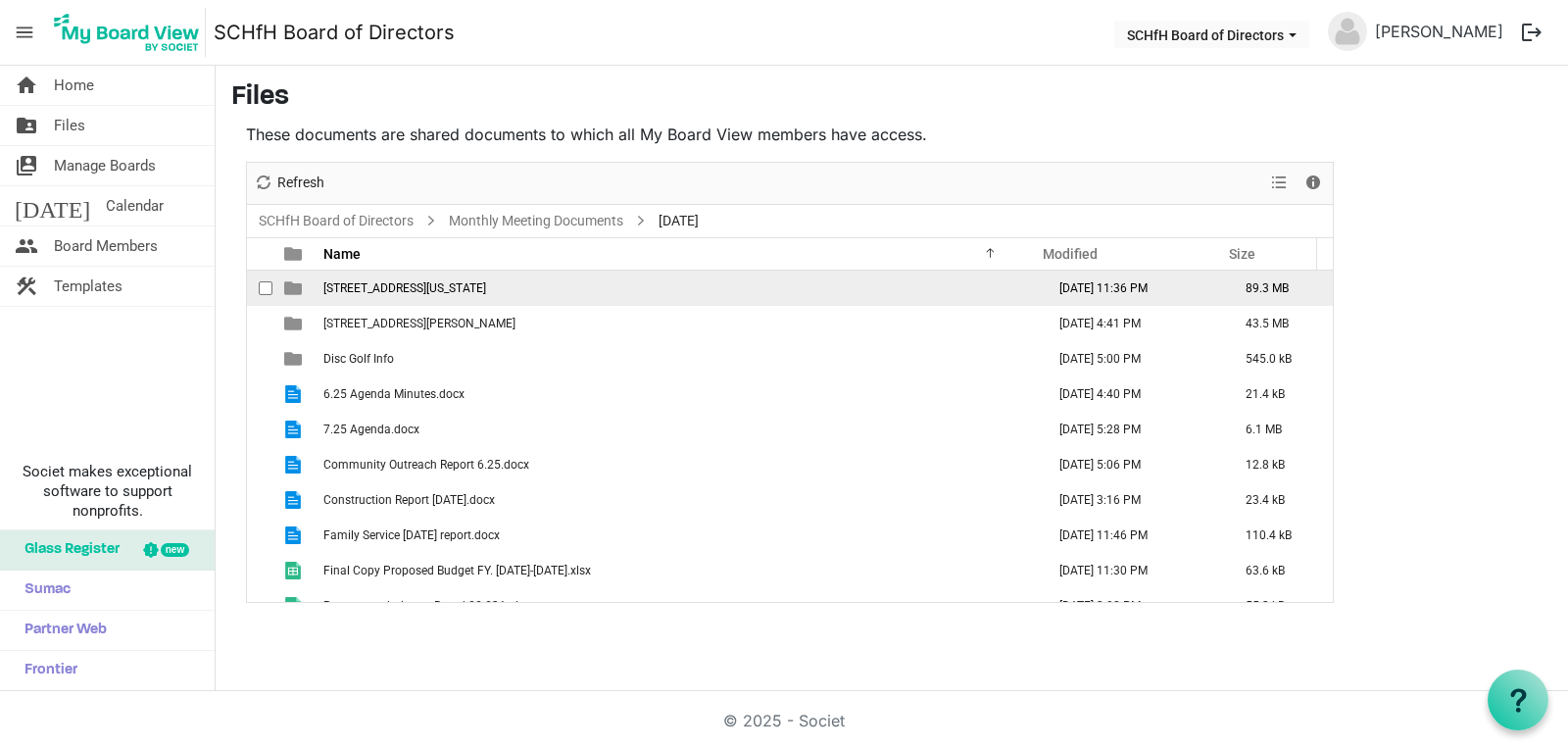 click on "[STREET_ADDRESS][US_STATE]" at bounding box center [405, 288] 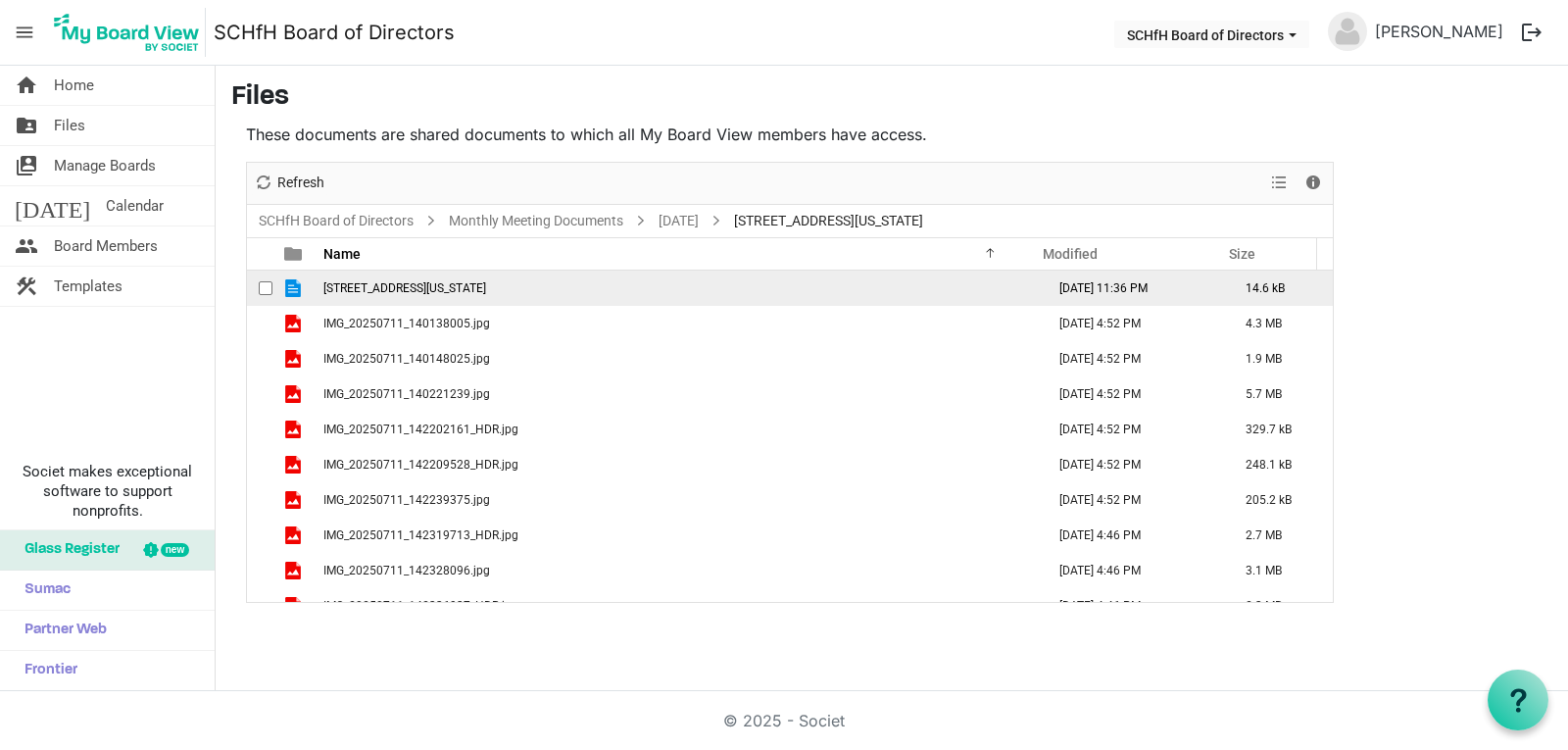 click on "11 W Washington St.docx" at bounding box center [405, 288] 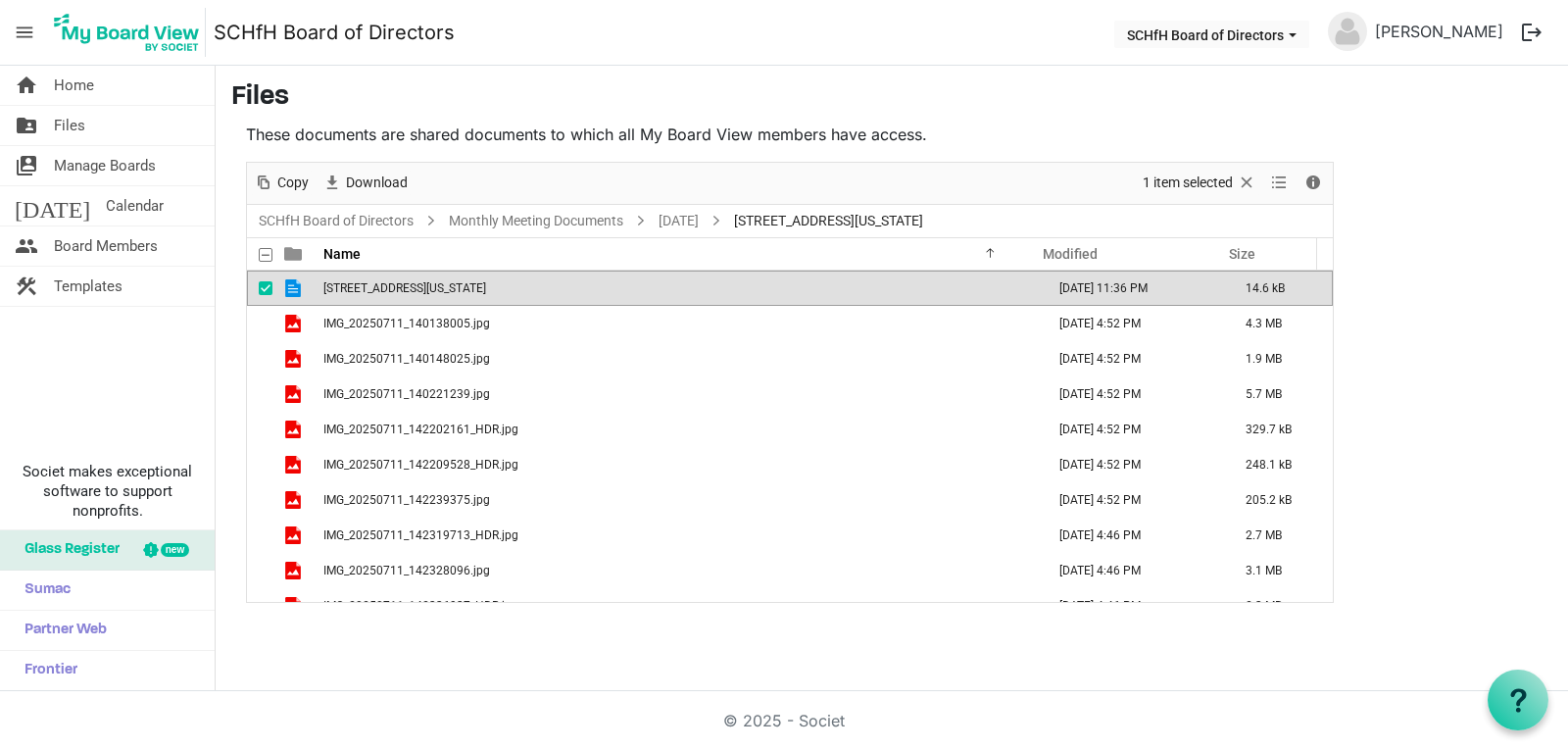 click on "11 W Washington St.docx" at bounding box center (405, 288) 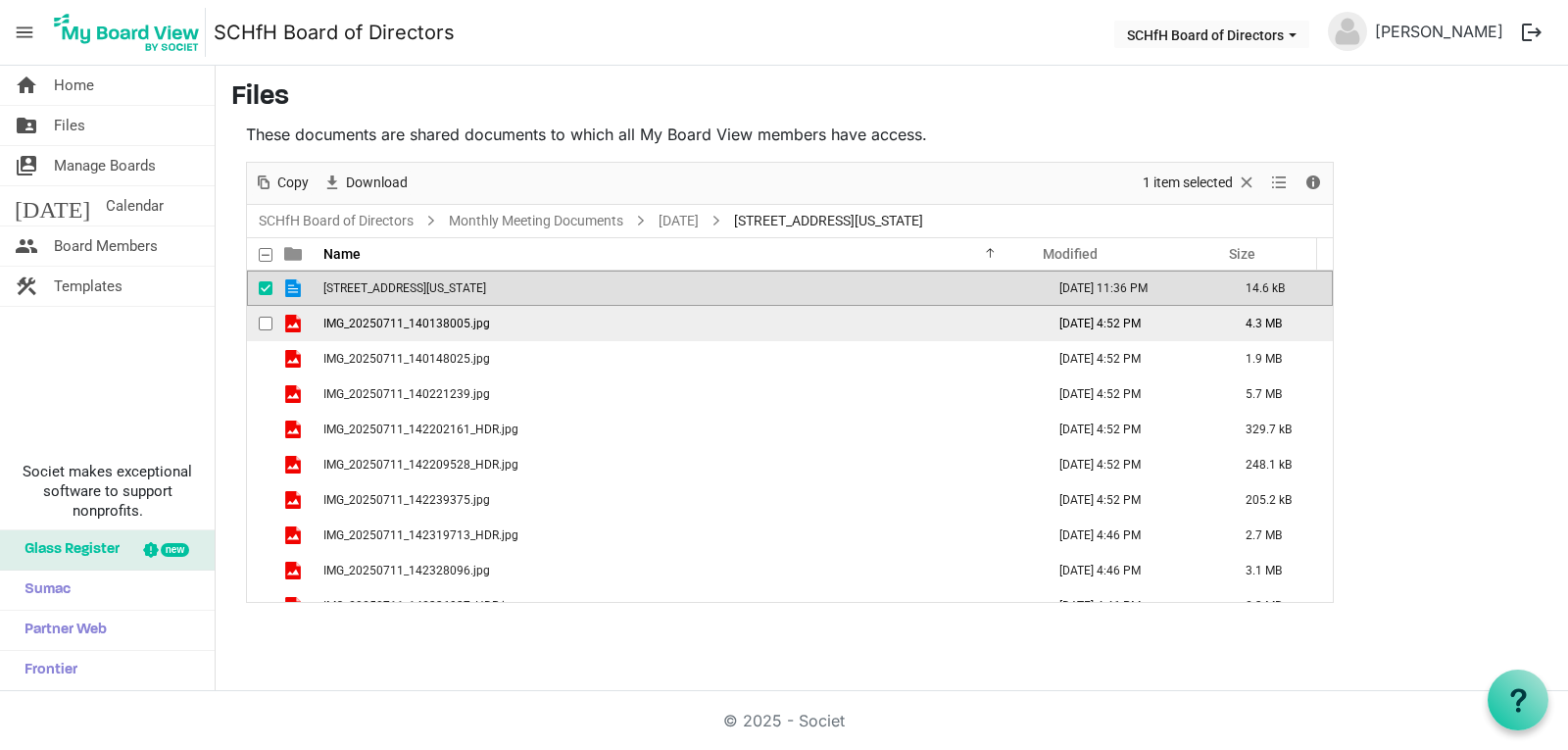 click on "IMG_20250711_140138005.jpg" at bounding box center (678, 324) 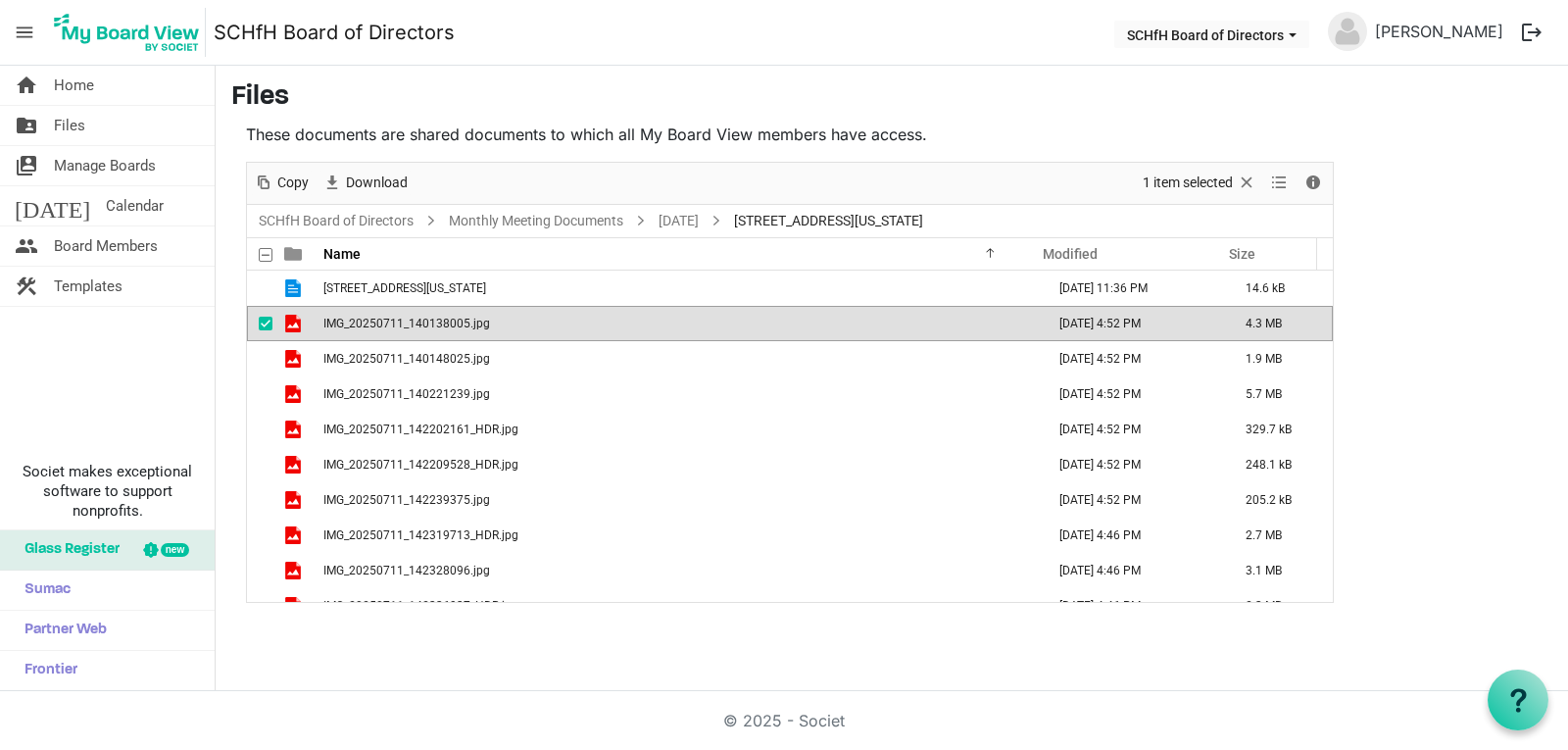 click on "IMG_20250711_140138005.jpg" at bounding box center [407, 324] 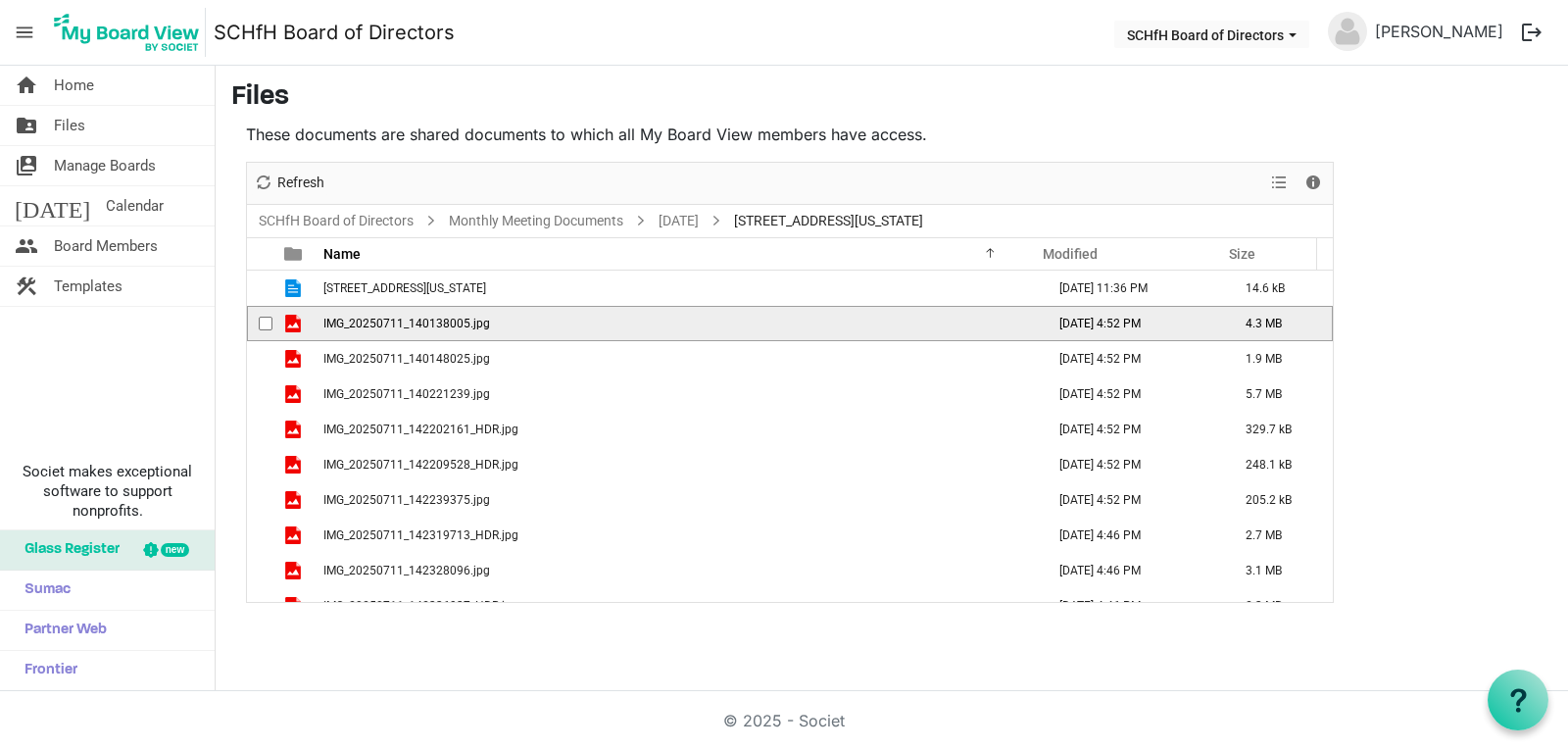 click on "IMG_20250711_140138005.jpg" at bounding box center [407, 324] 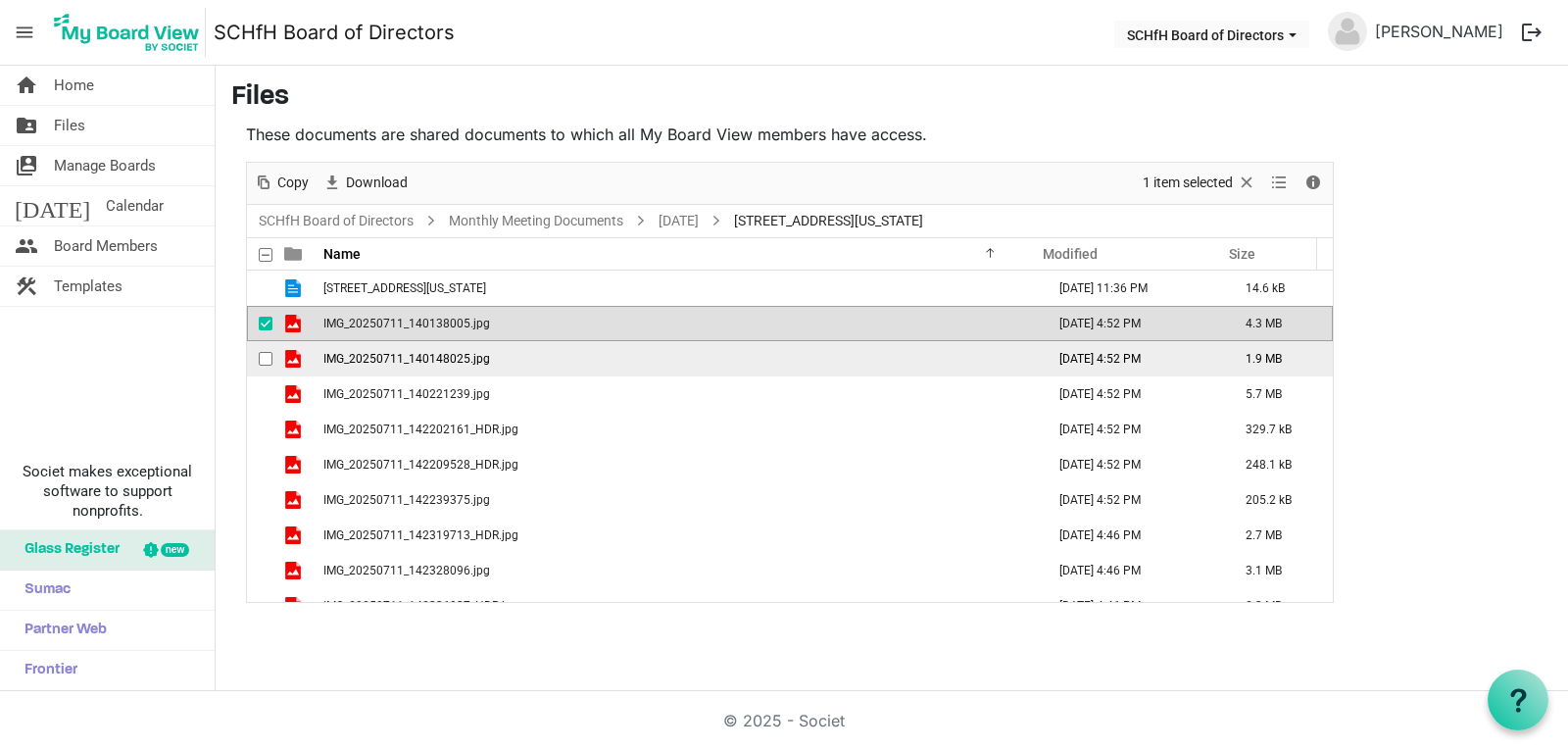 click at bounding box center (266, 359) 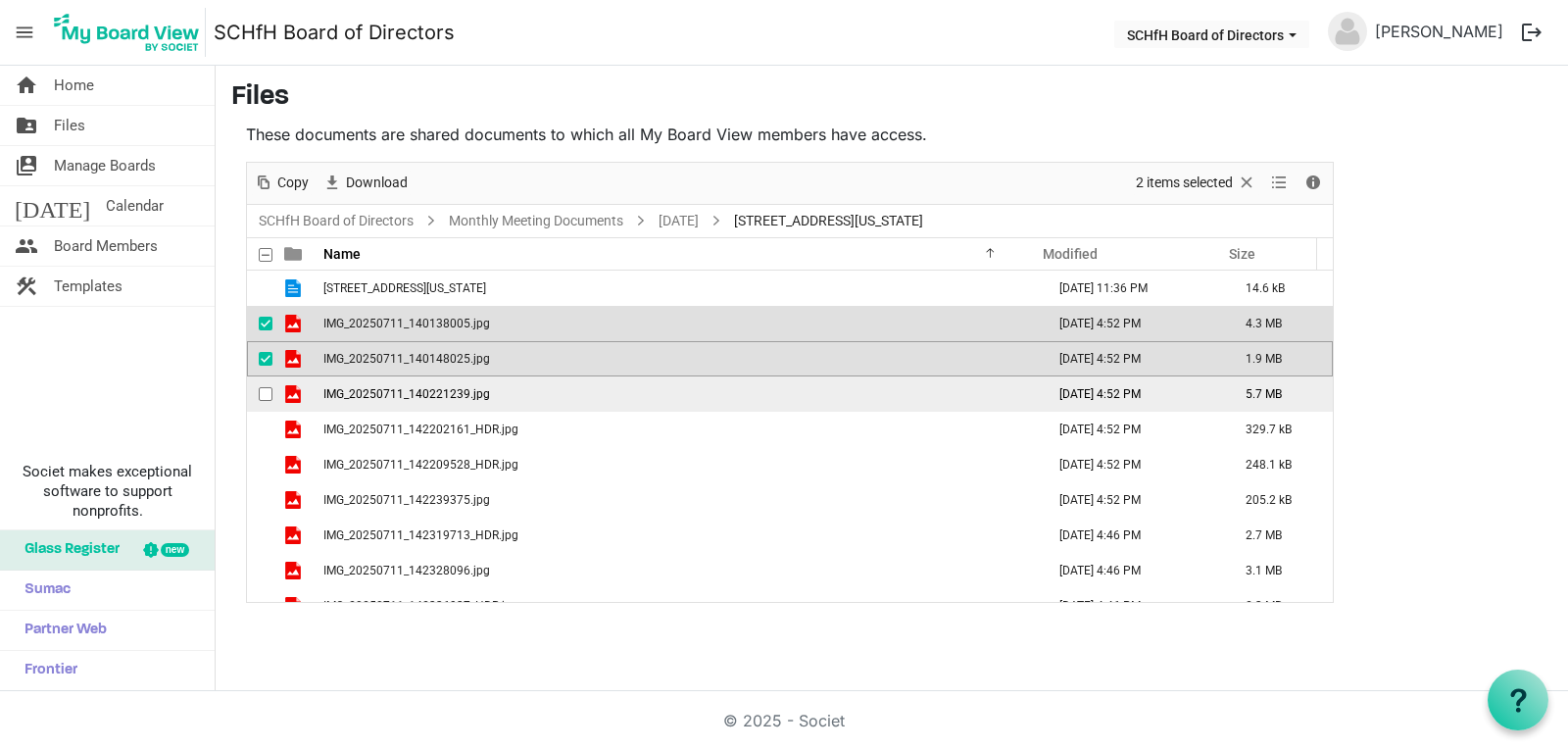 click at bounding box center [270, 394] 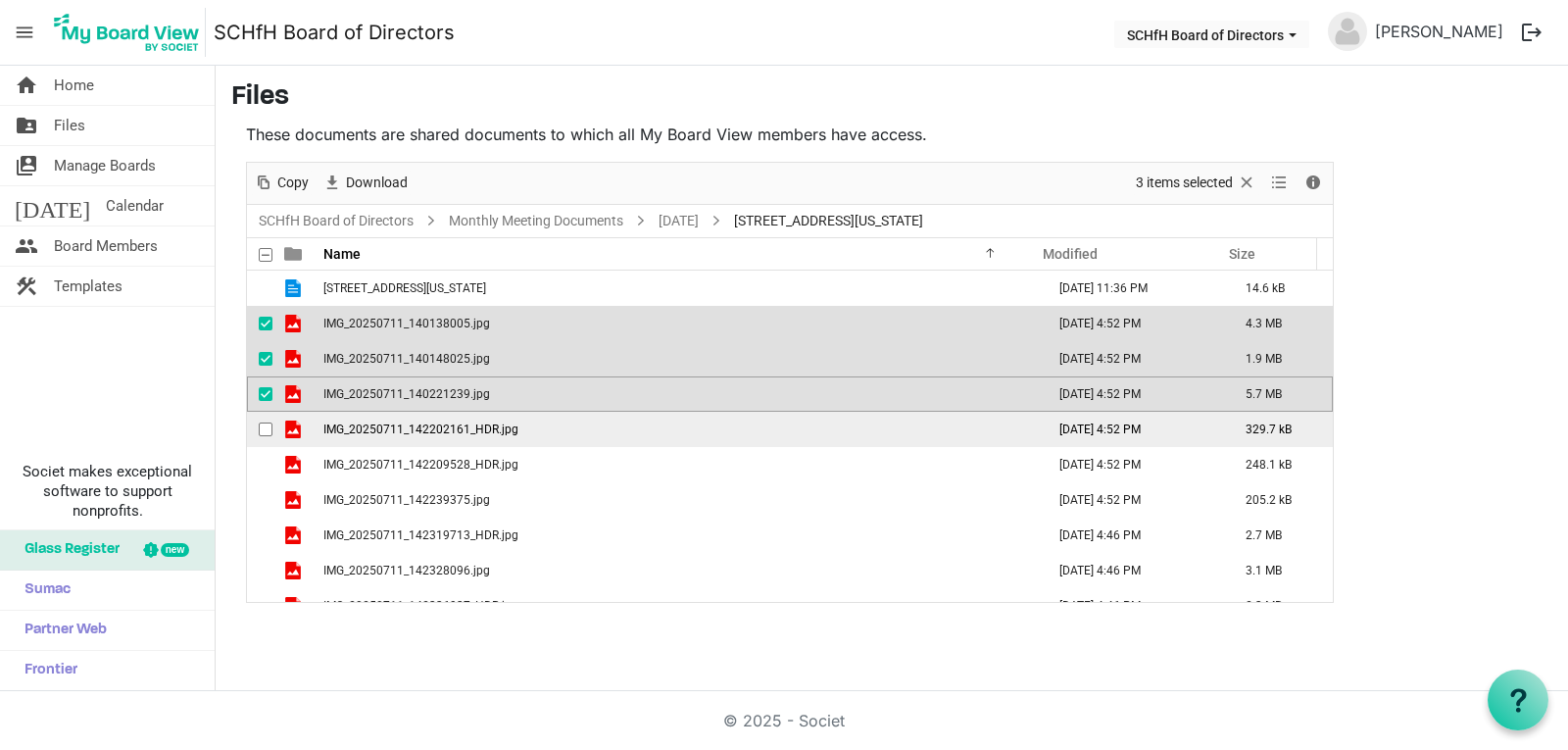click at bounding box center (270, 429) 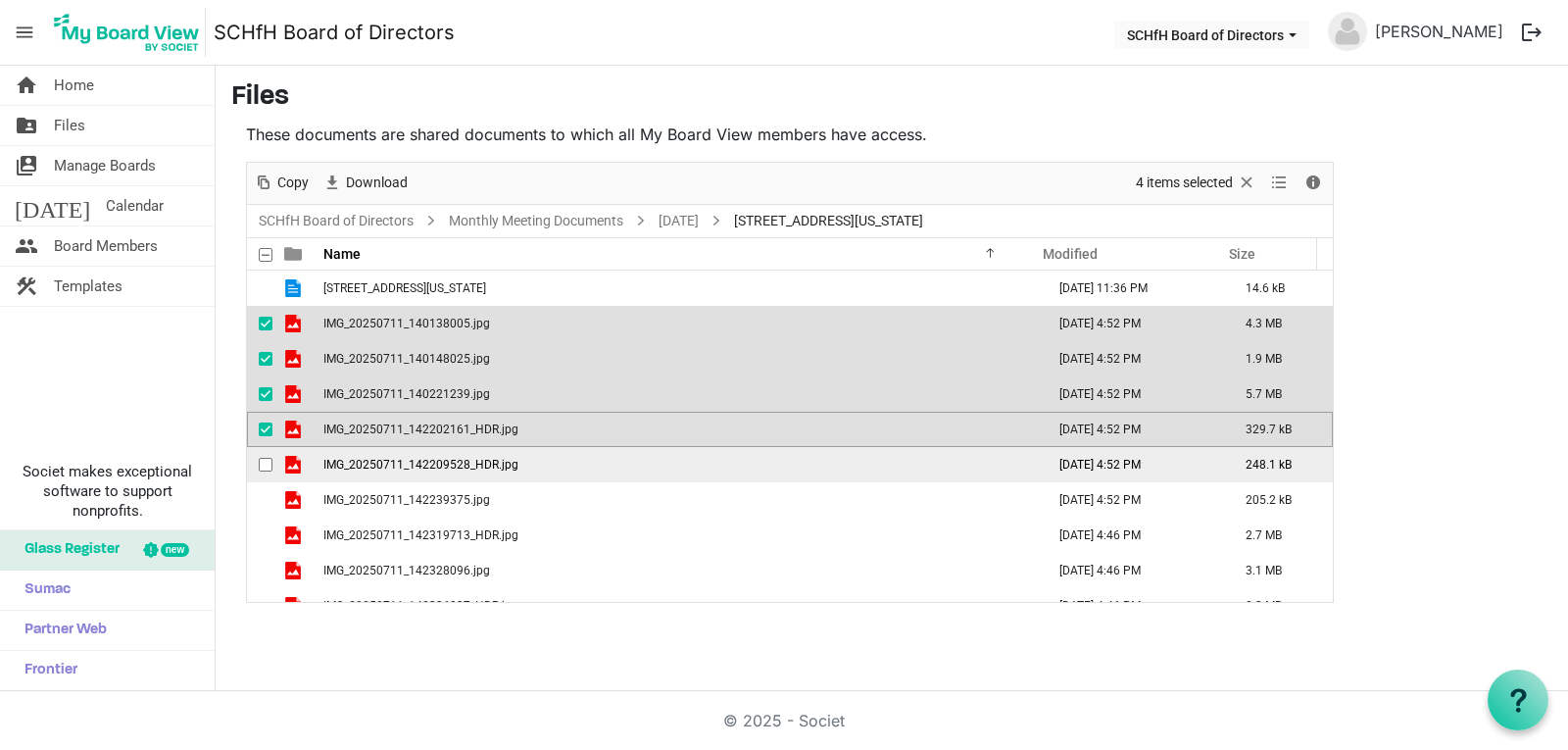 click at bounding box center (260, 465) 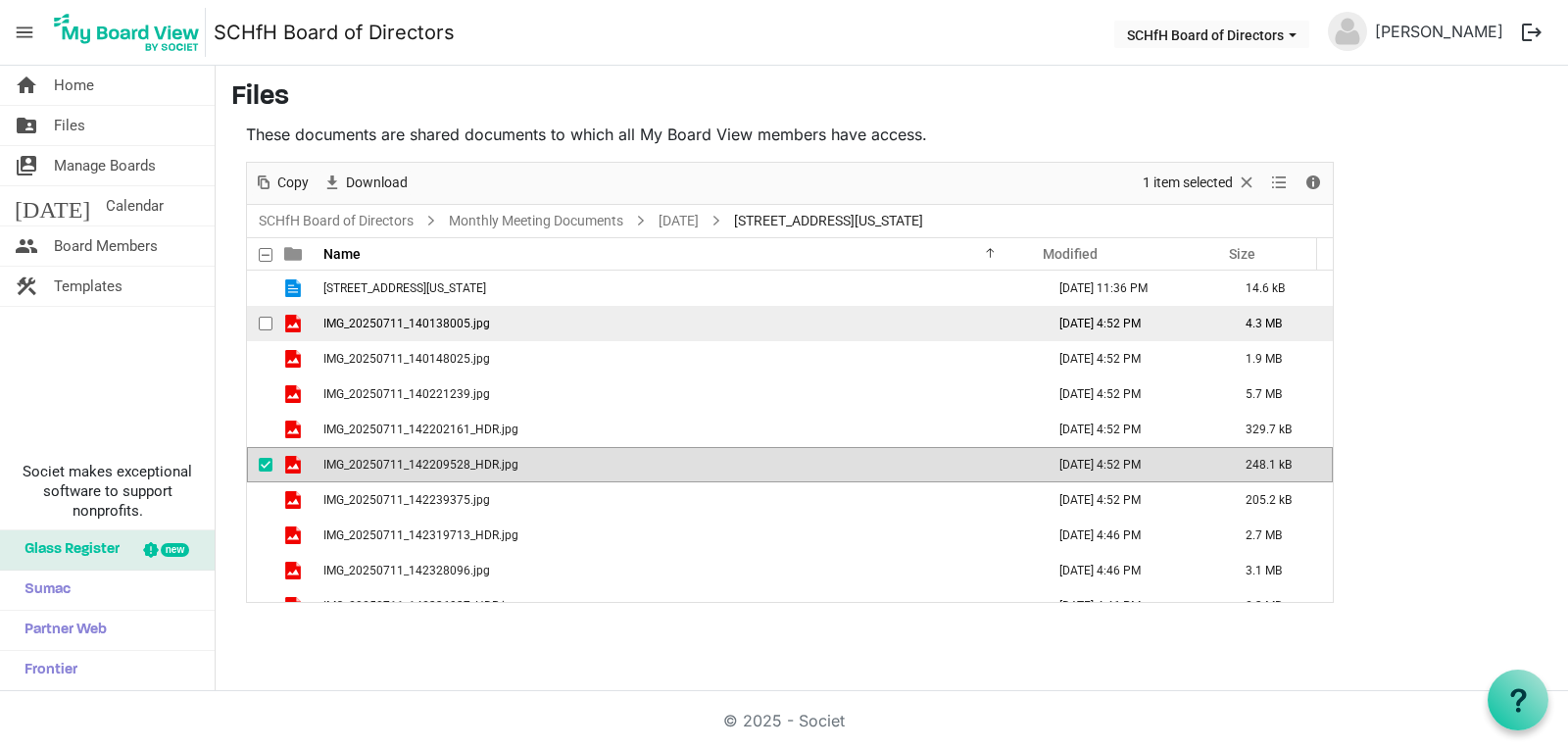click at bounding box center [266, 324] 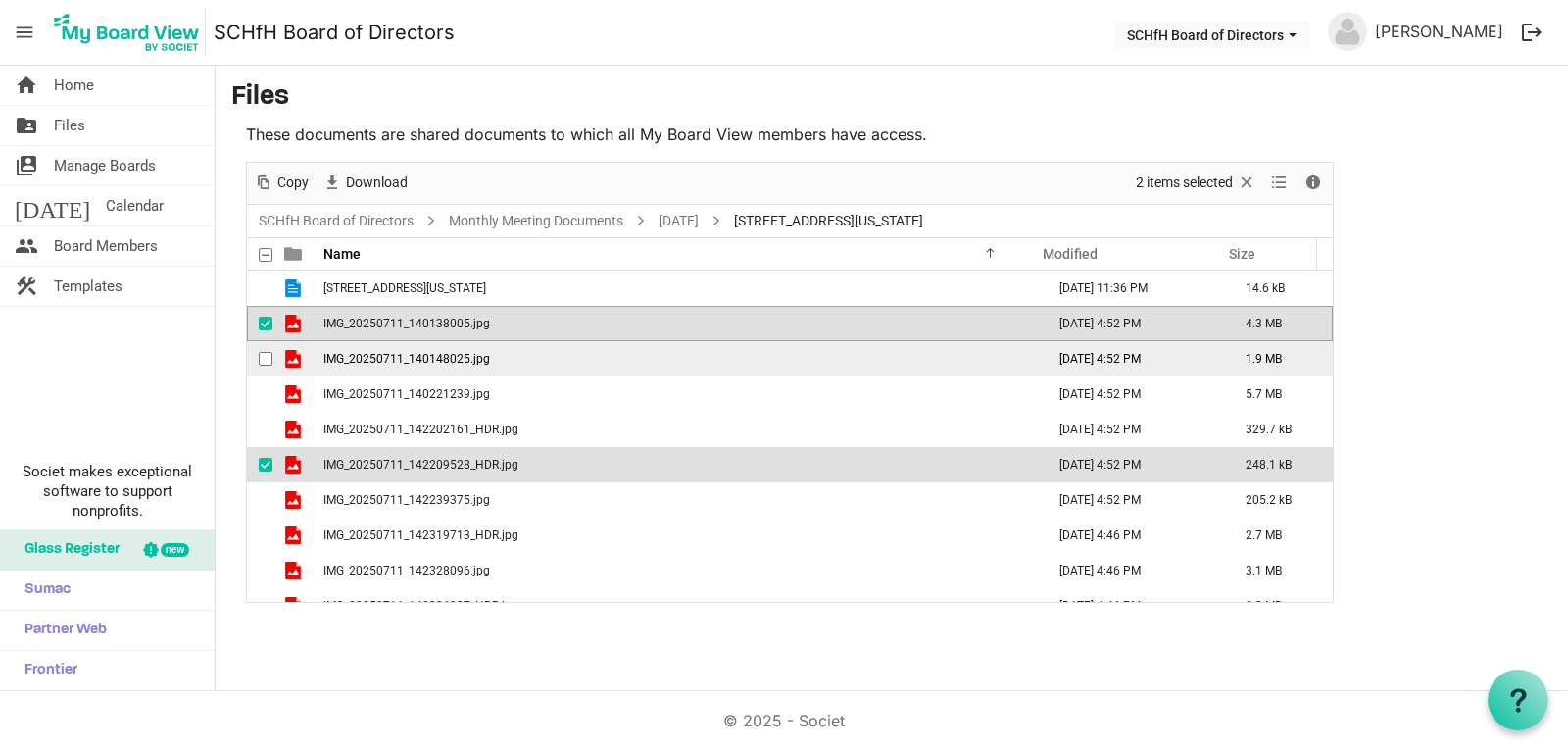 click at bounding box center [266, 359] 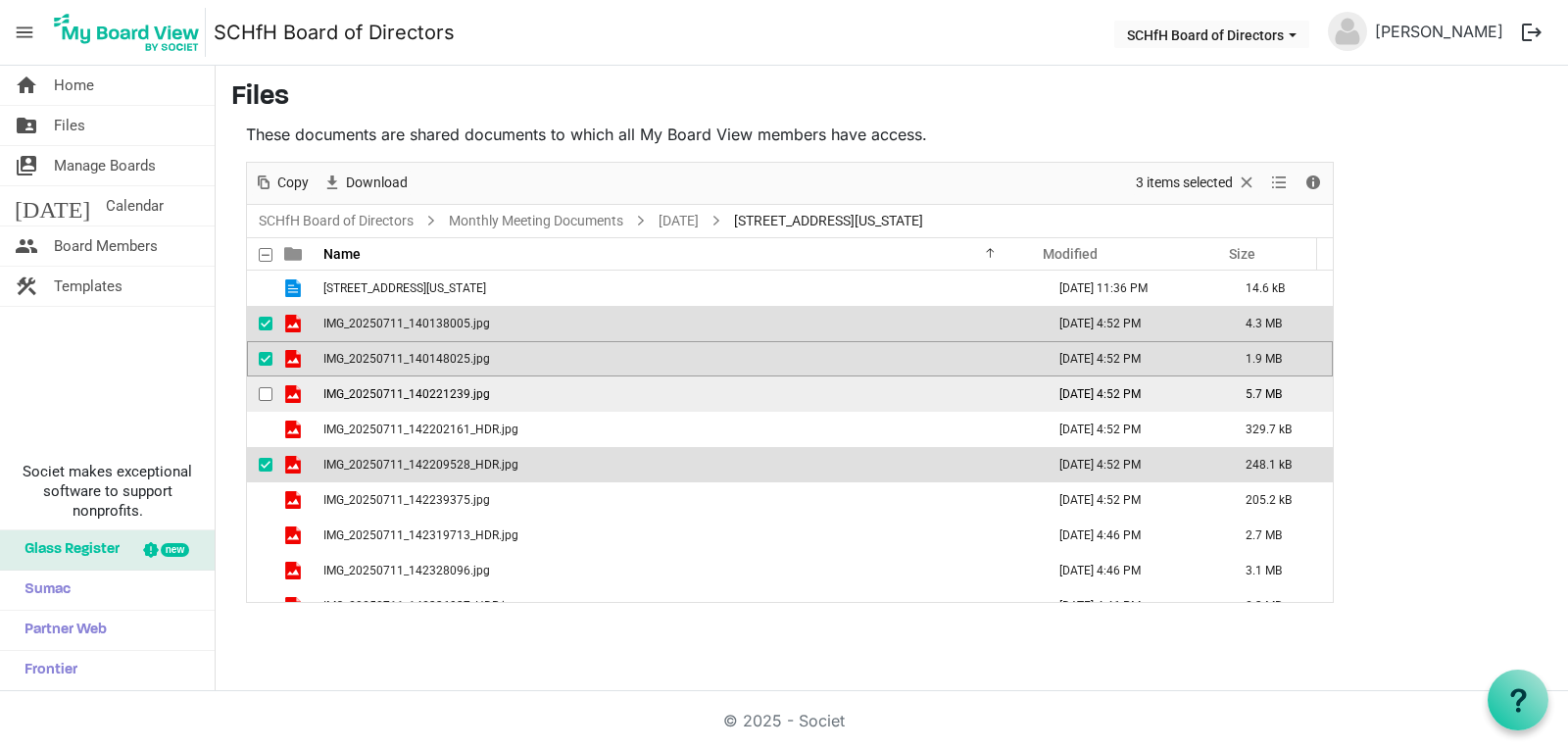click at bounding box center (266, 394) 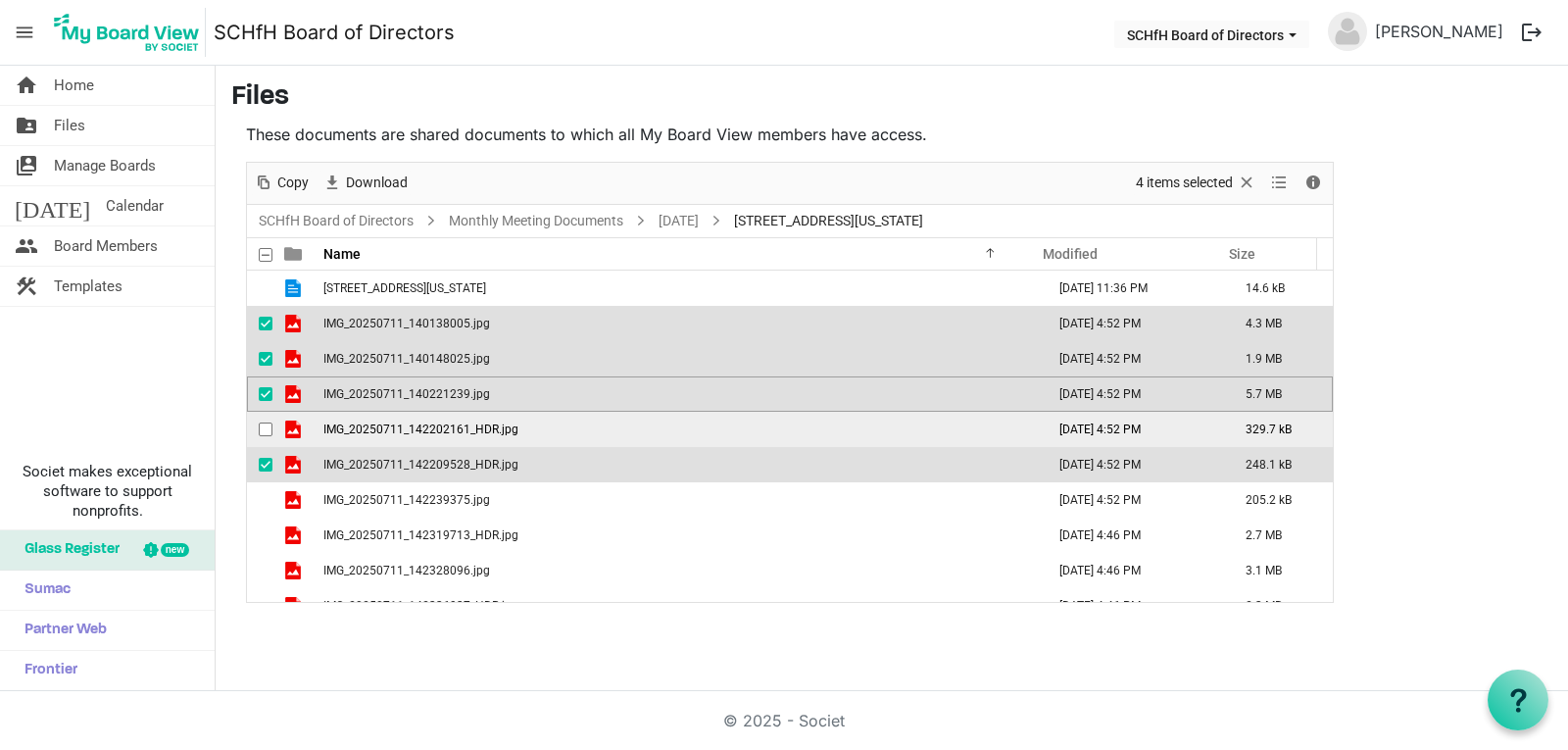 click at bounding box center (266, 429) 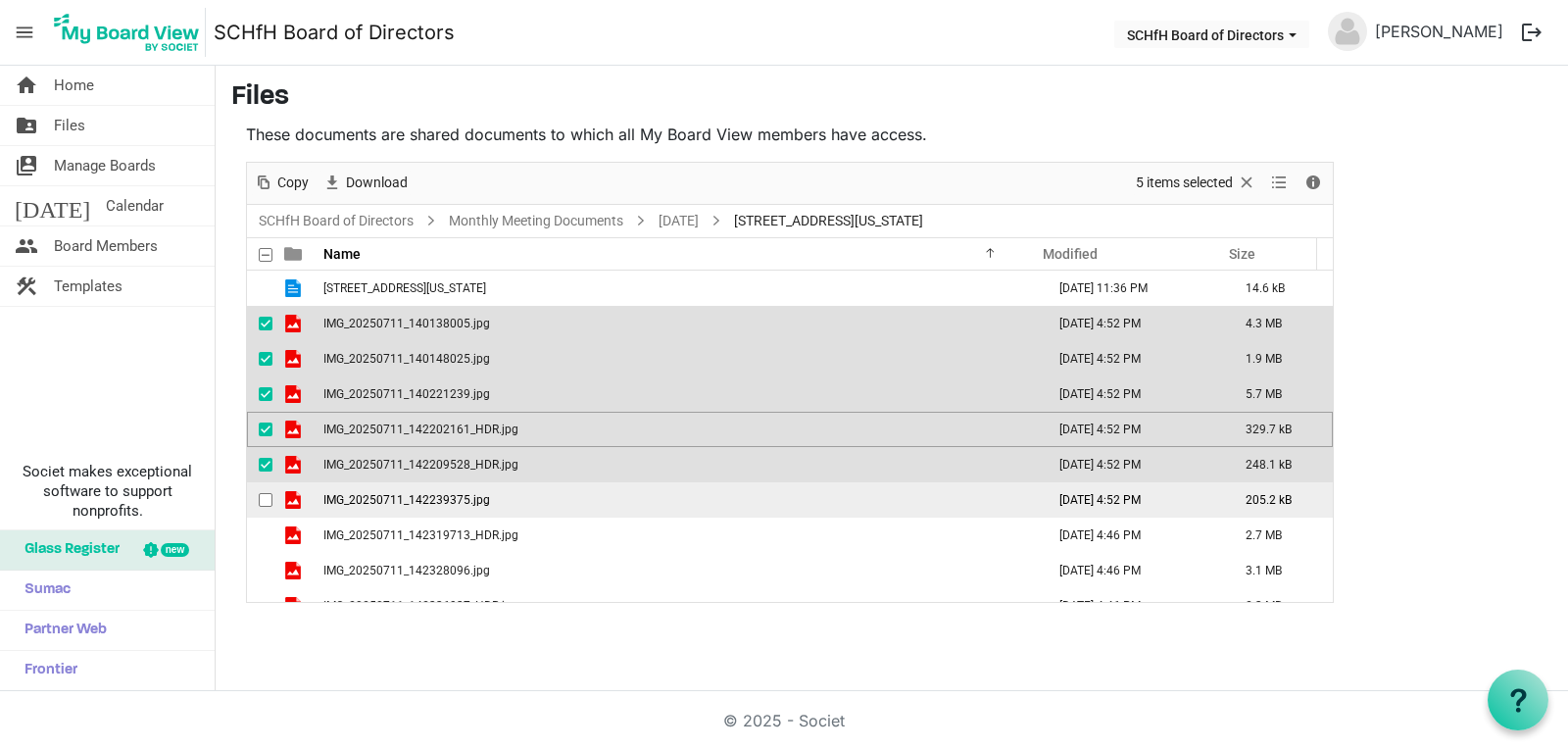 click at bounding box center [266, 500] 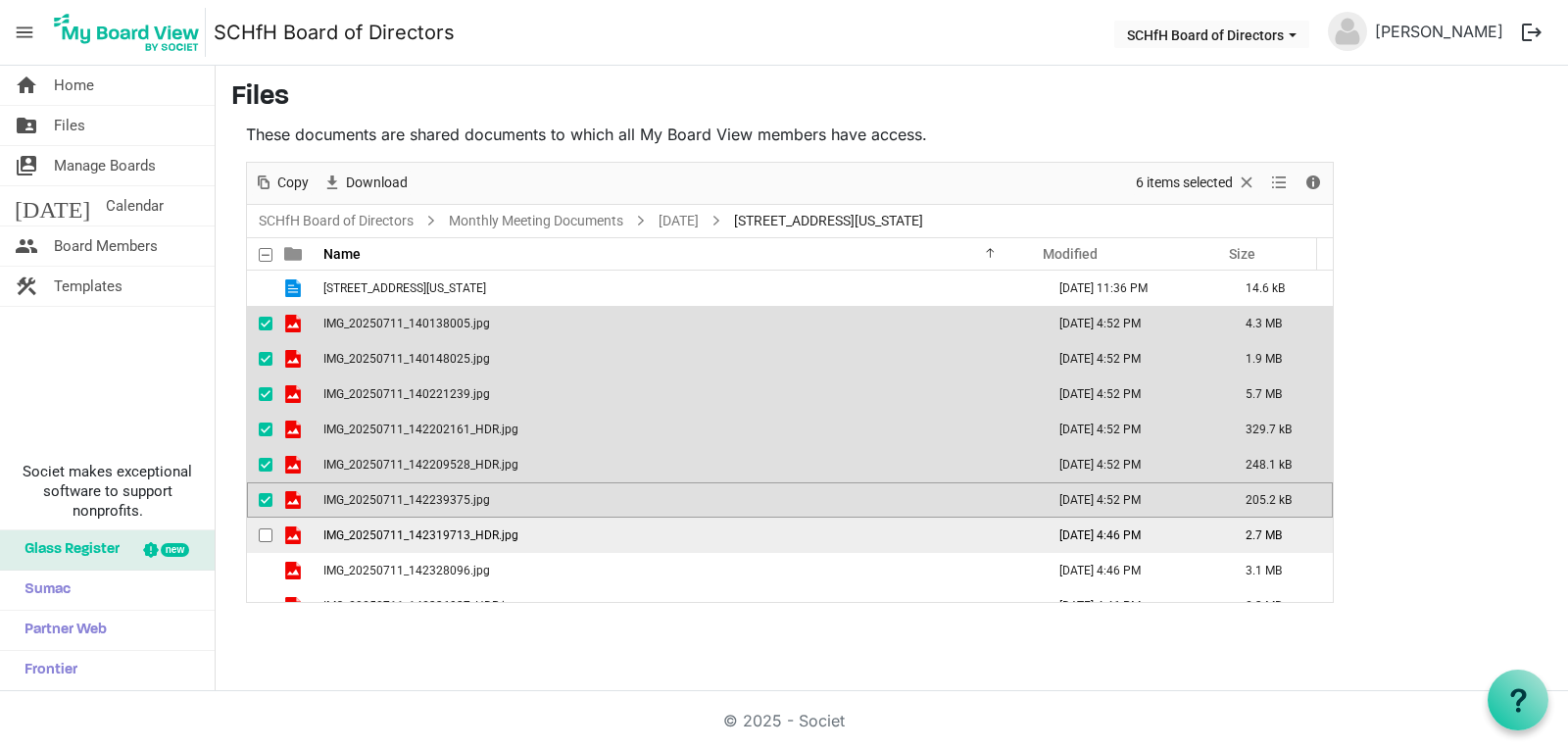 click at bounding box center [266, 535] 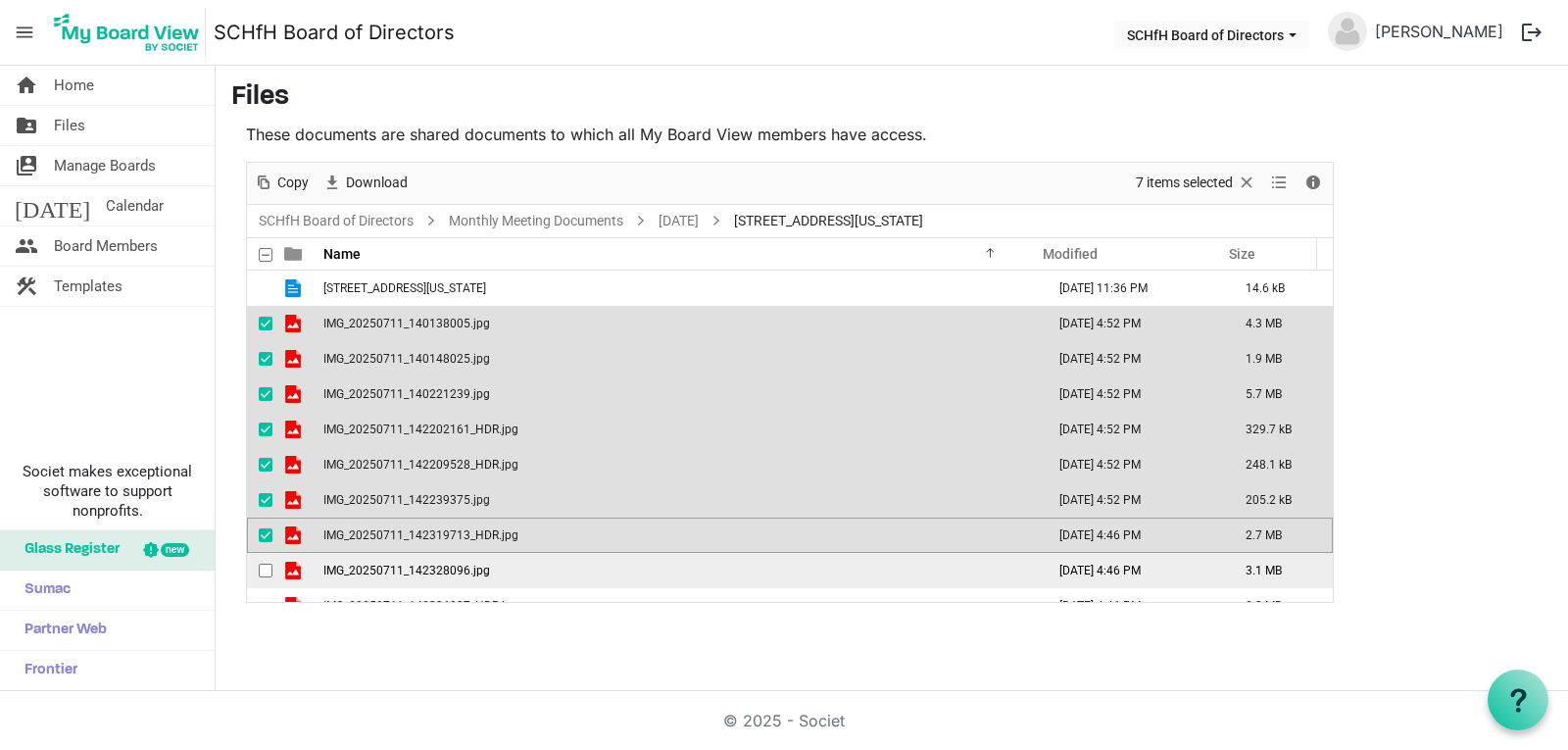 click at bounding box center [266, 571] 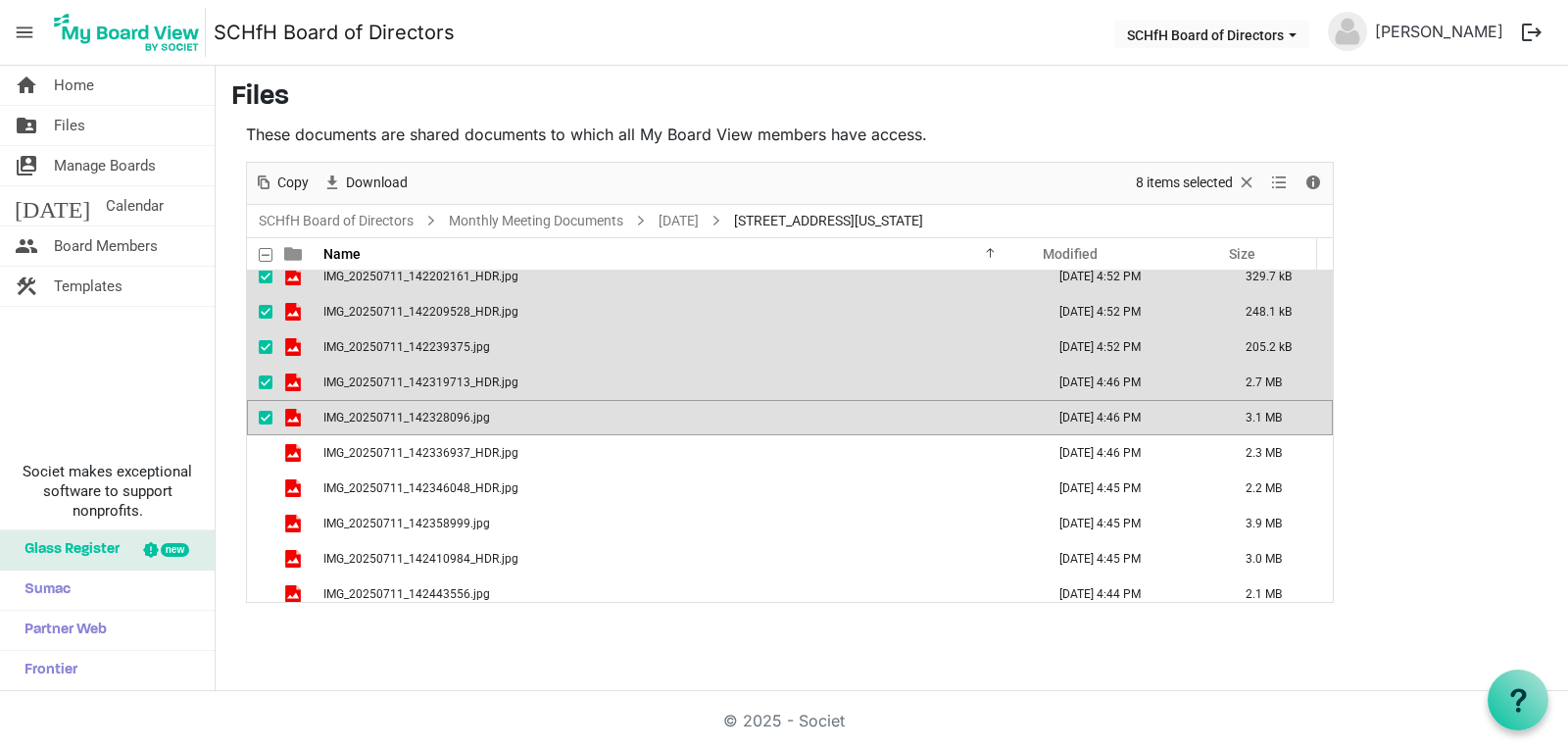 scroll, scrollTop: 196, scrollLeft: 0, axis: vertical 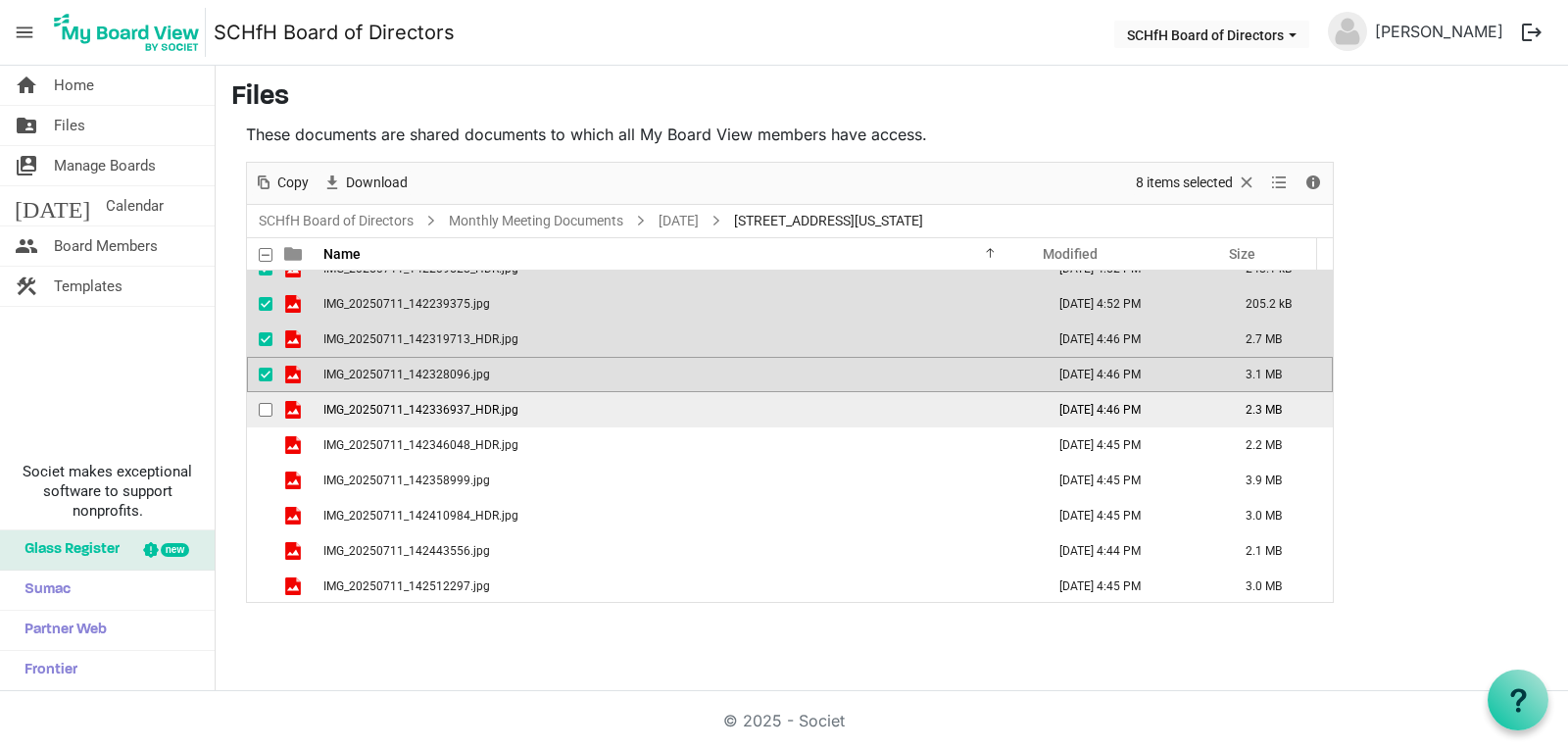 click at bounding box center (266, 410) 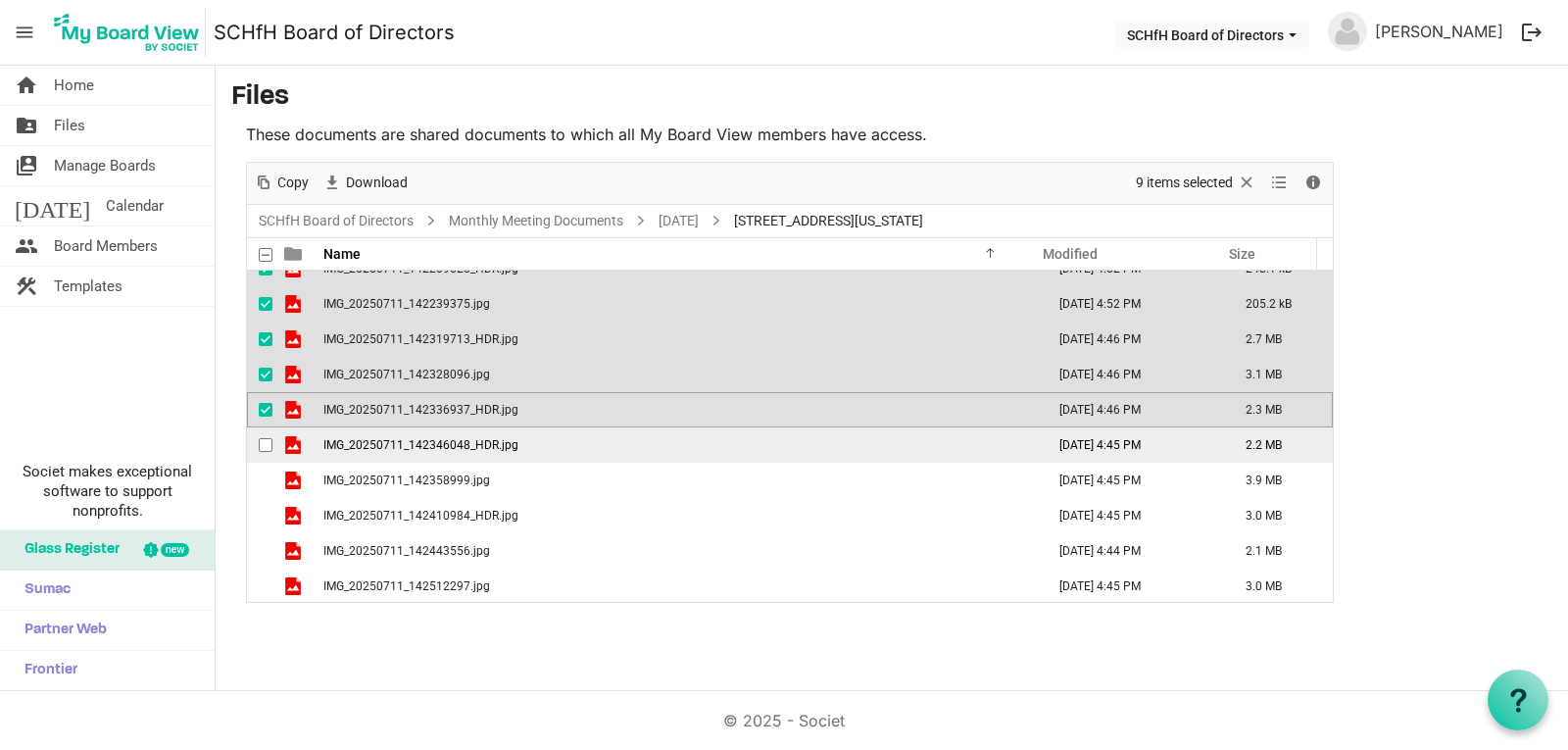 click at bounding box center [266, 445] 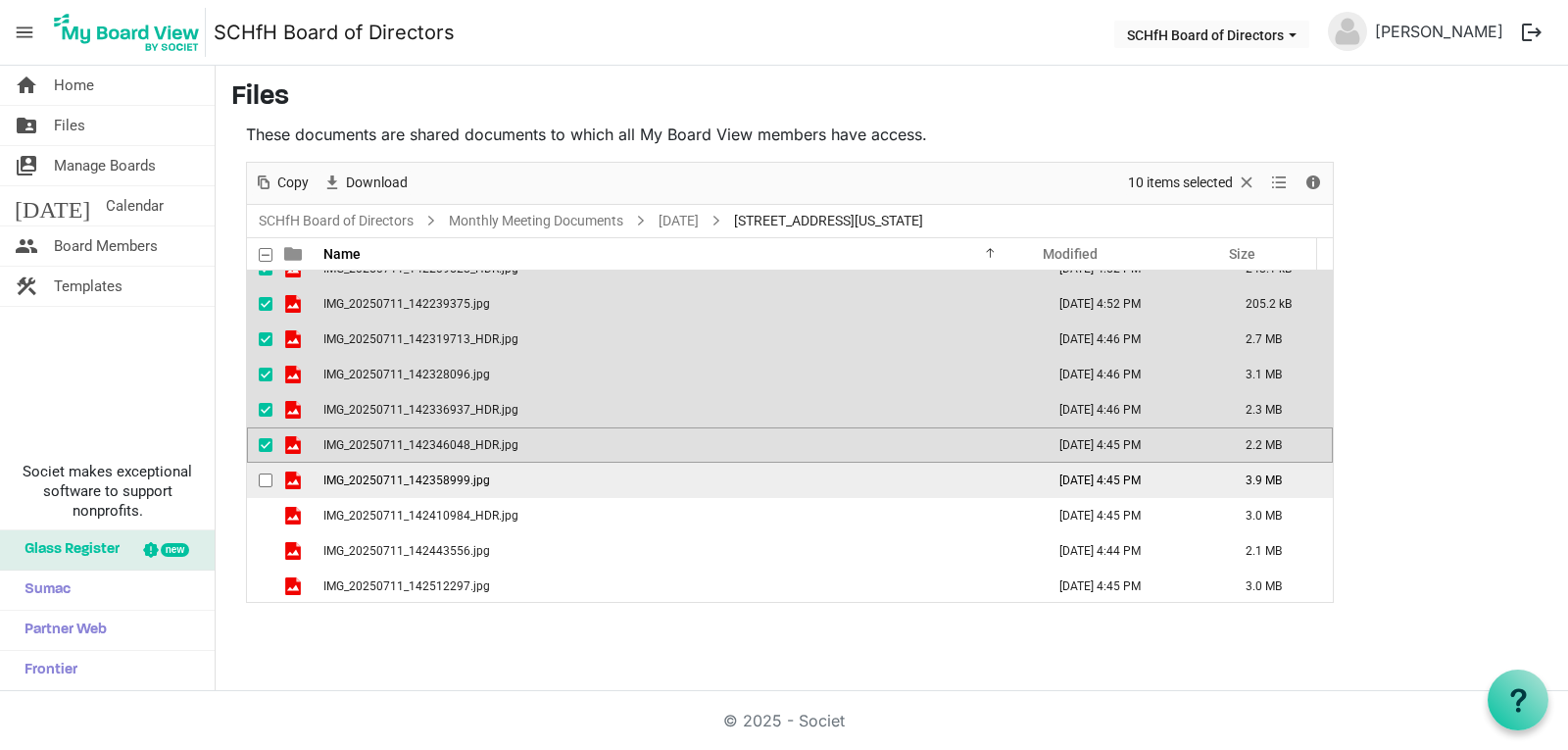 click at bounding box center (266, 480) 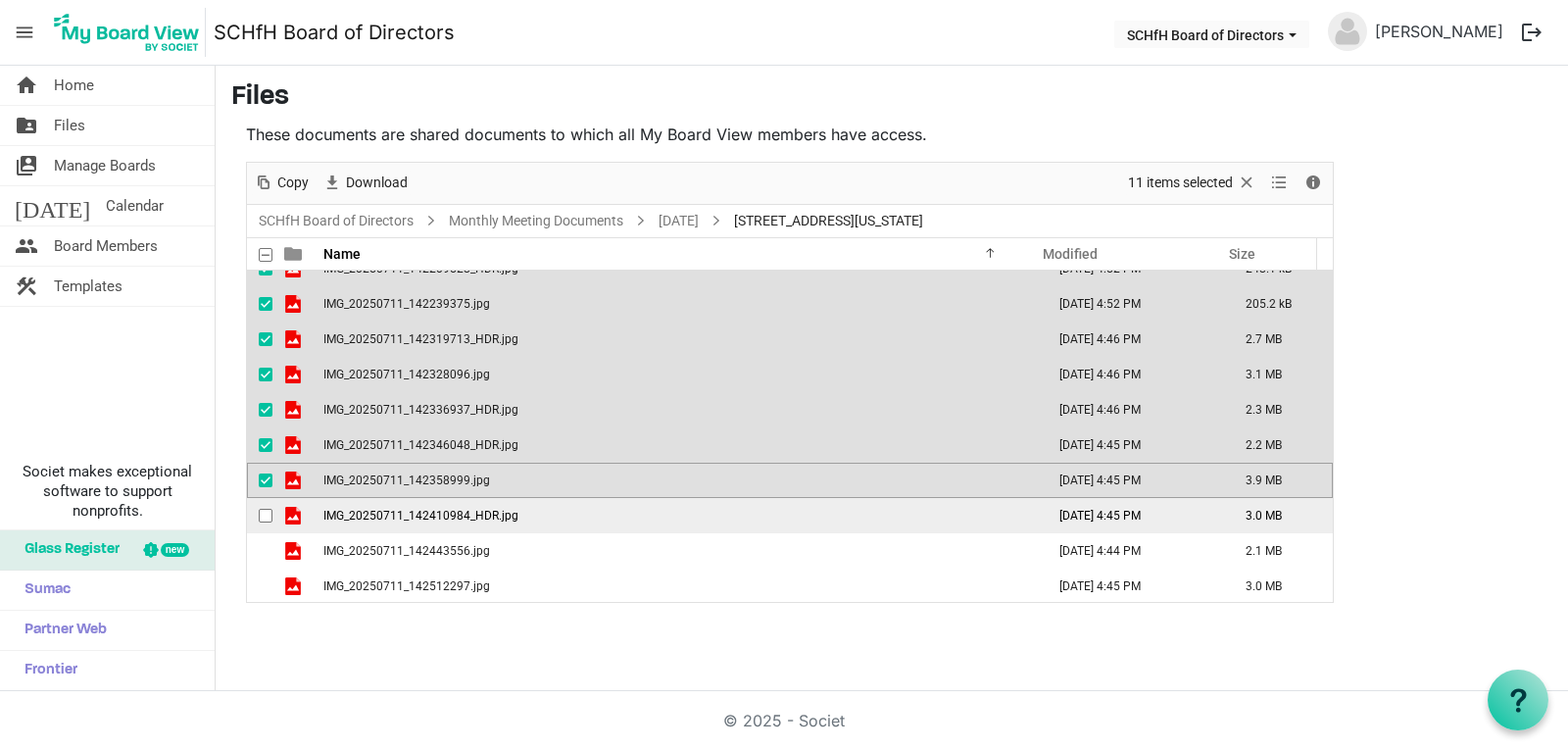 click at bounding box center [266, 516] 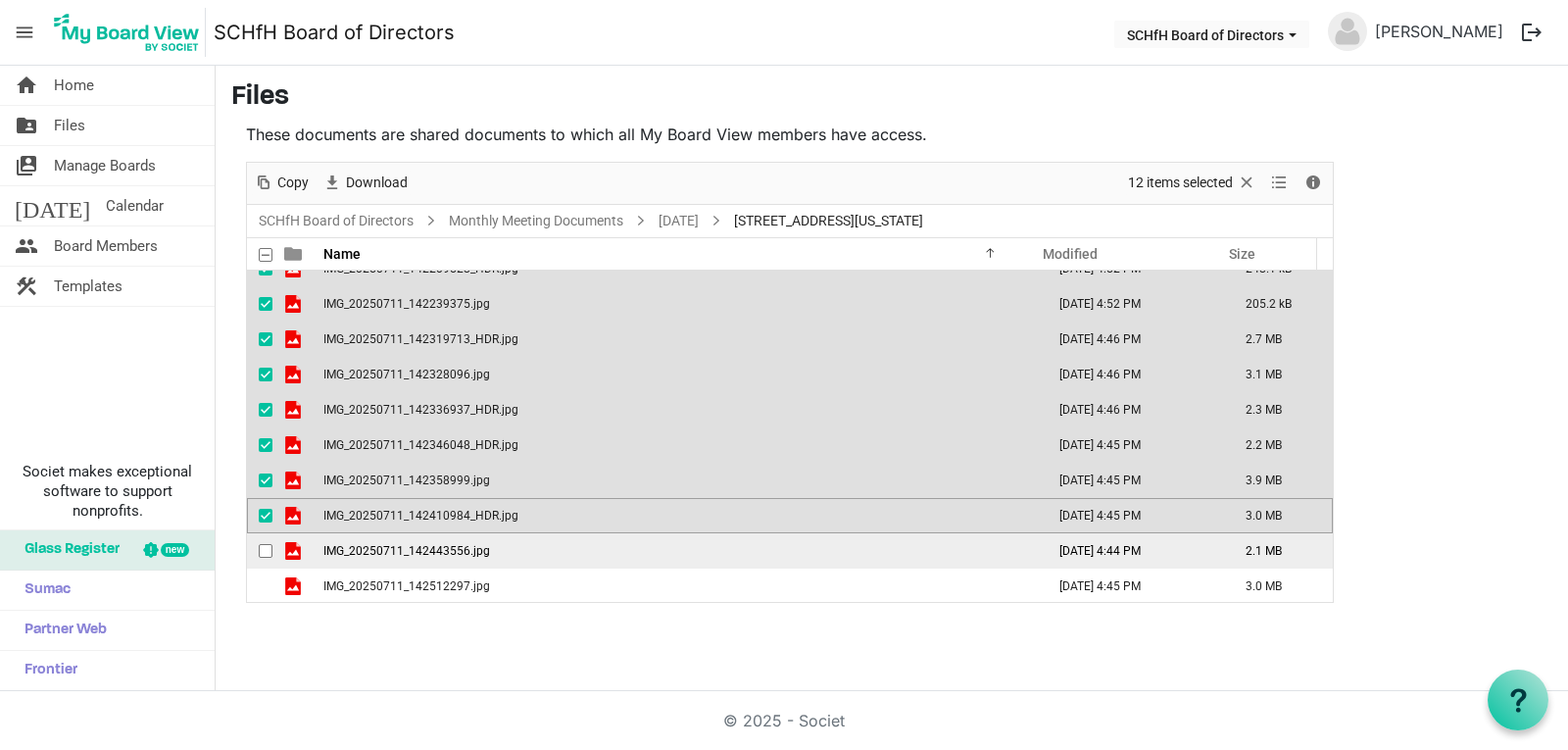 click at bounding box center [266, 551] 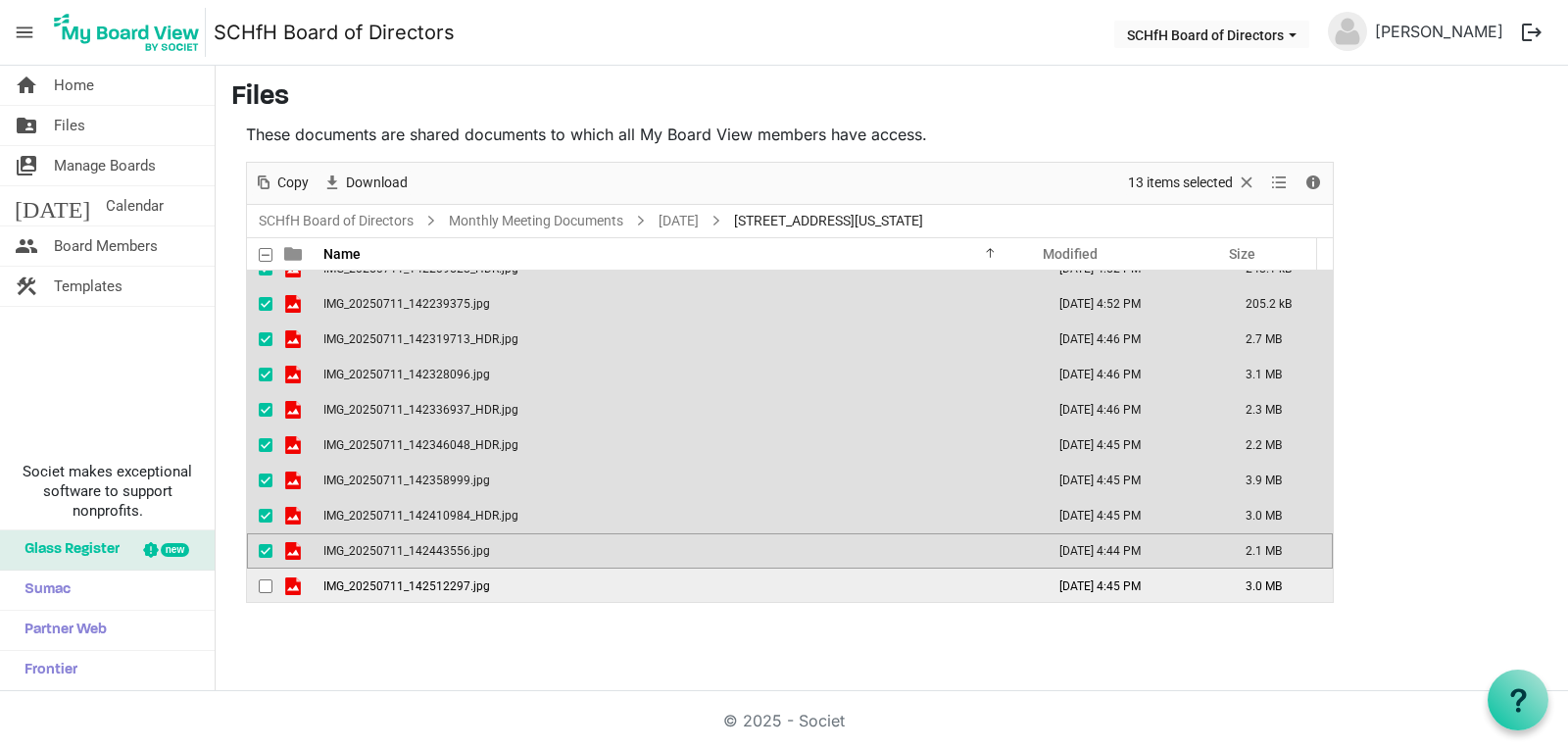 click at bounding box center [266, 586] 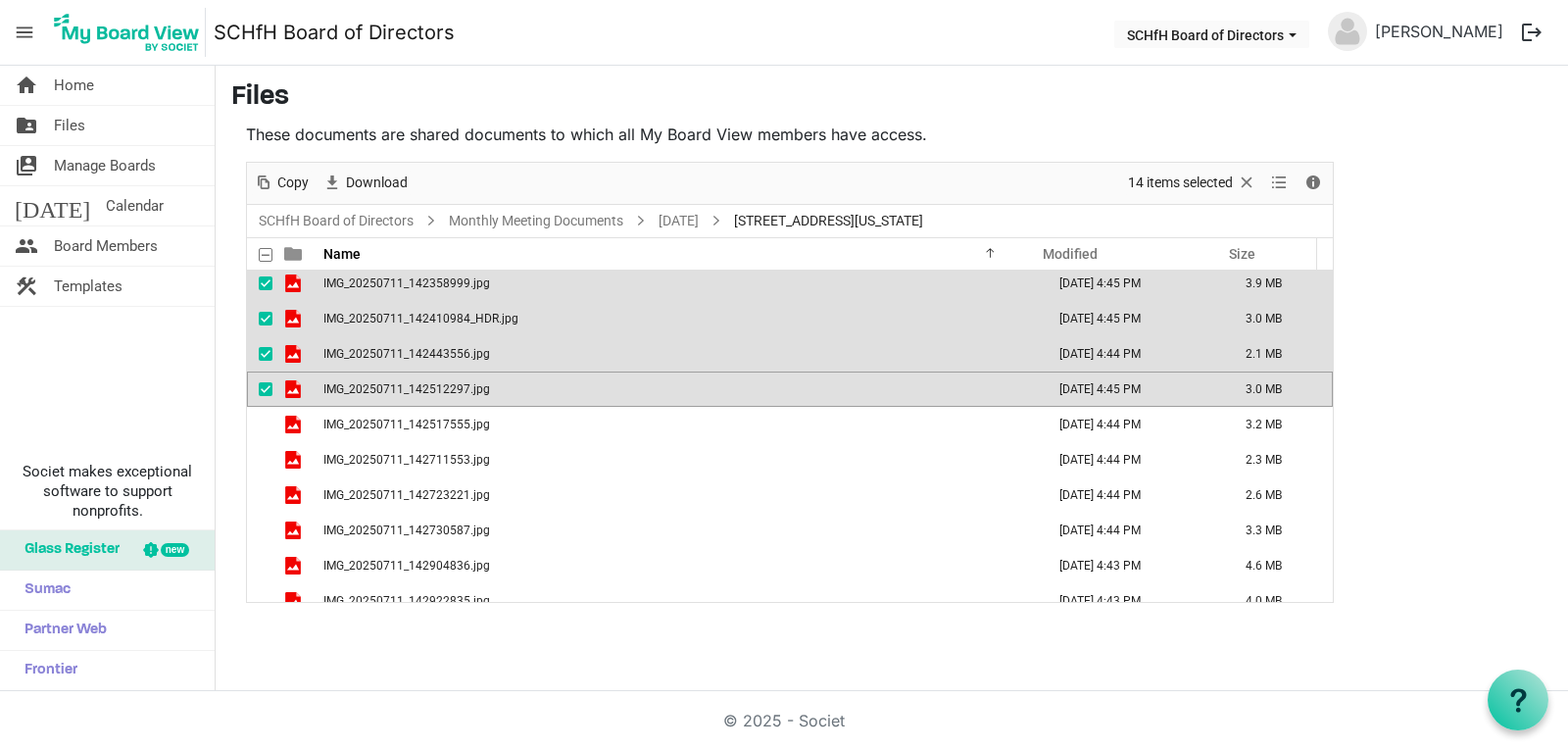 scroll, scrollTop: 394, scrollLeft: 0, axis: vertical 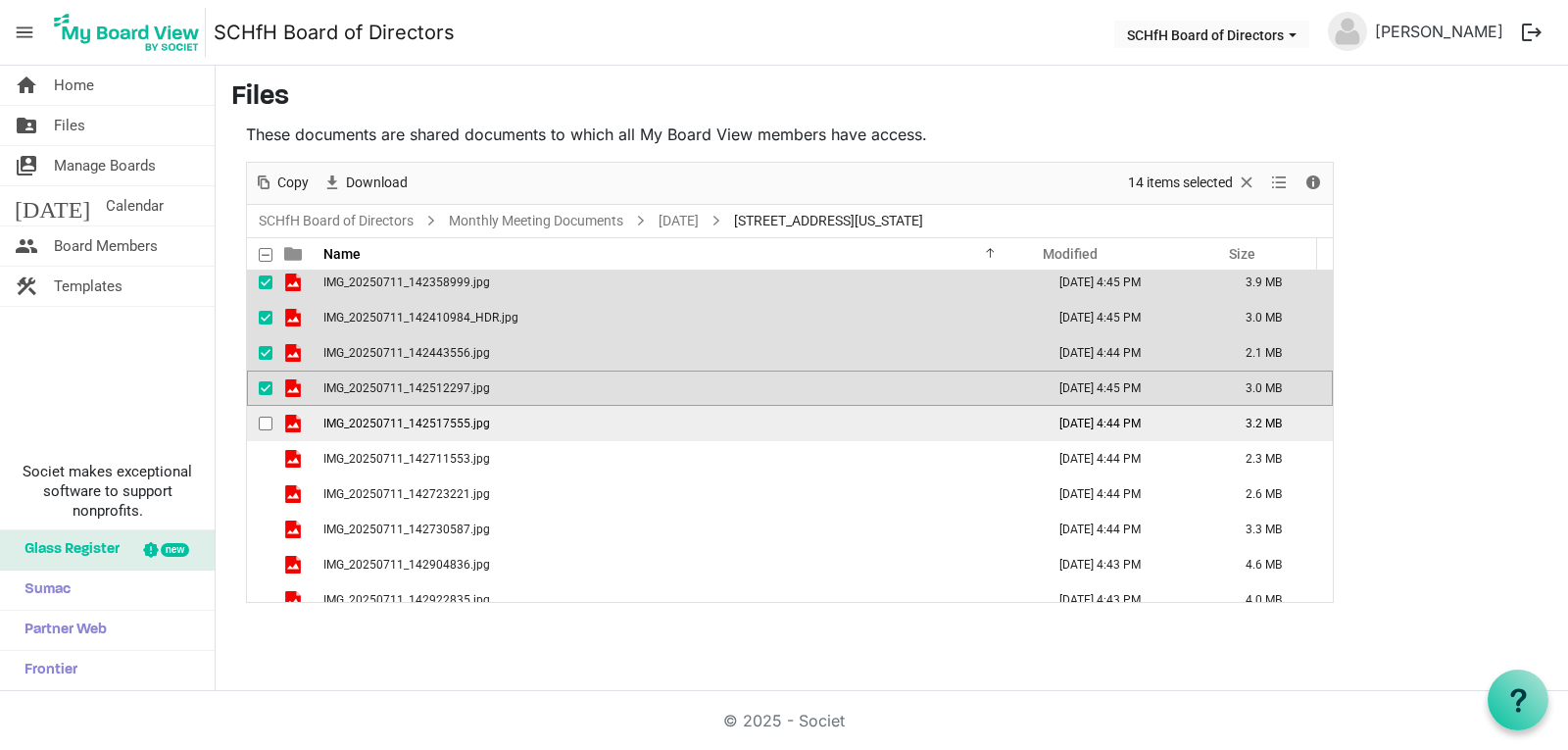 click at bounding box center [266, 424] 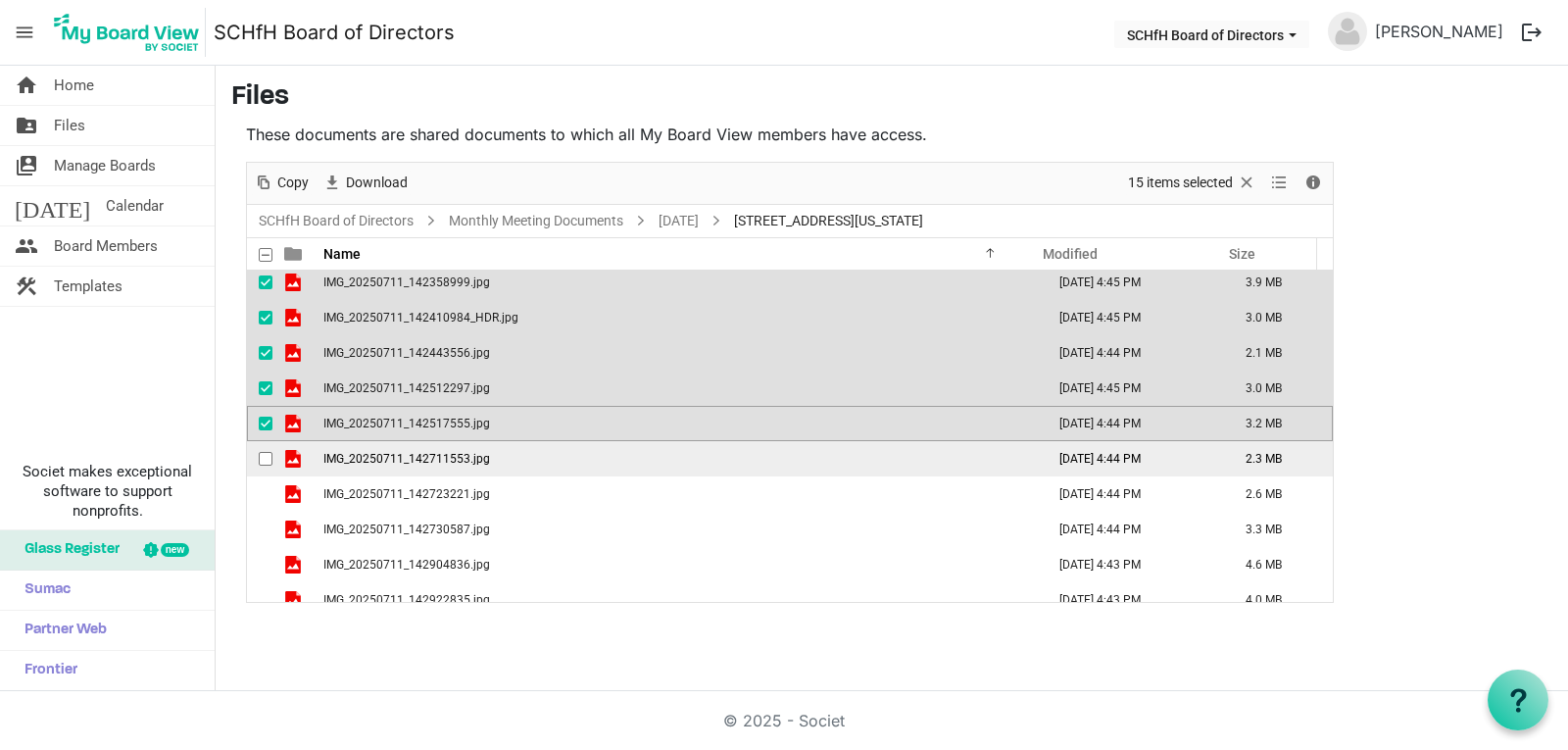 click at bounding box center (266, 459) 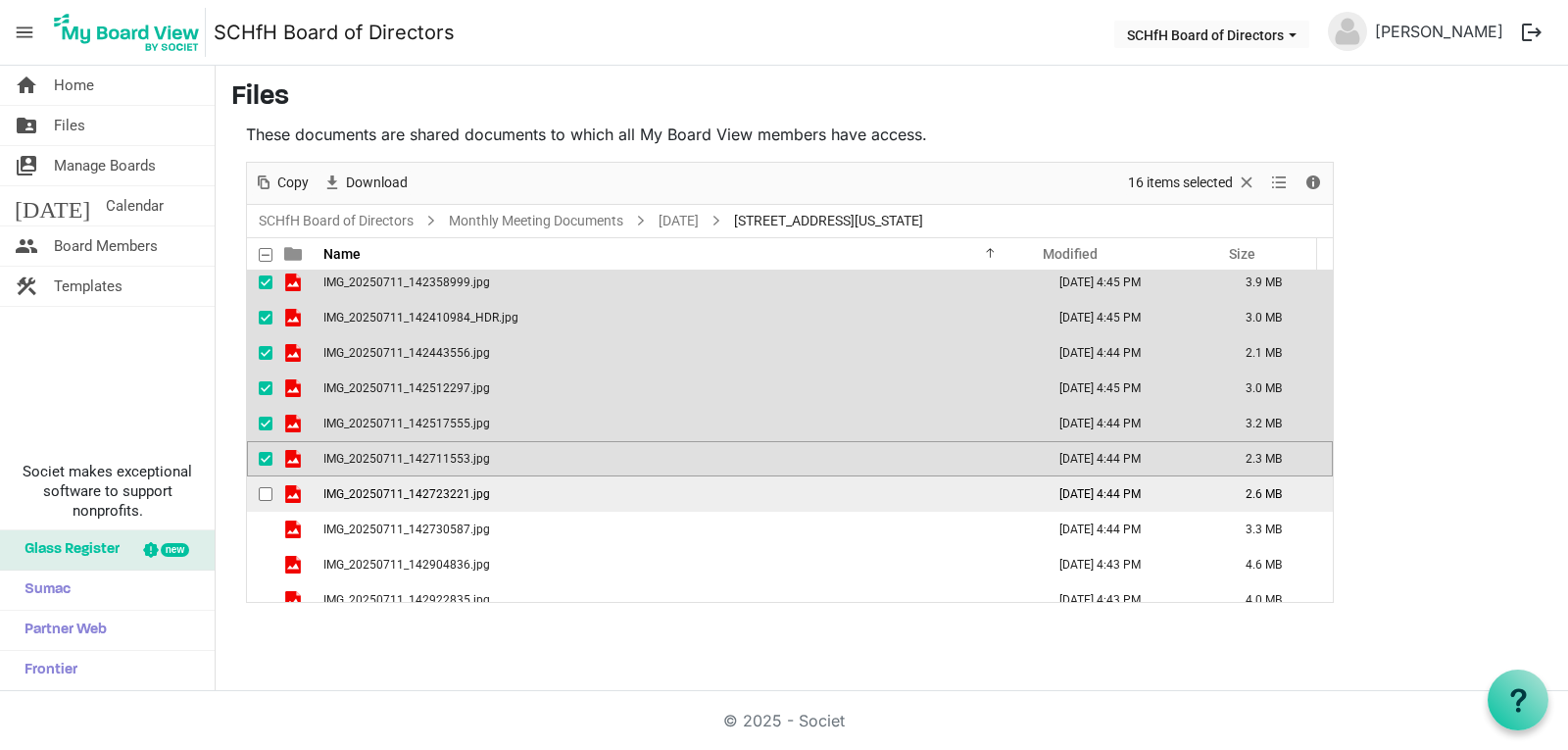 click at bounding box center [266, 494] 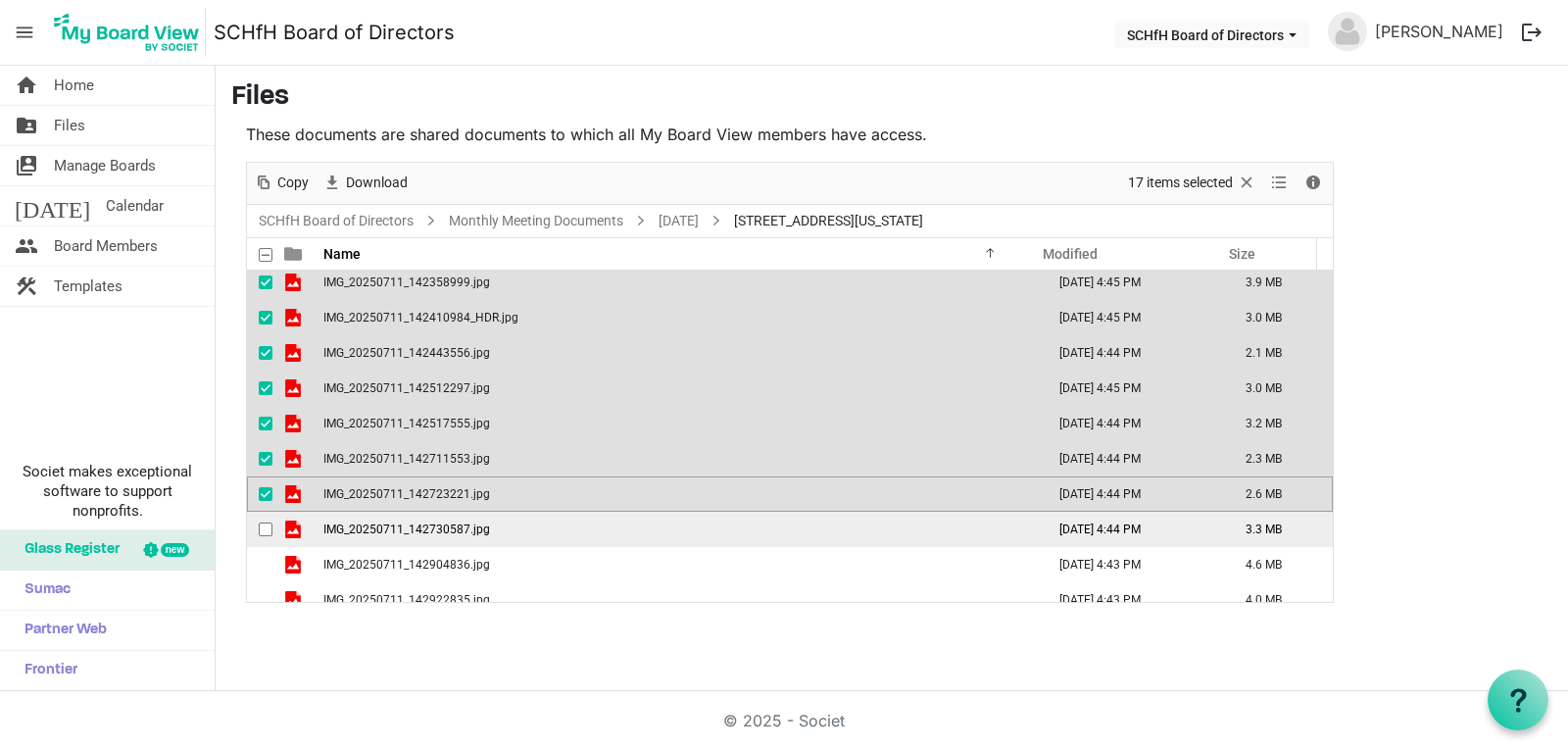 click at bounding box center (266, 529) 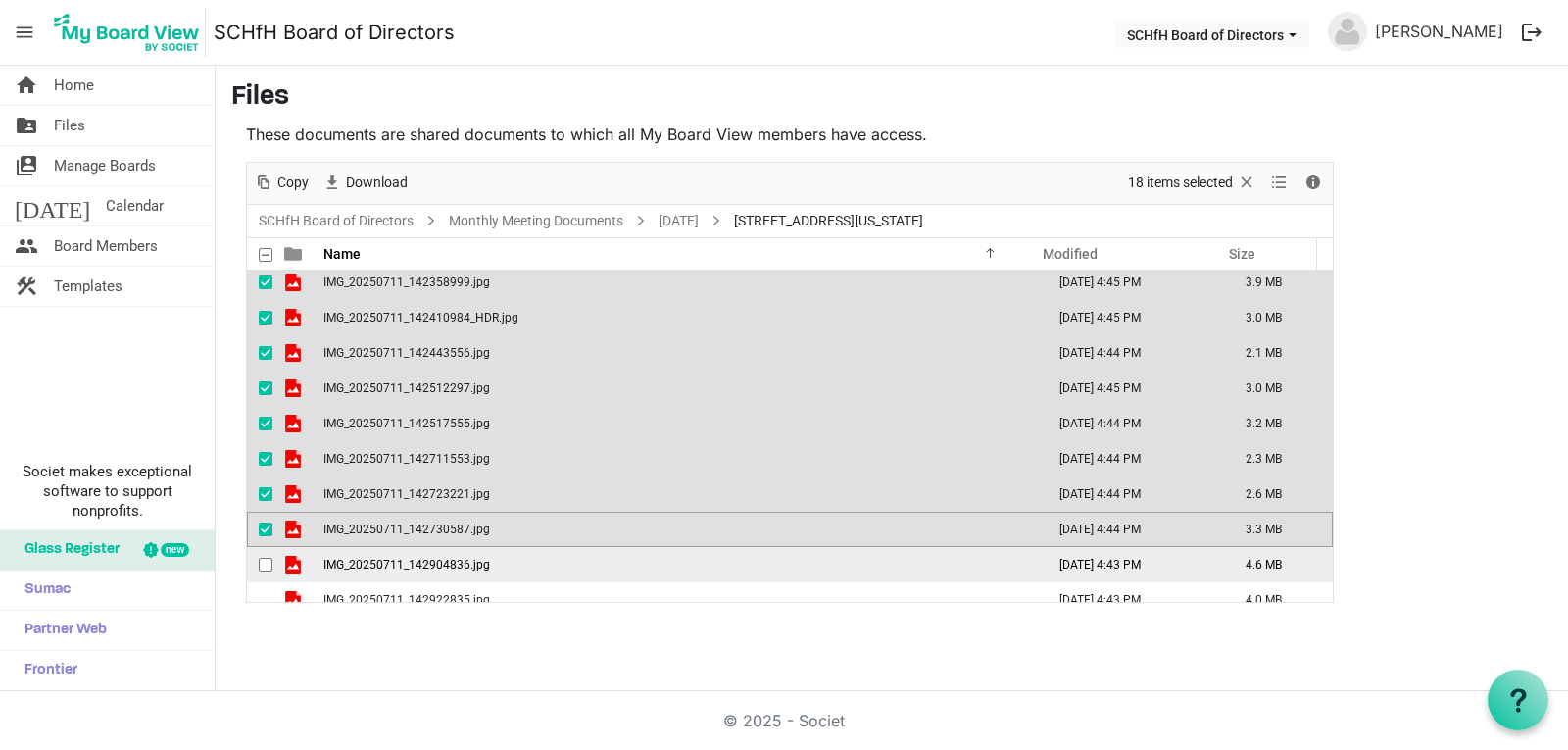 click at bounding box center (266, 565) 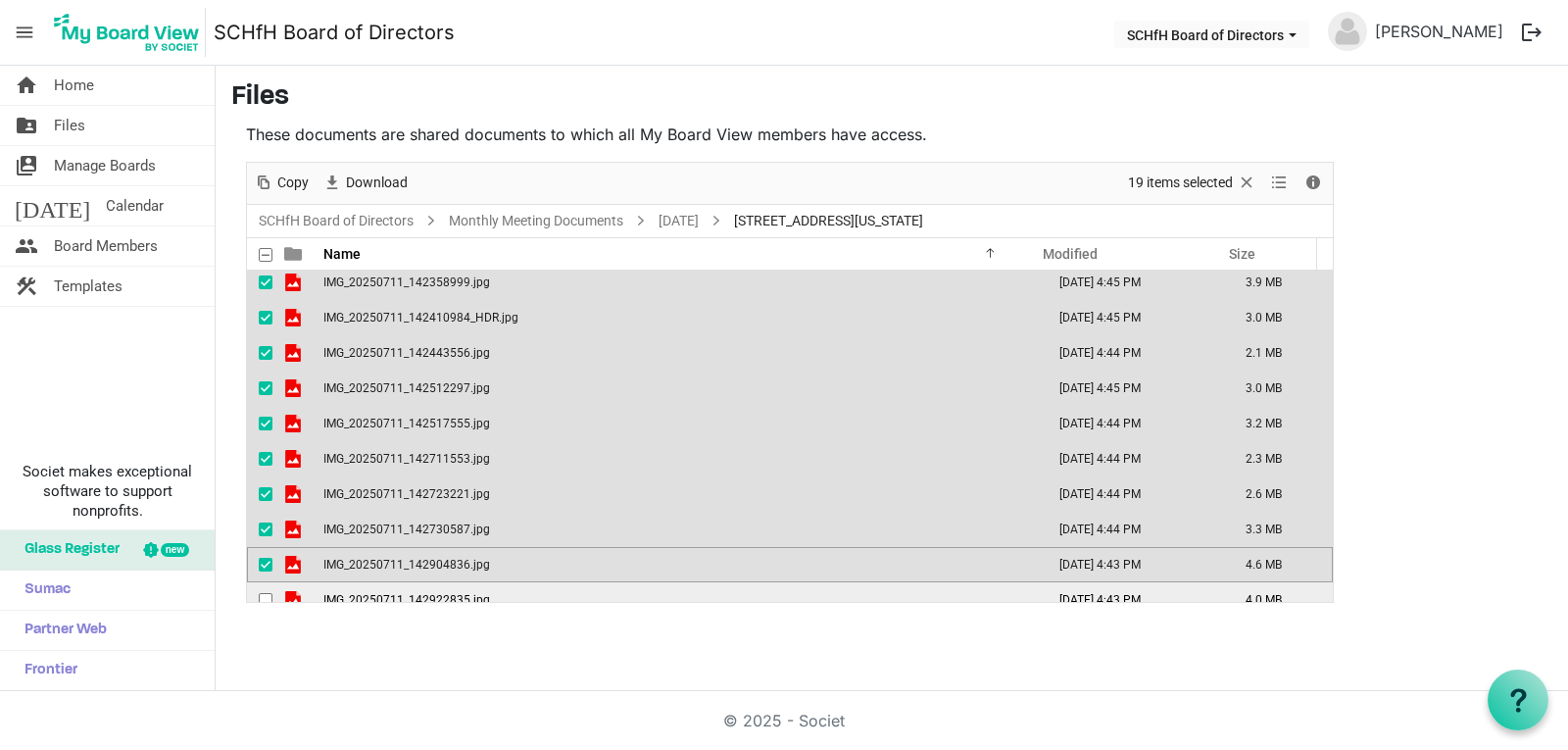 click at bounding box center [266, 600] 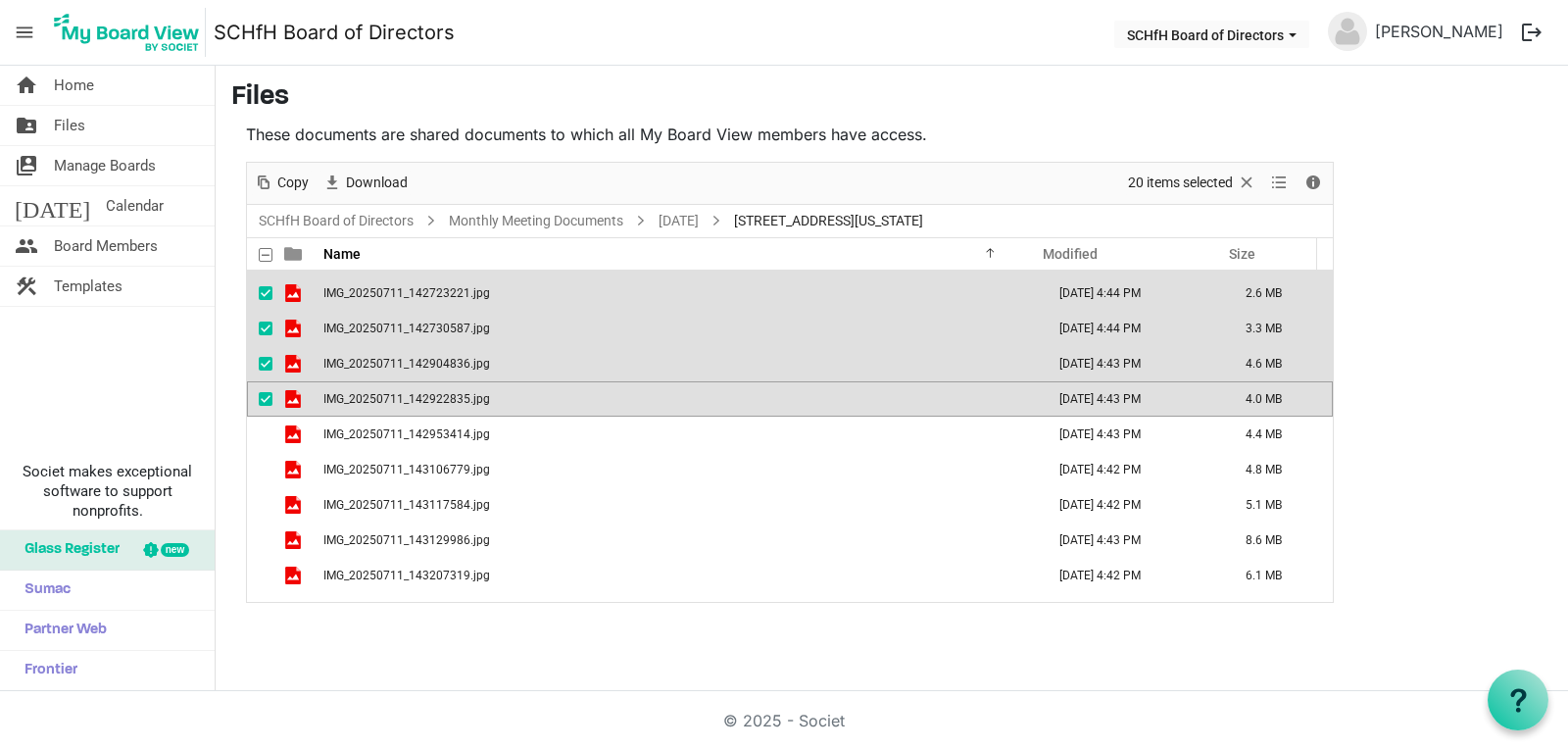 scroll, scrollTop: 622, scrollLeft: 0, axis: vertical 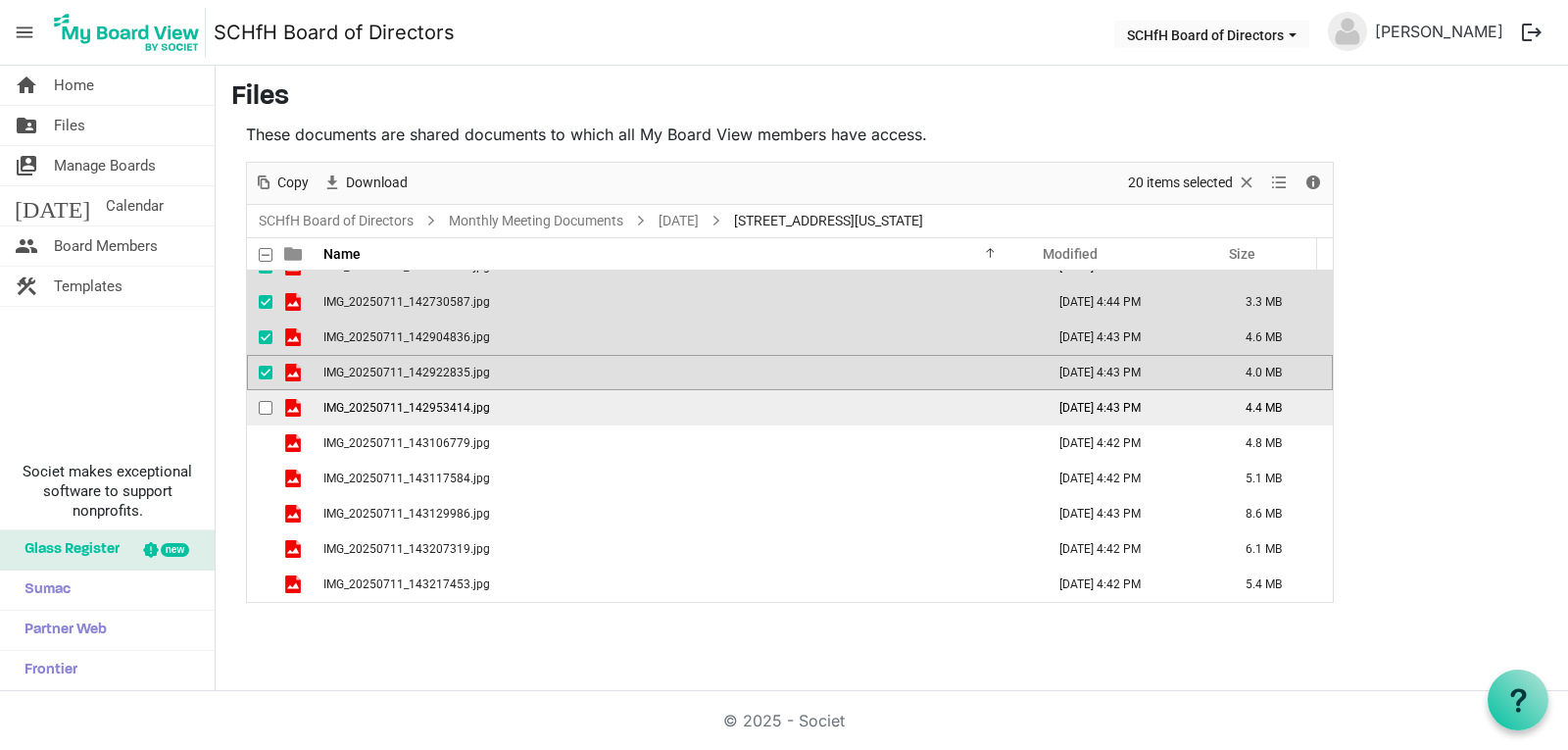 click at bounding box center [266, 408] 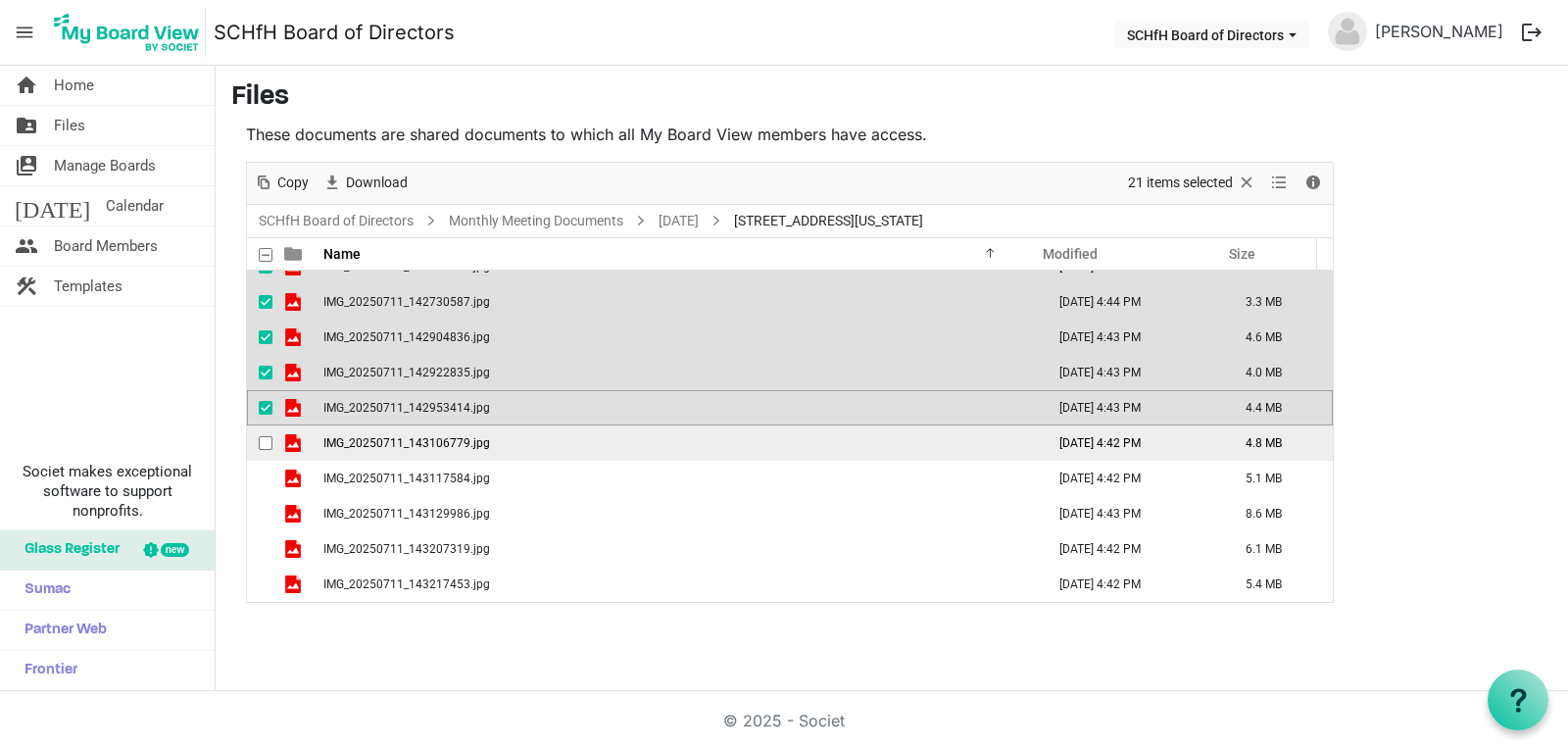 click at bounding box center (266, 443) 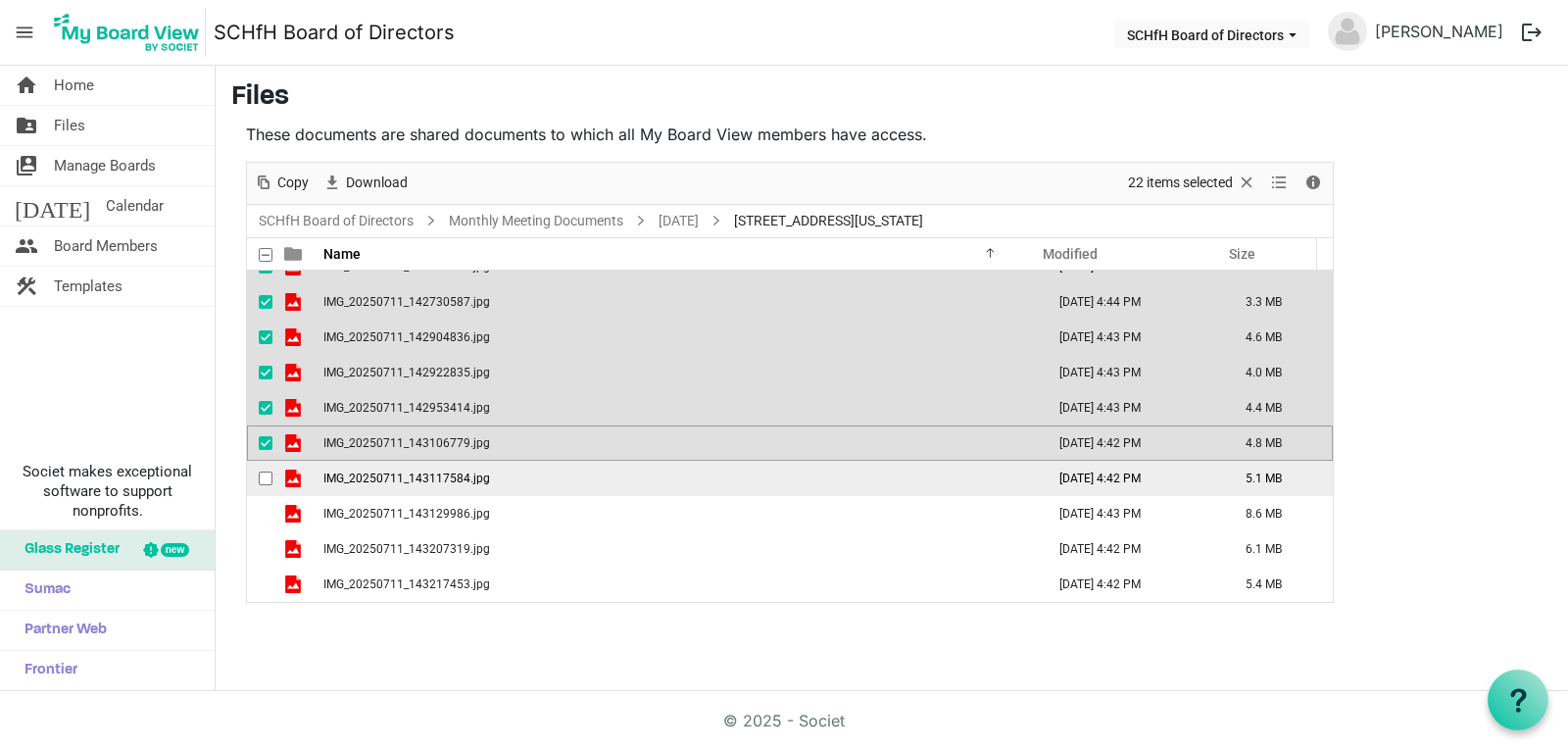 click at bounding box center (266, 478) 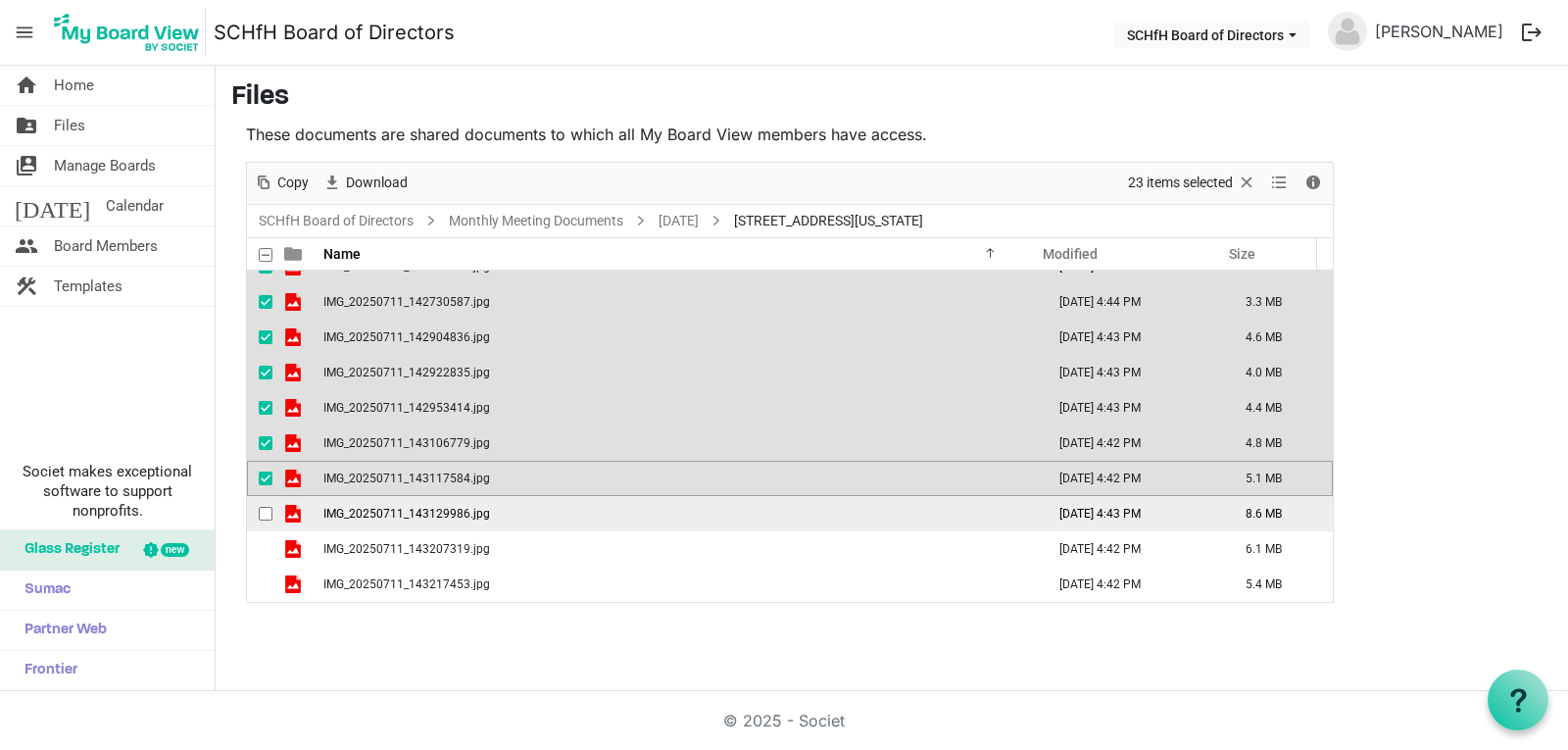 click at bounding box center [266, 514] 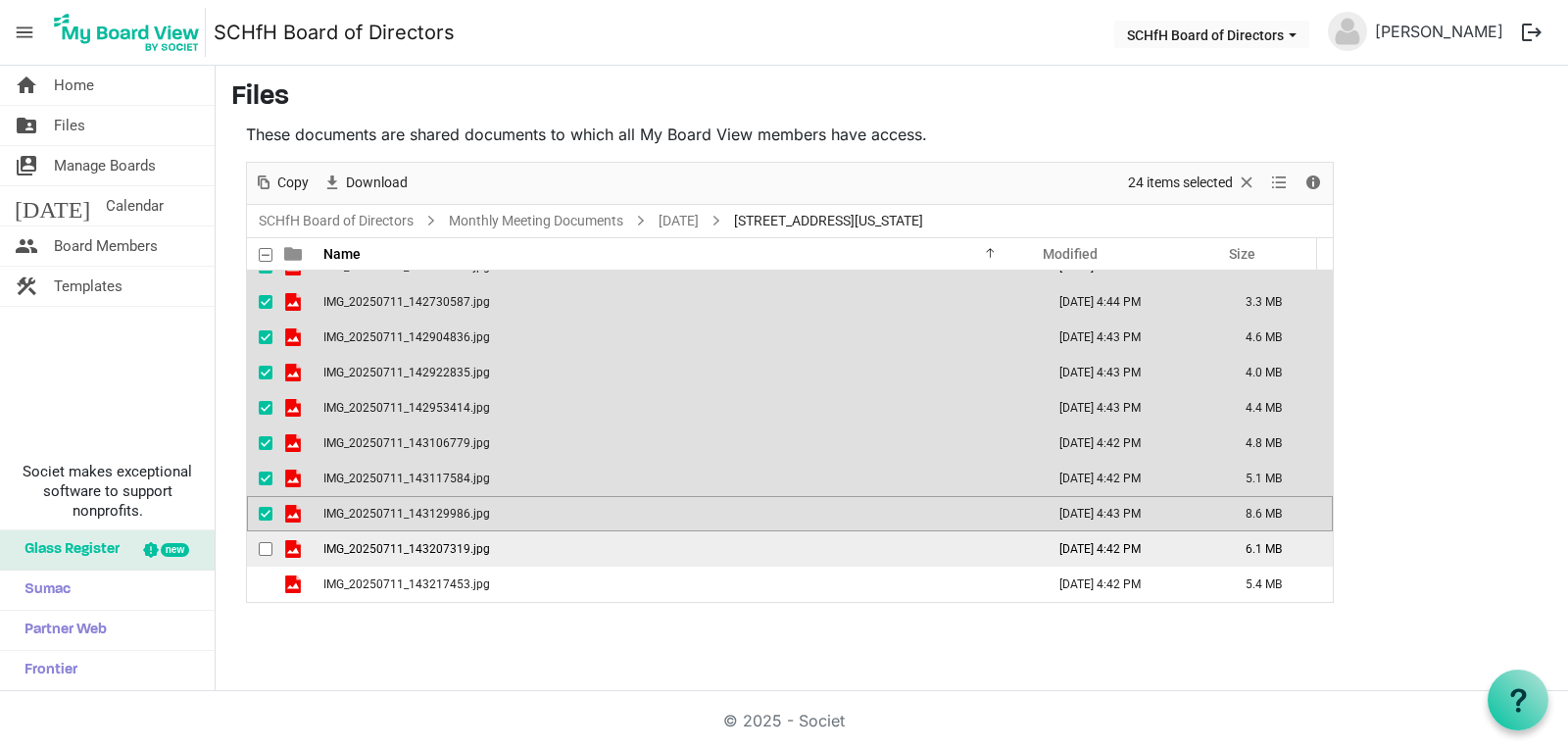 click at bounding box center (266, 549) 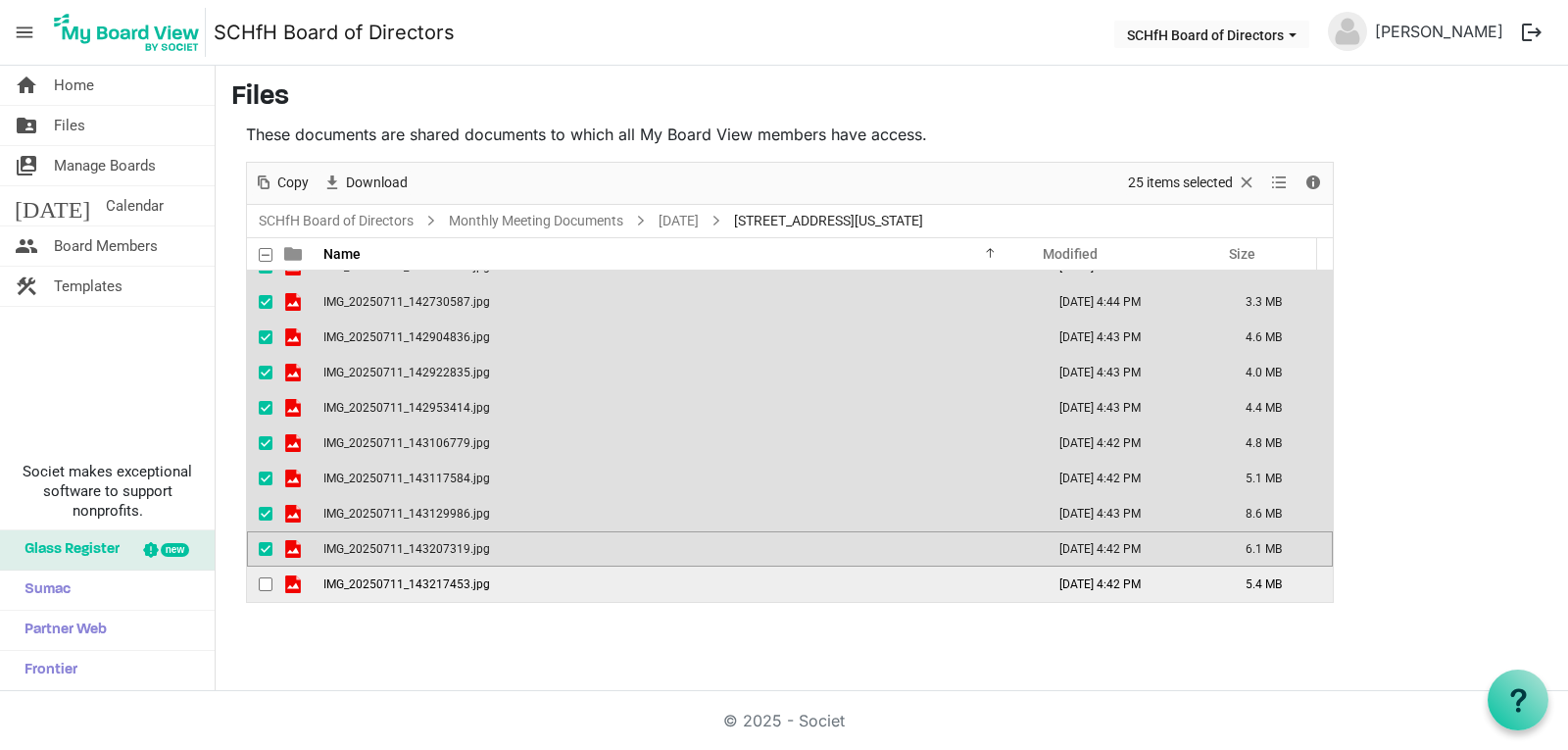 click at bounding box center [266, 584] 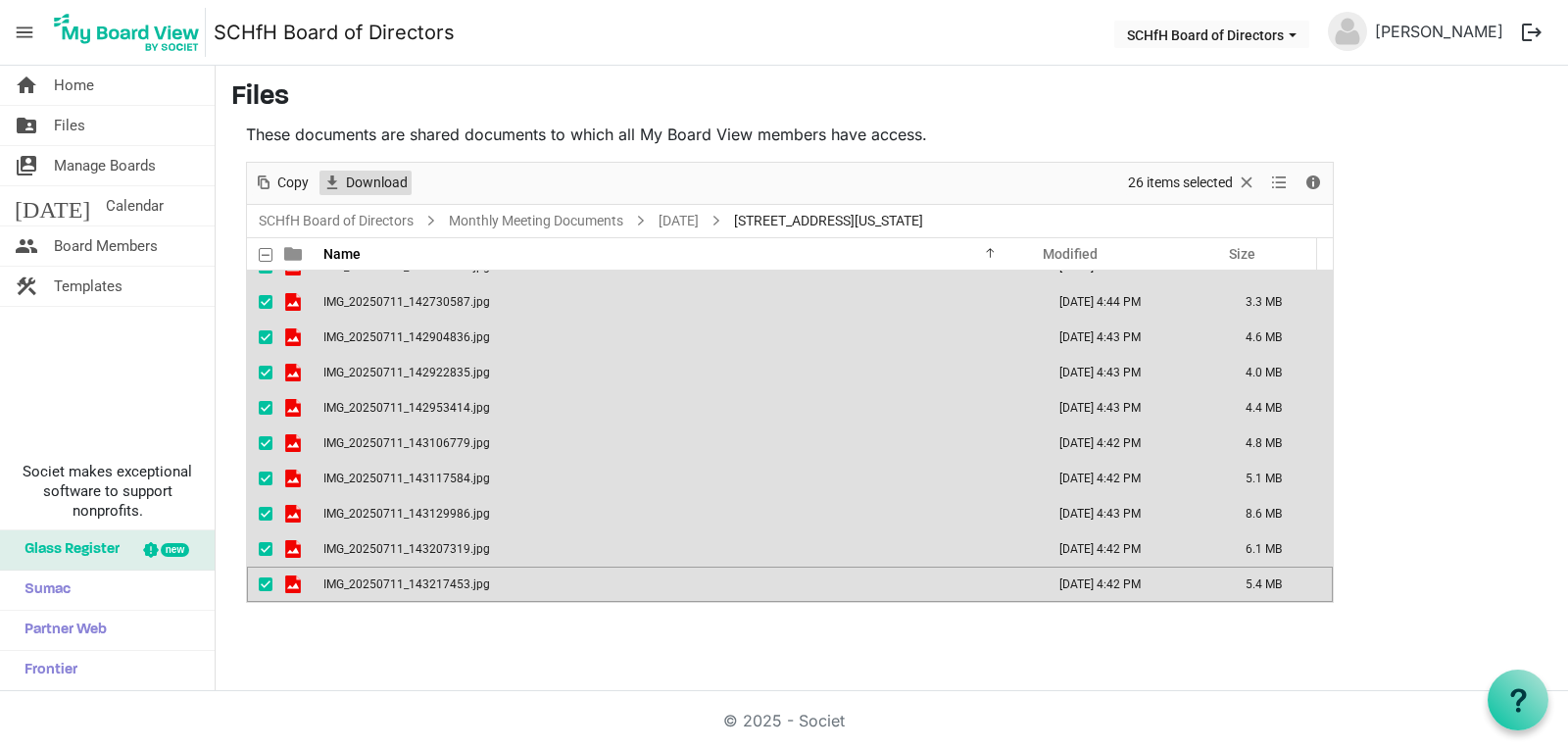 click on "Download" at bounding box center [376, 182] 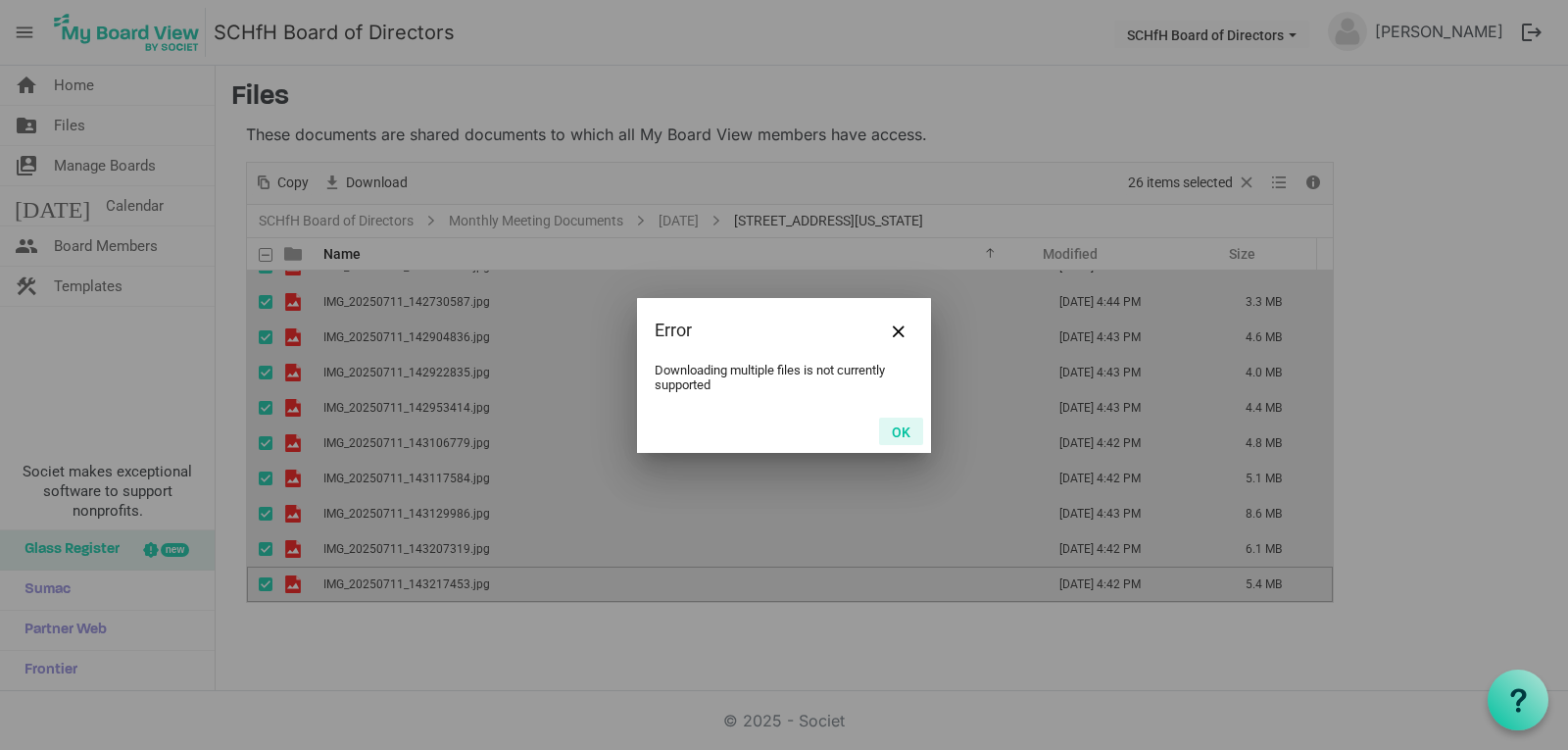 click on "OK" at bounding box center (901, 431) 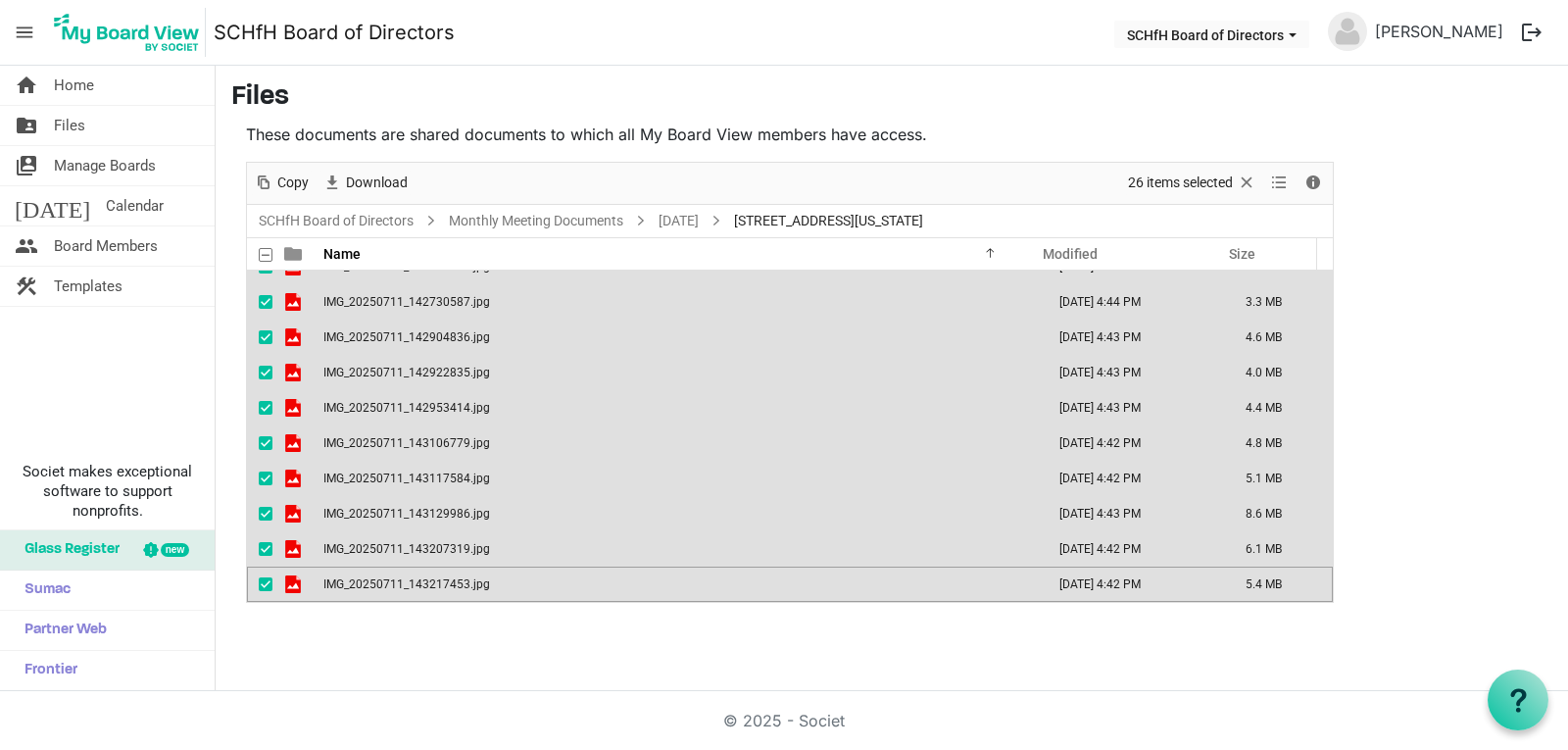 click on "IMG_20250711_143106779.jpg" at bounding box center (678, 443) 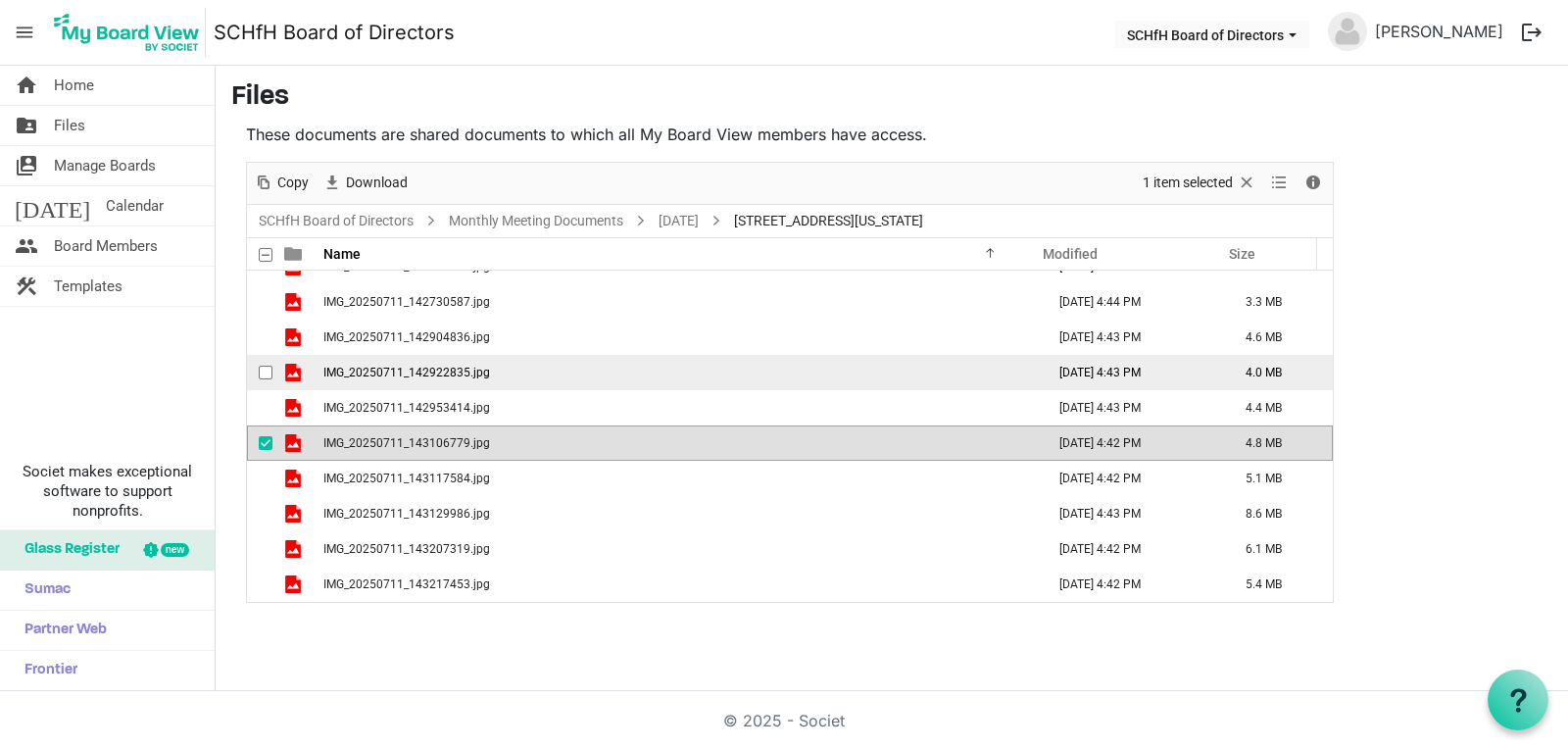 click at bounding box center (266, 373) 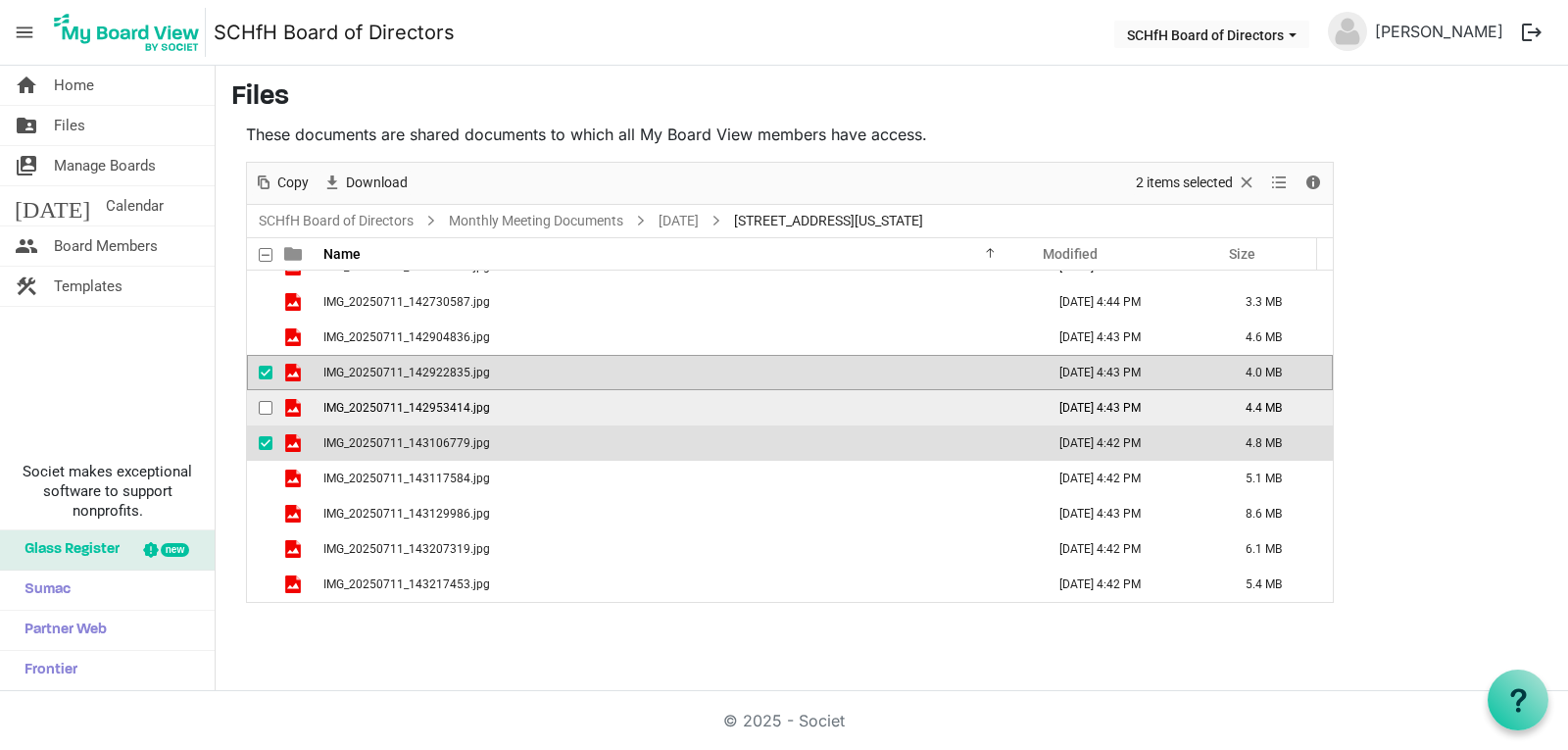 click at bounding box center (266, 408) 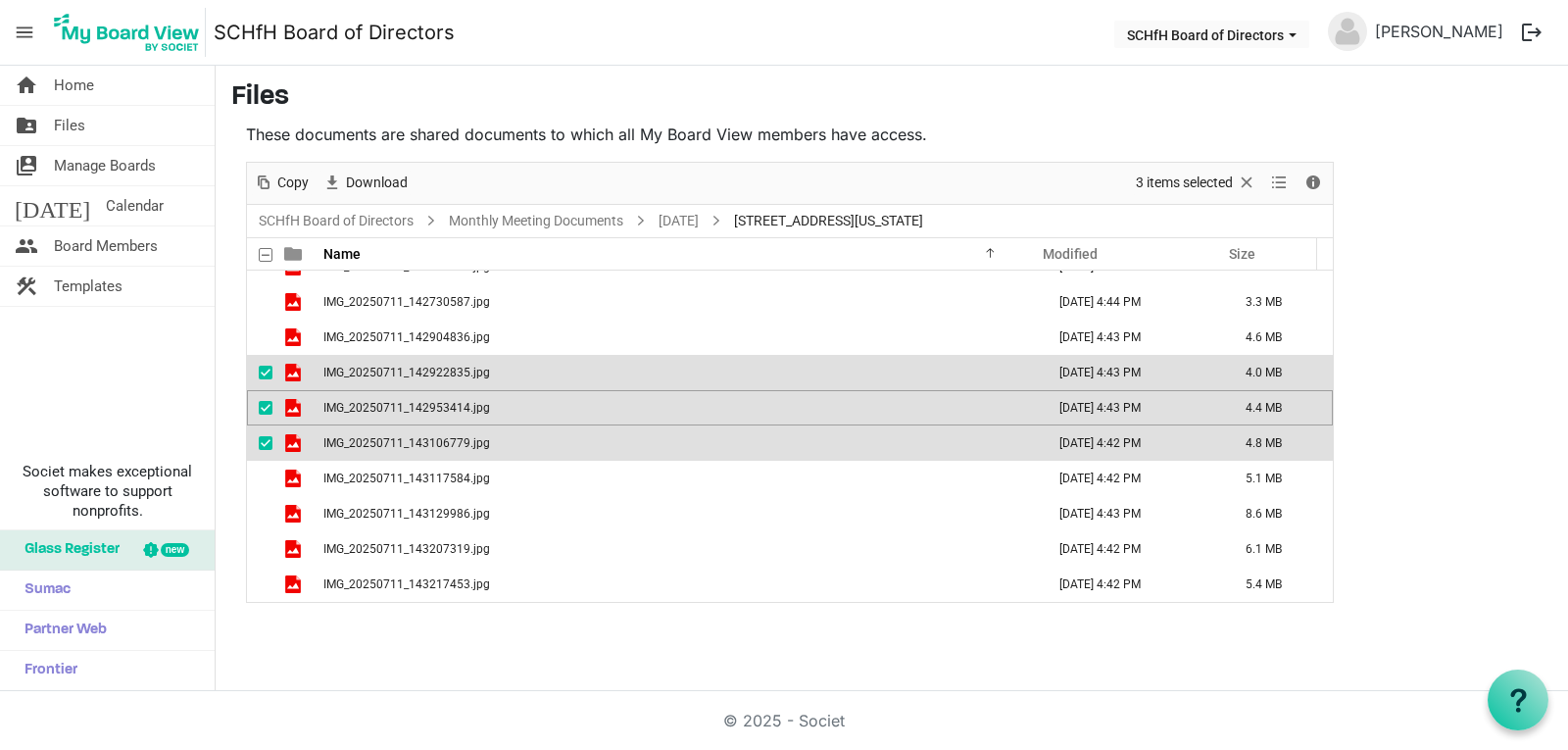 click on "Copy" at bounding box center [281, 183] 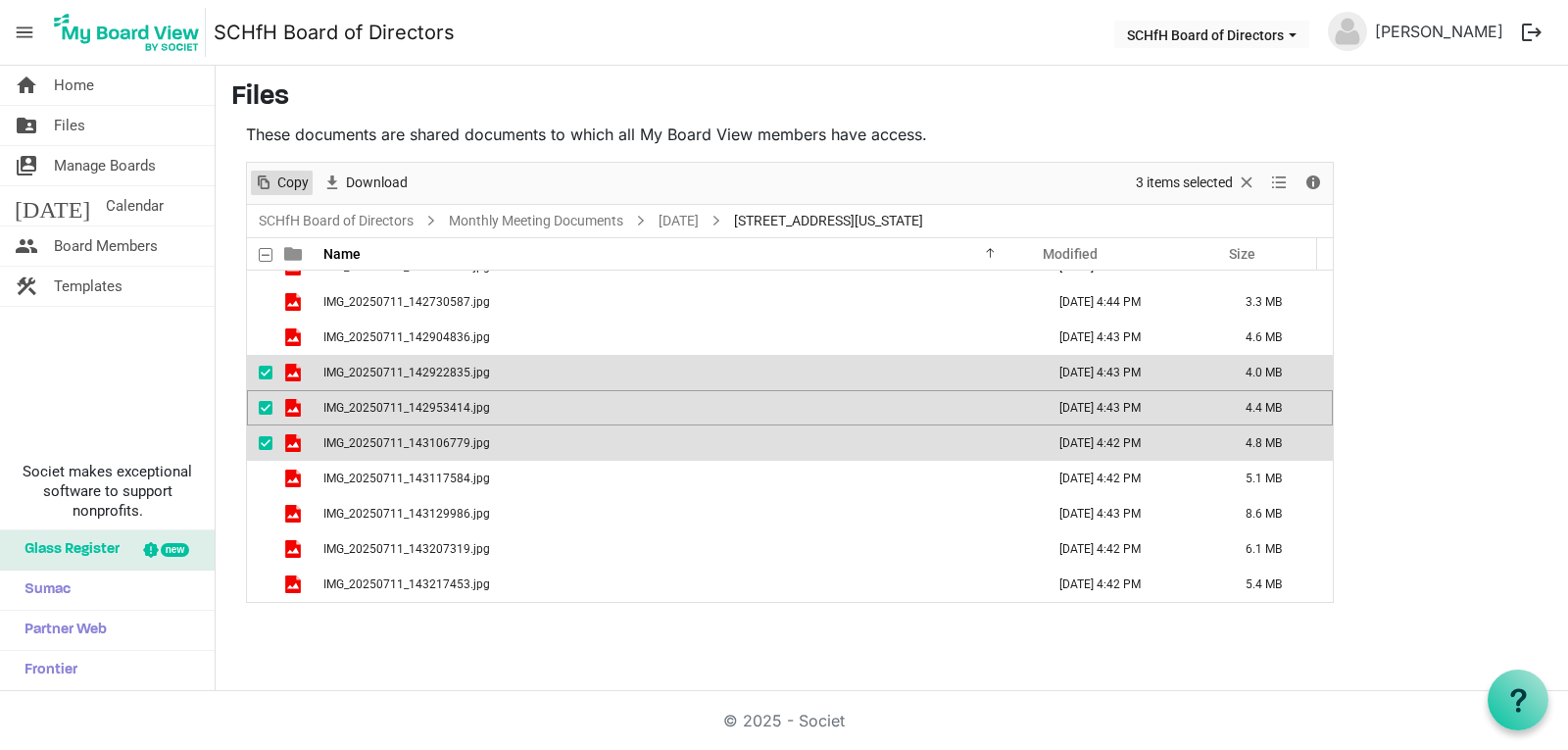 click on "Copy" at bounding box center [293, 182] 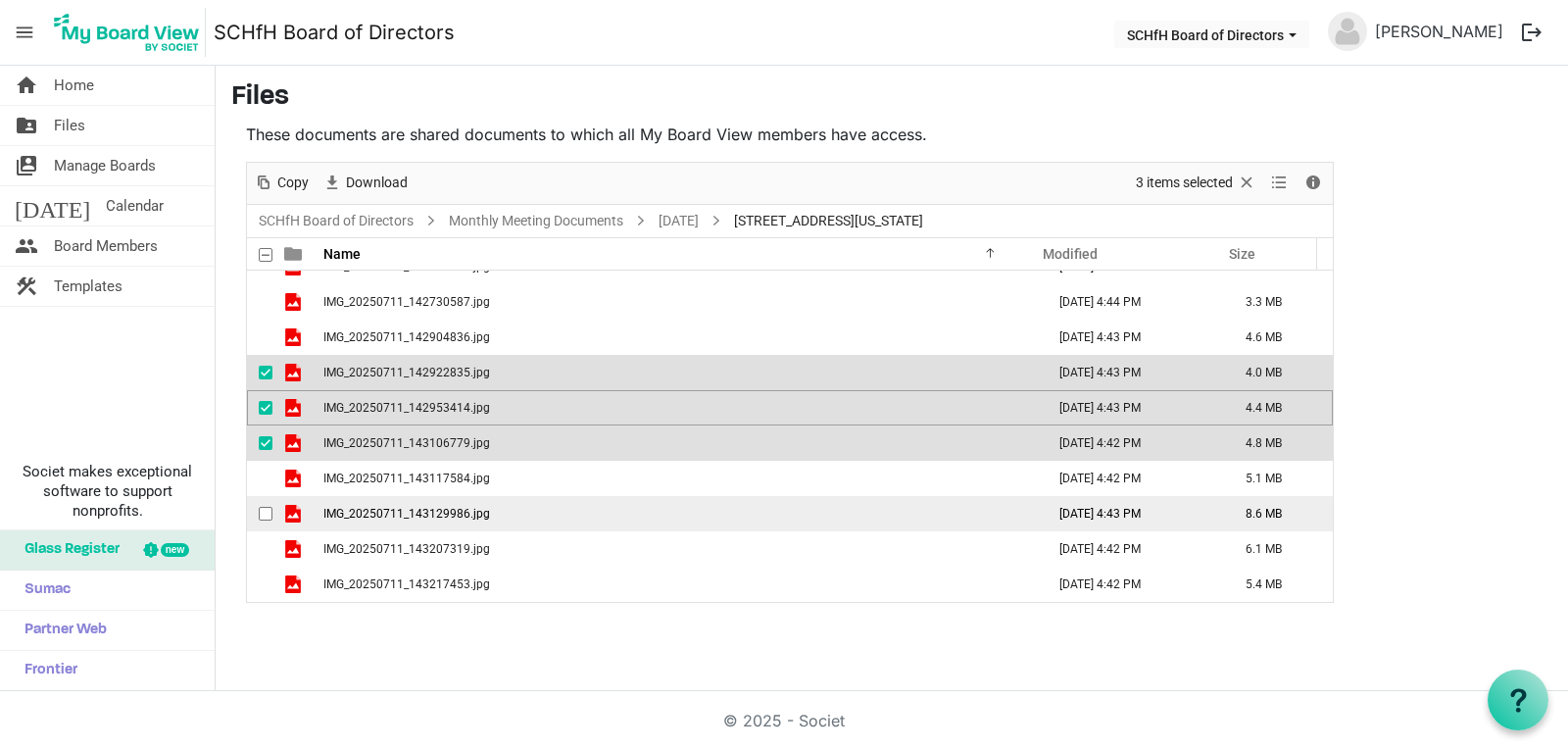 click on "IMG_20250711_143129986.jpg" at bounding box center (678, 514) 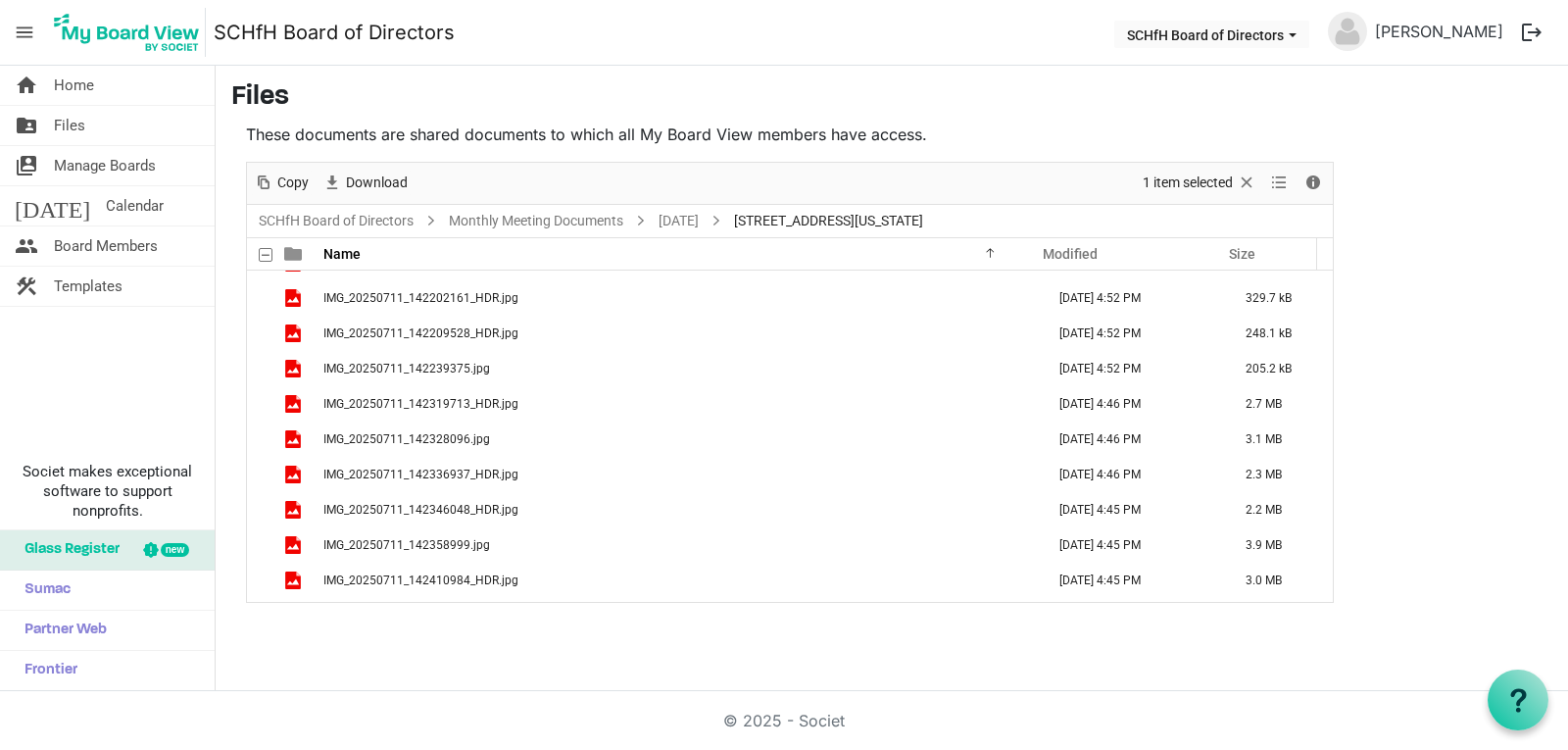 scroll, scrollTop: 0, scrollLeft: 0, axis: both 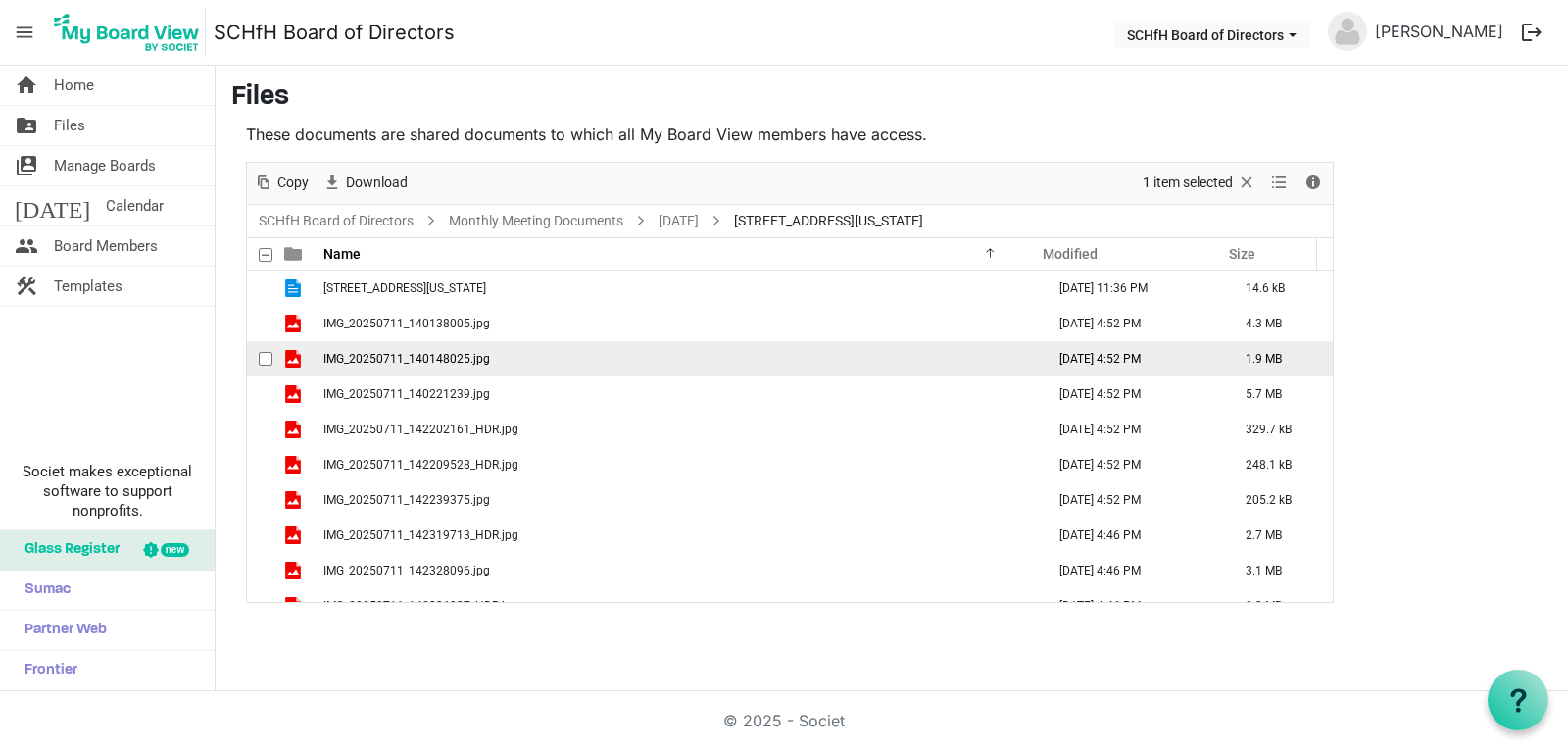 click on "IMG_20250711_140148025.jpg" at bounding box center (678, 359) 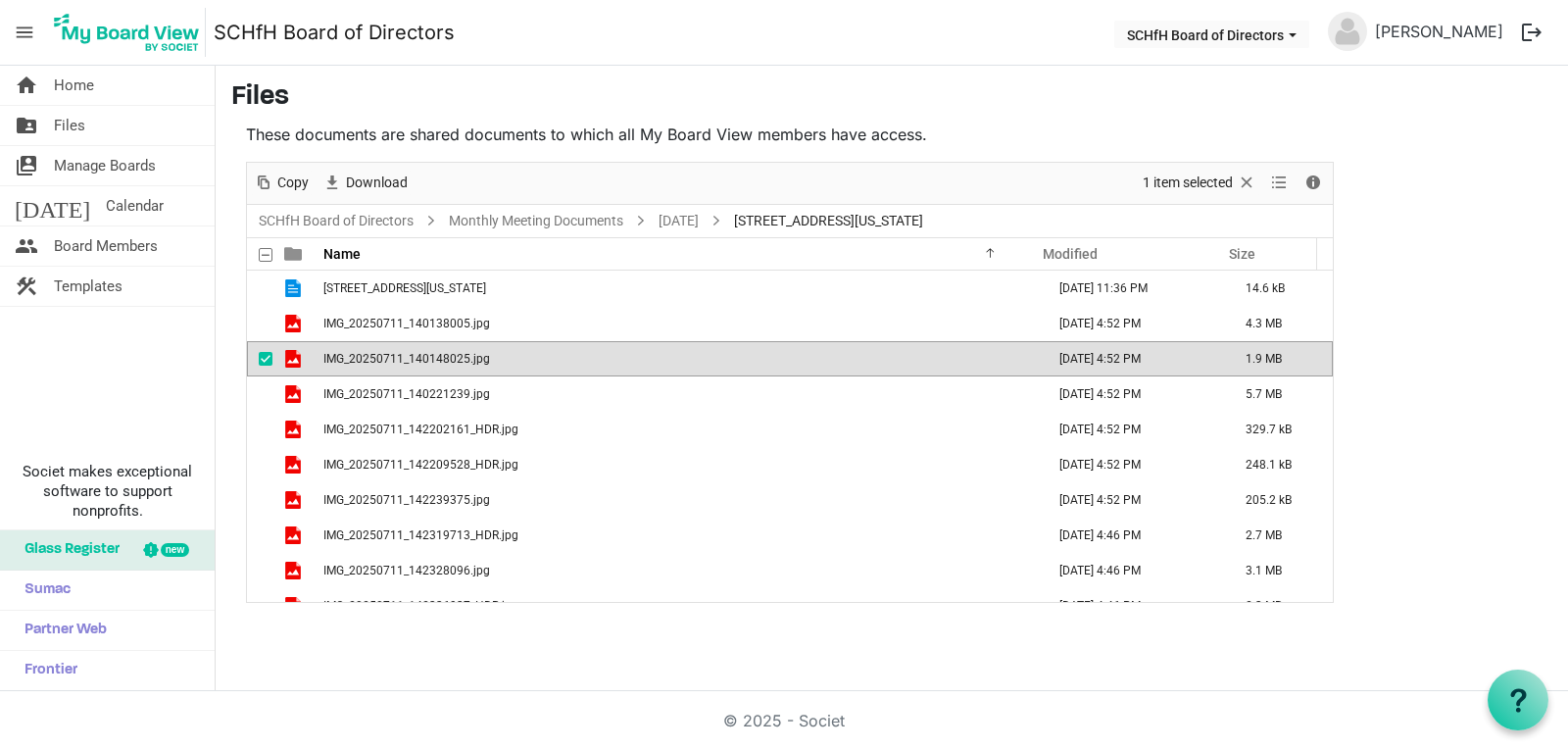 click on "IMG_20250711_140148025.jpg" at bounding box center (407, 359) 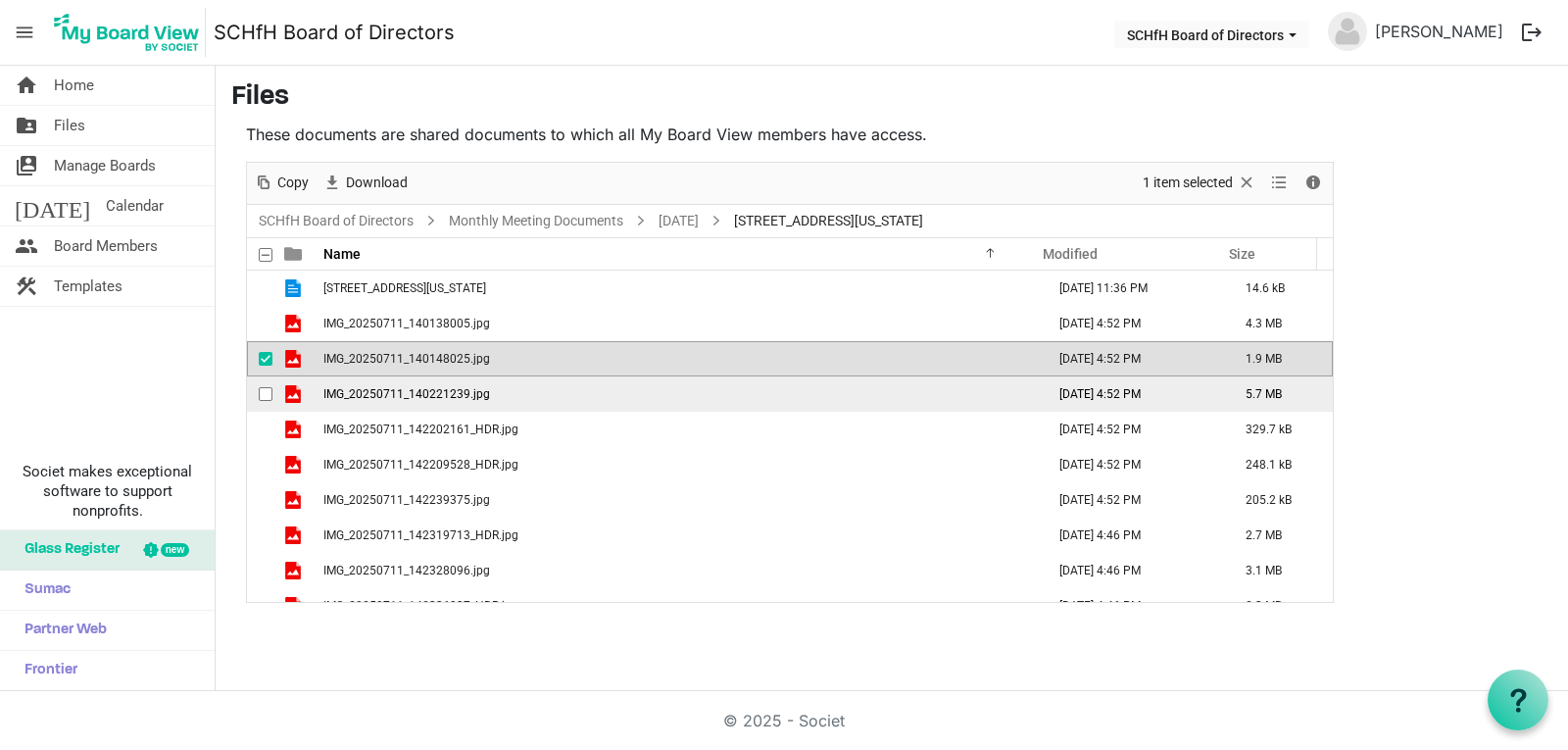click on "IMG_20250711_140221239.jpg" at bounding box center (407, 394) 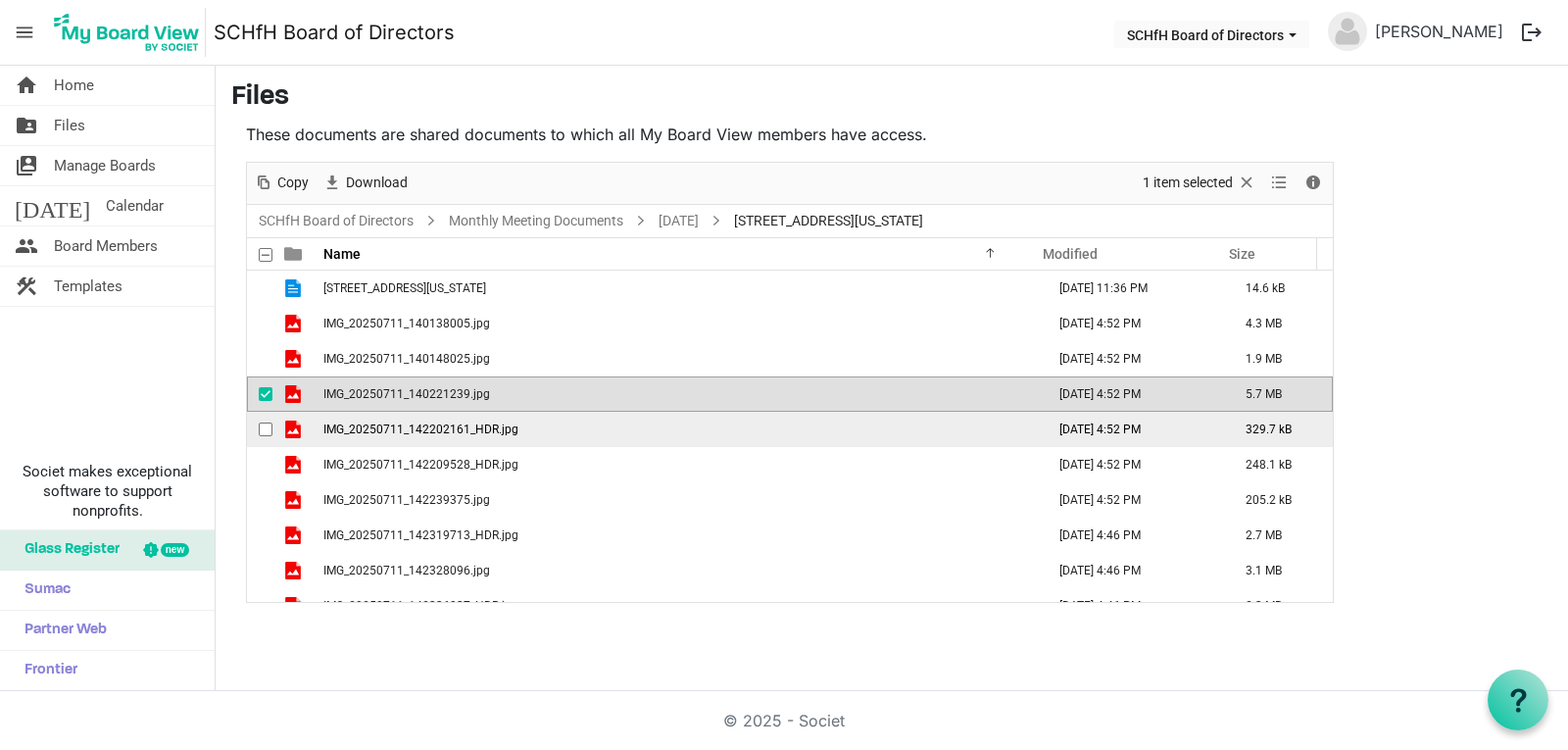 click on "IMG_20250711_142202161_HDR.jpg" at bounding box center (420, 429) 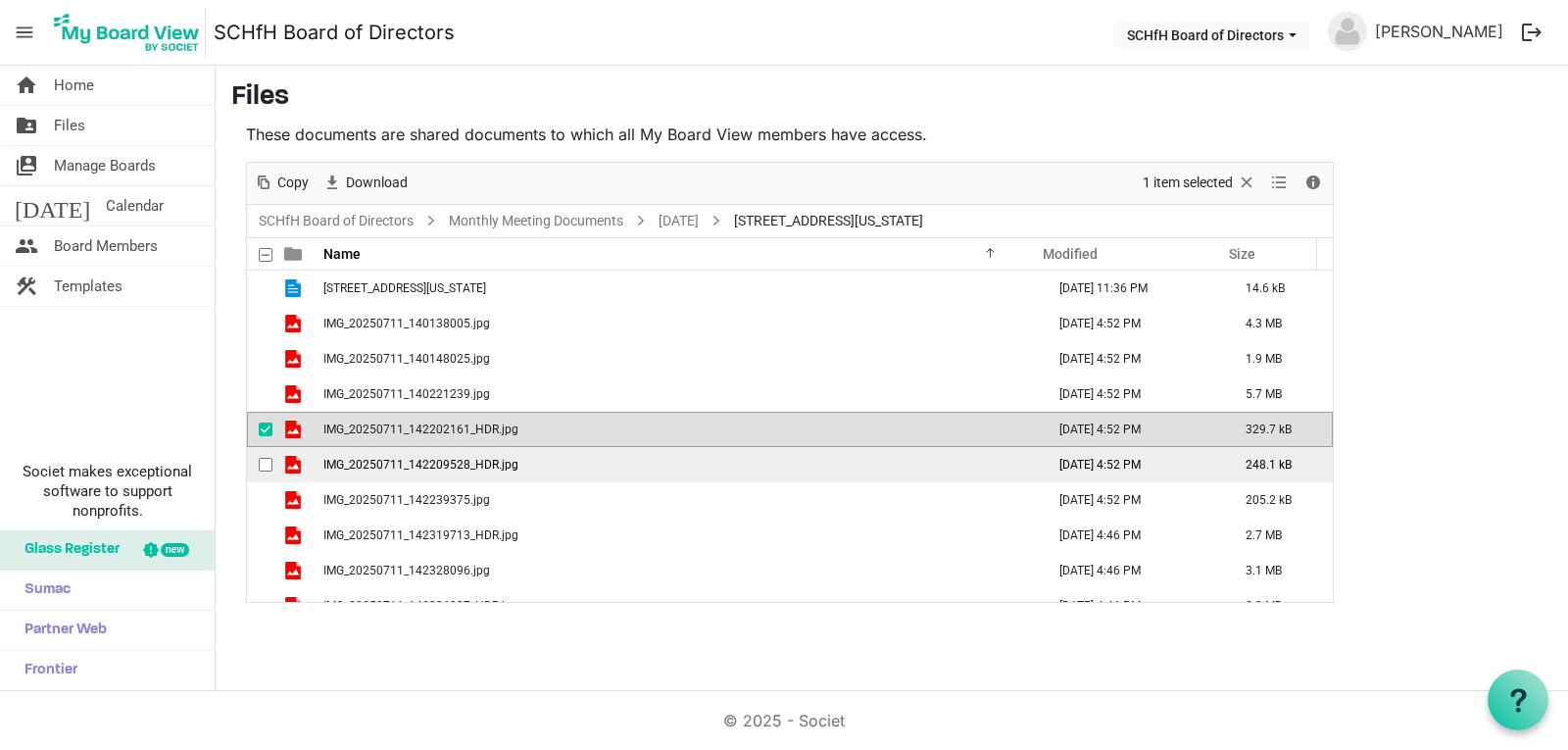click on "IMG_20250711_142209528_HDR.jpg" at bounding box center (420, 465) 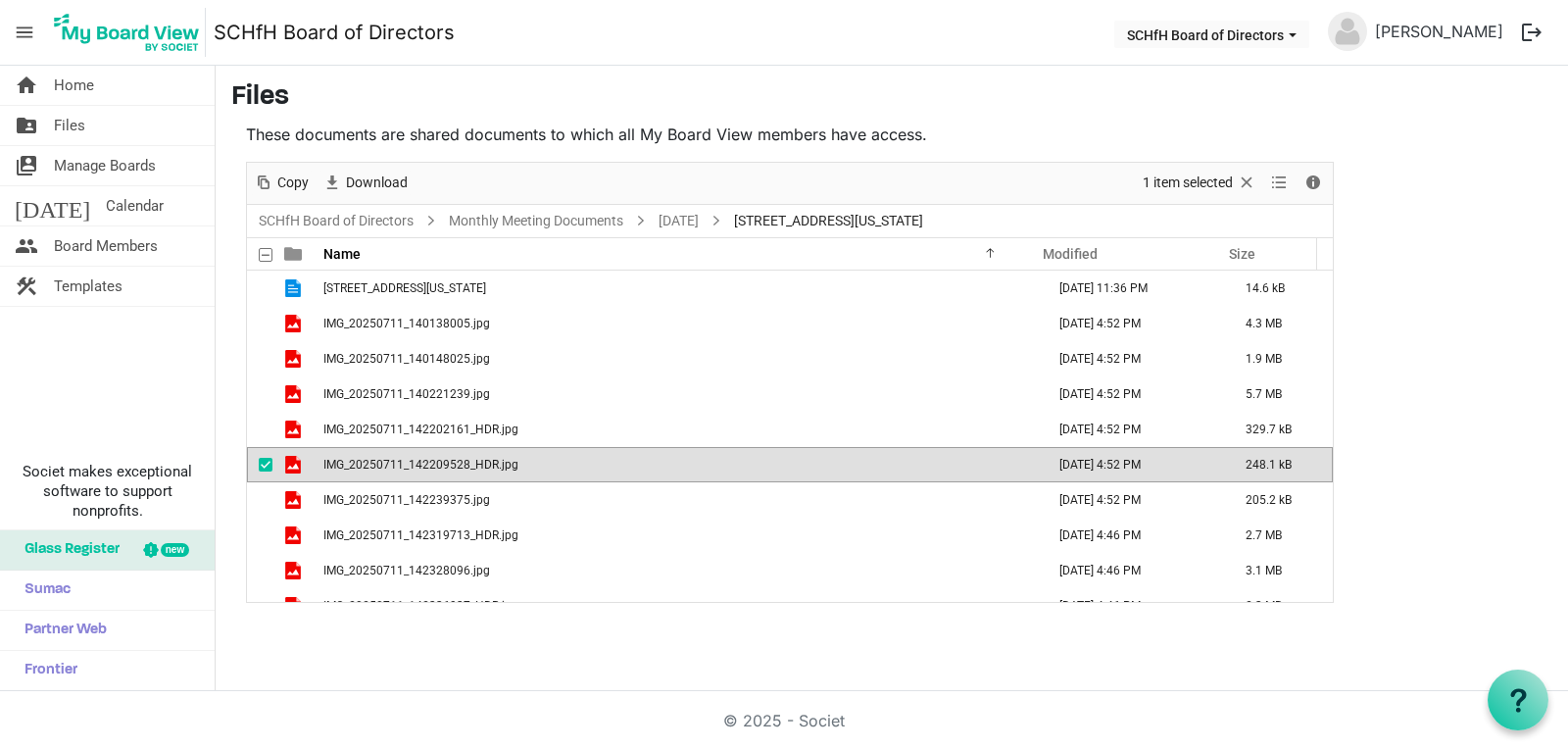 click on "IMG_20250711_142209528_HDR.jpg" at bounding box center (420, 465) 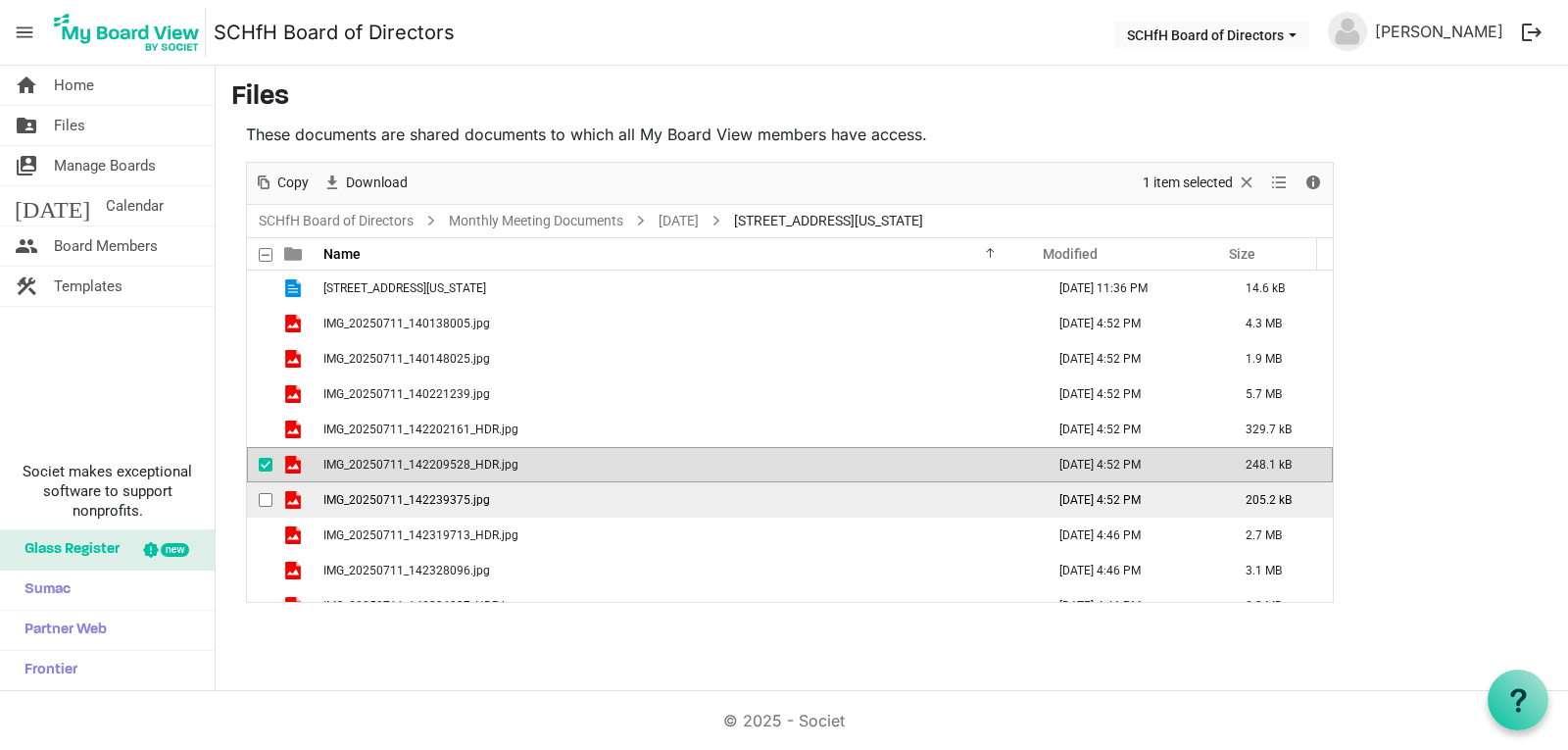click on "IMG_20250711_142239375.jpg" at bounding box center [407, 500] 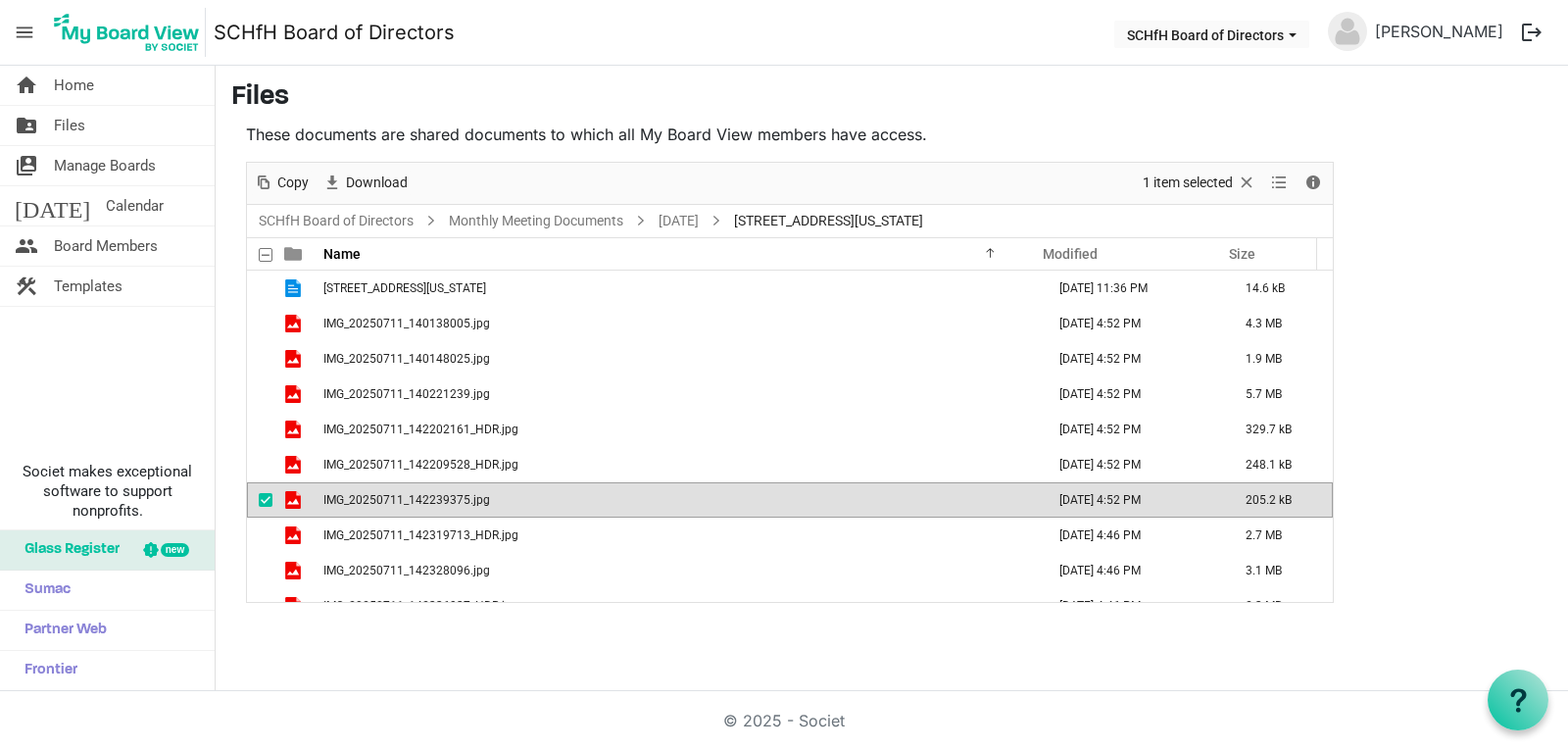 click on "IMG_20250711_142239375.jpg" at bounding box center (407, 500) 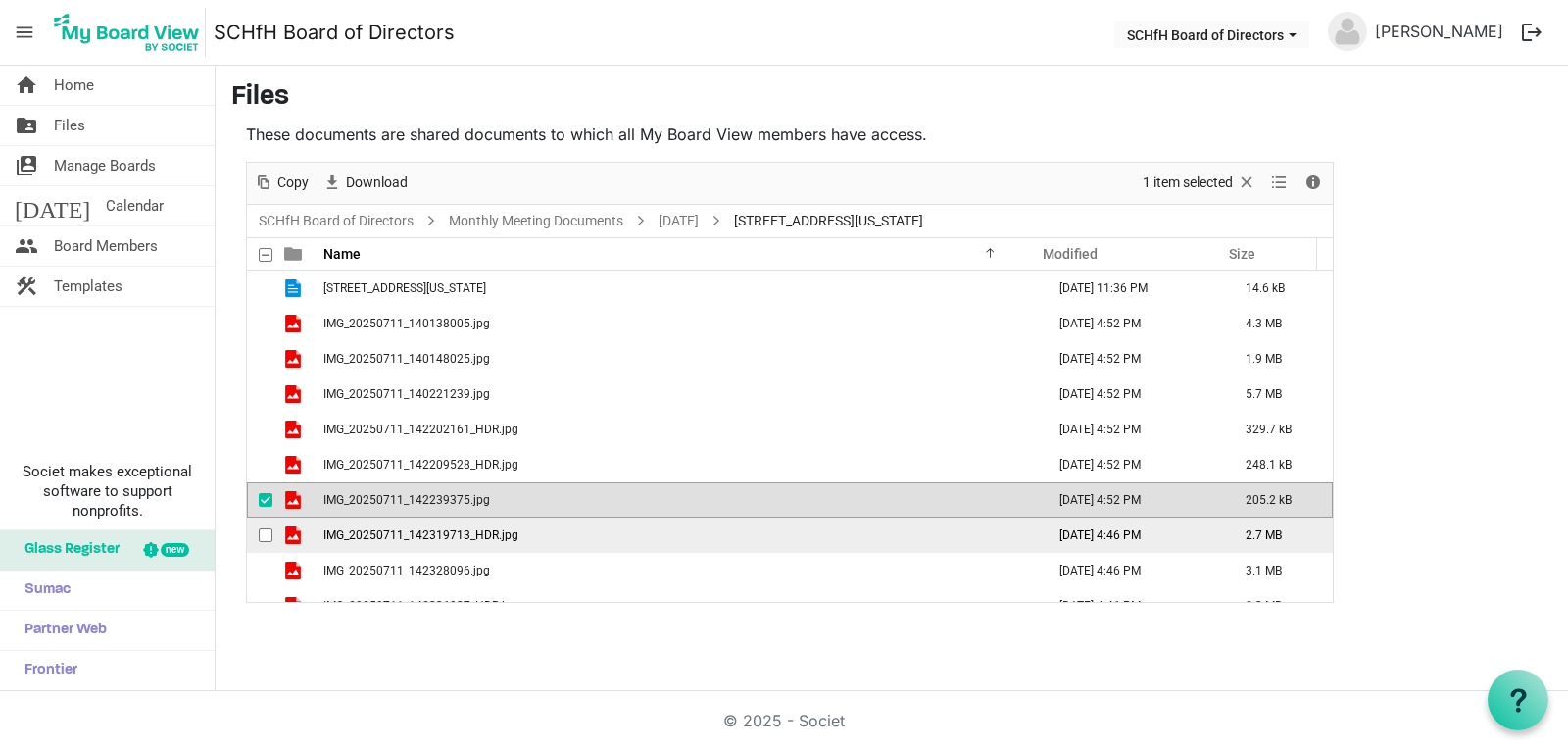 click on "IMG_20250711_142319713_HDR.jpg" at bounding box center (420, 535) 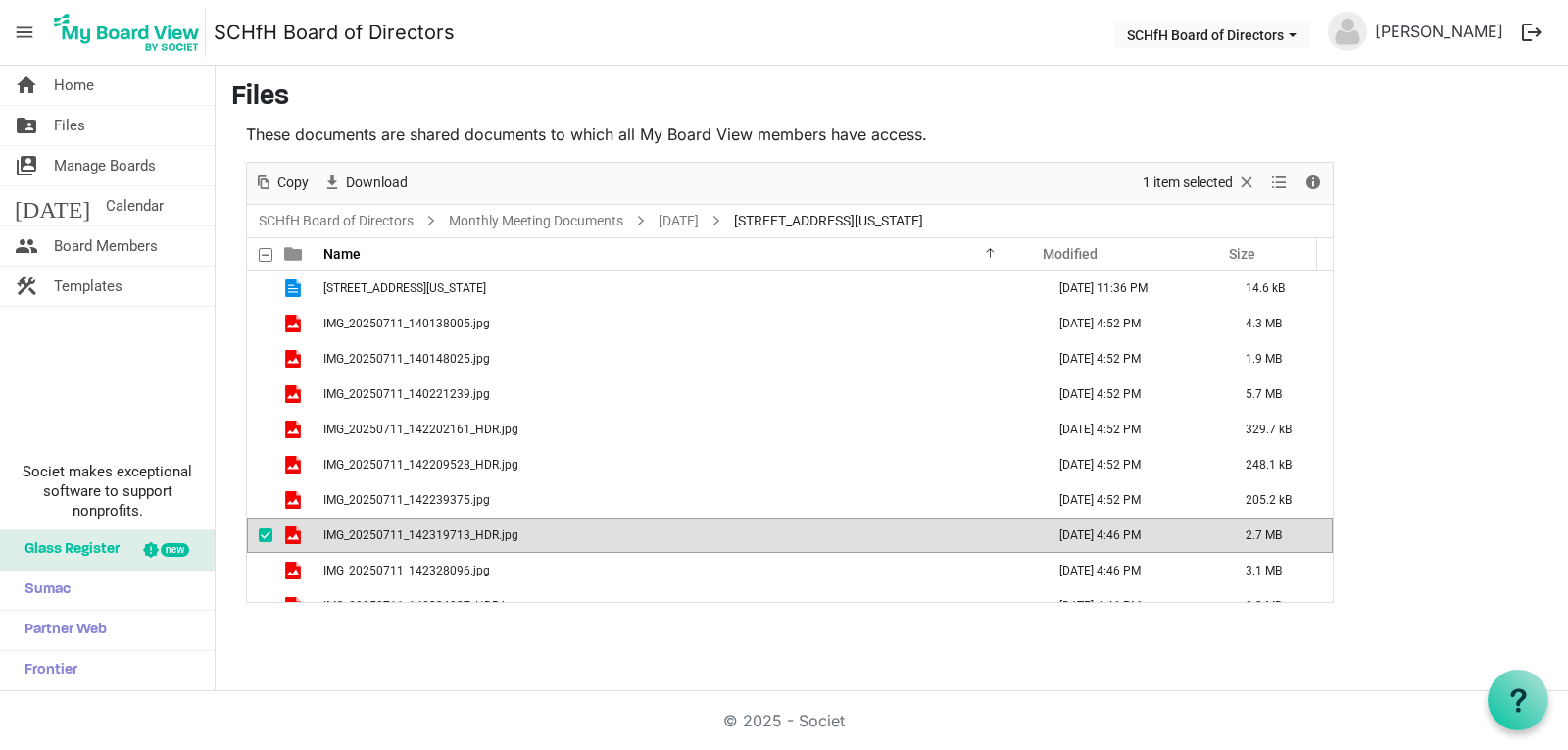click on "IMG_20250711_142319713_HDR.jpg" at bounding box center [420, 535] 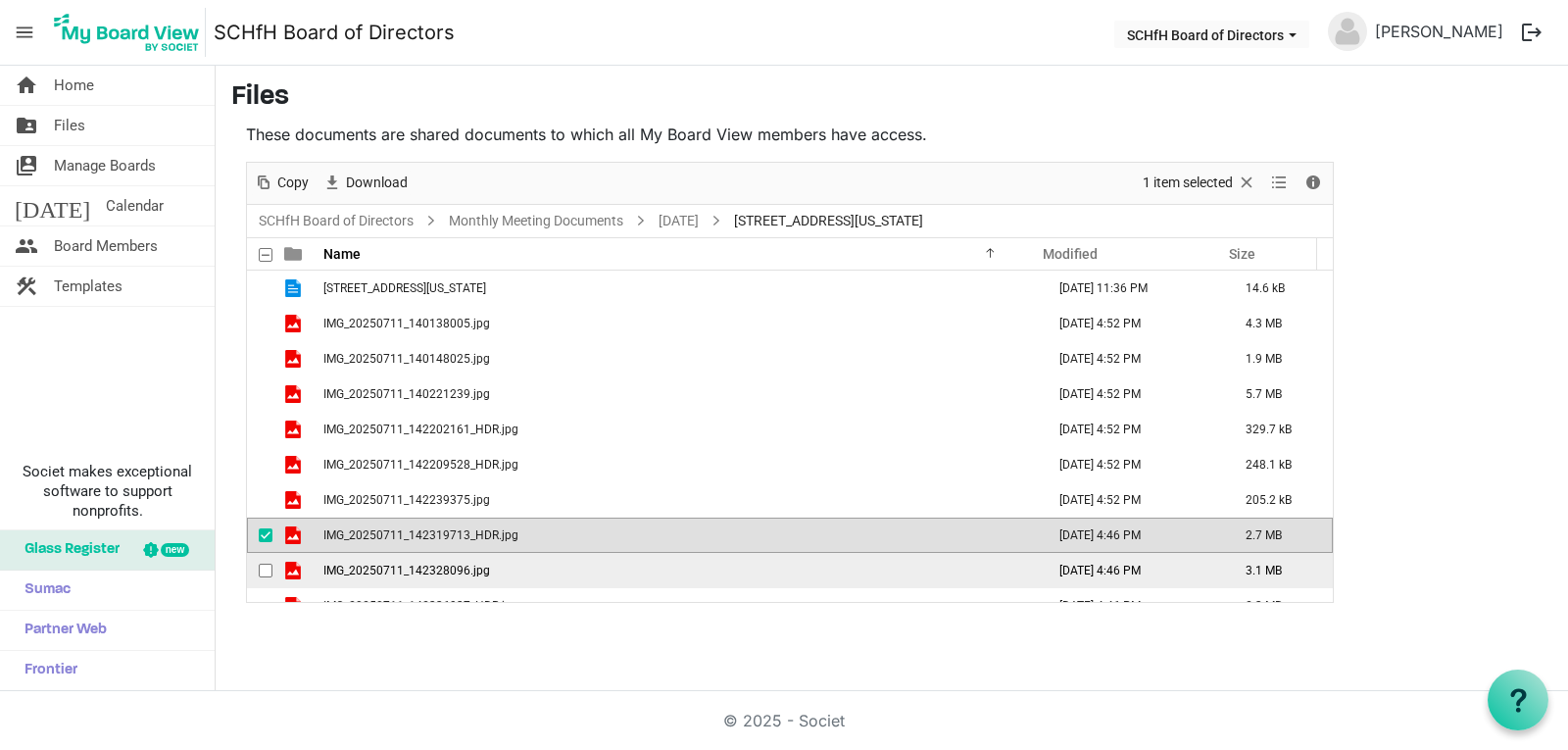 click on "IMG_20250711_142328096.jpg" at bounding box center [407, 571] 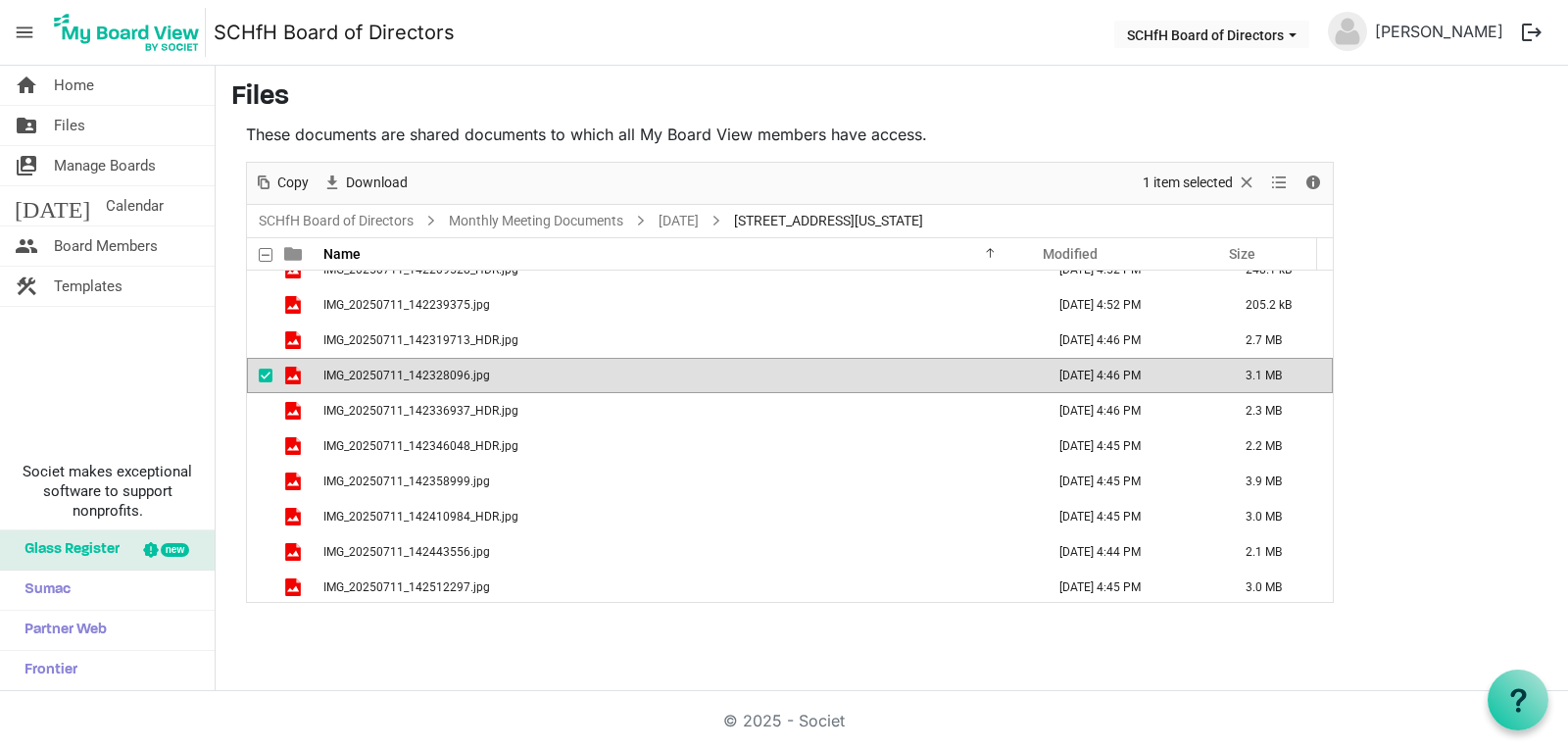 scroll, scrollTop: 196, scrollLeft: 0, axis: vertical 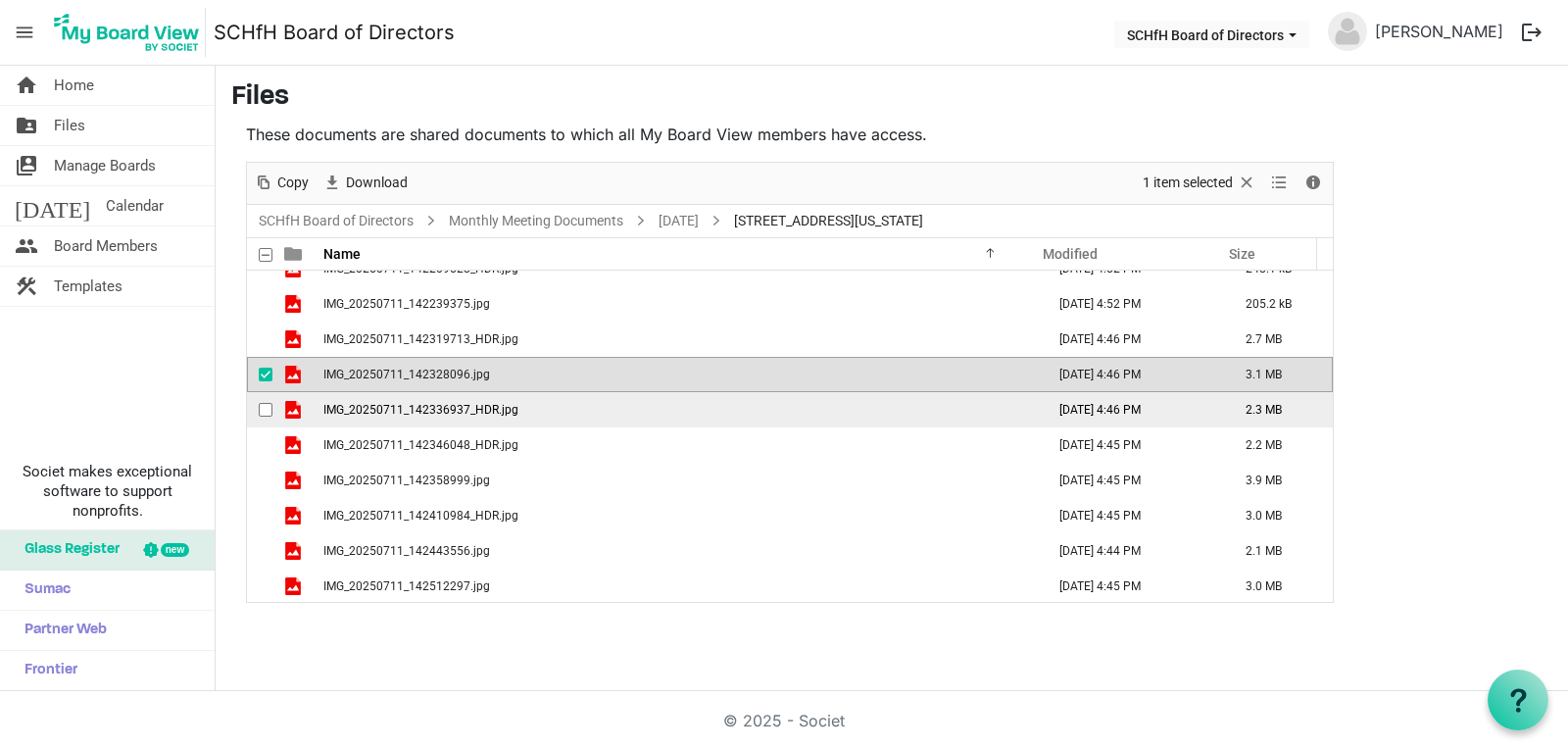 click on "IMG_20250711_142336937_HDR.jpg" at bounding box center (420, 410) 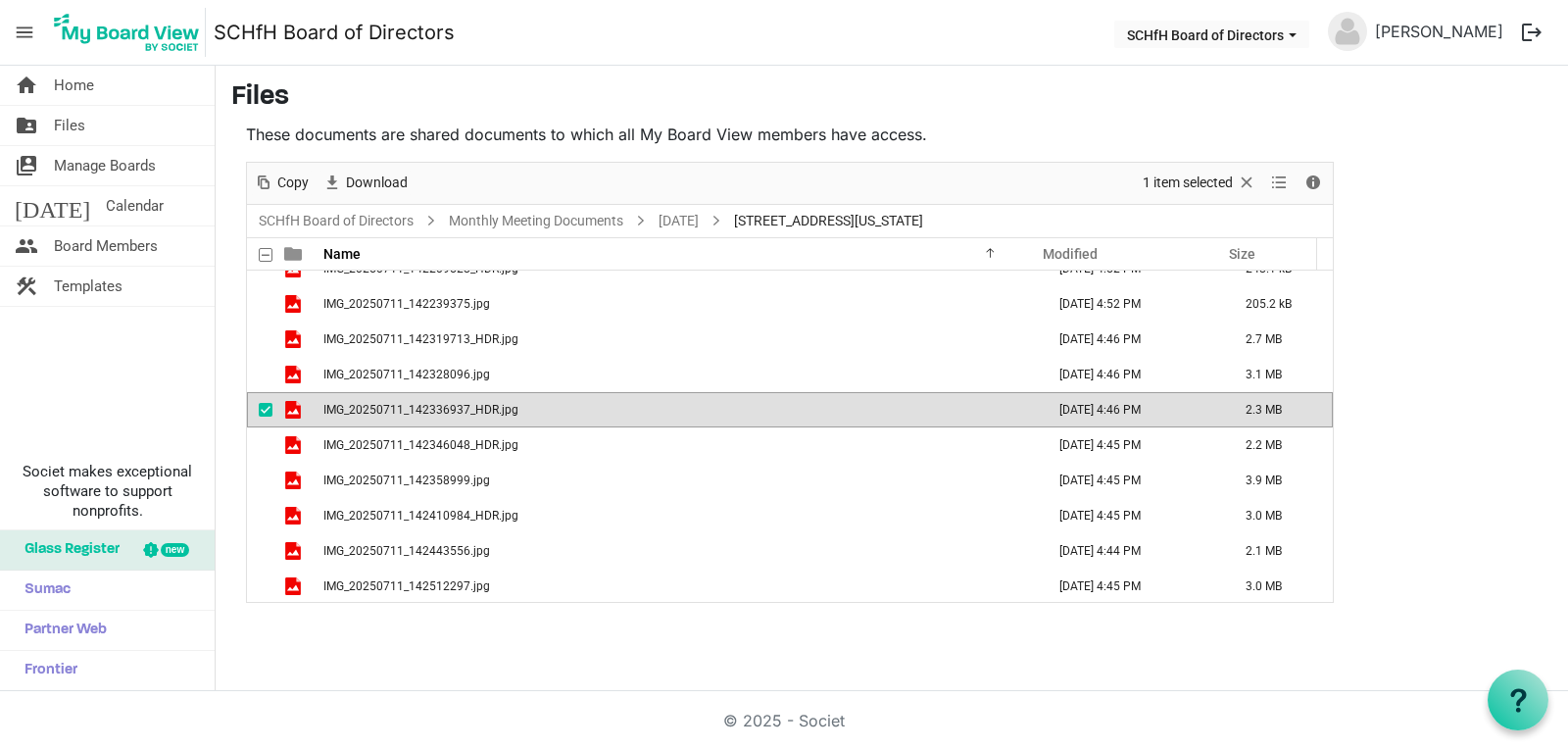 click on "IMG_20250711_142336937_HDR.jpg" at bounding box center (420, 410) 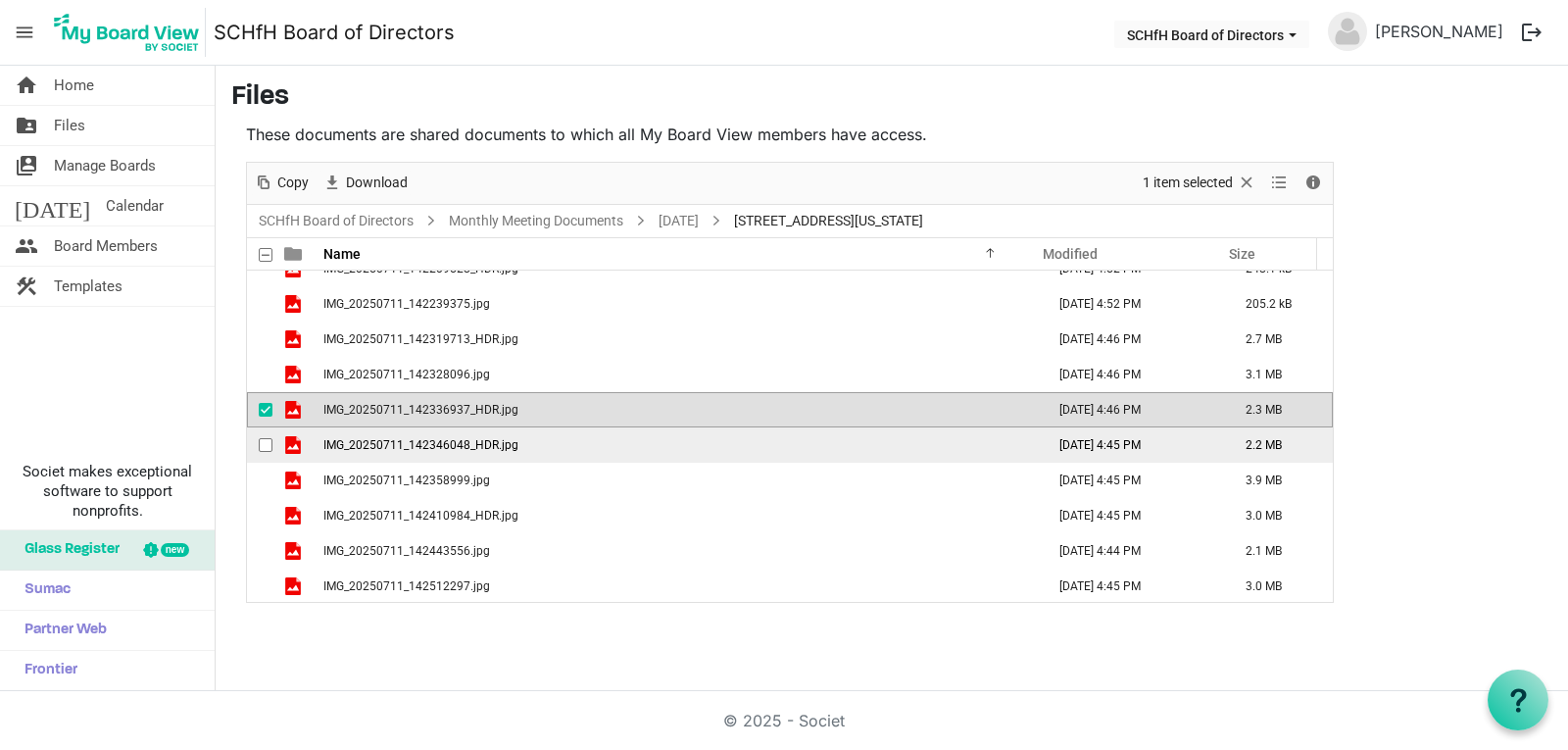 click on "IMG_20250711_142346048_HDR.jpg" at bounding box center (420, 445) 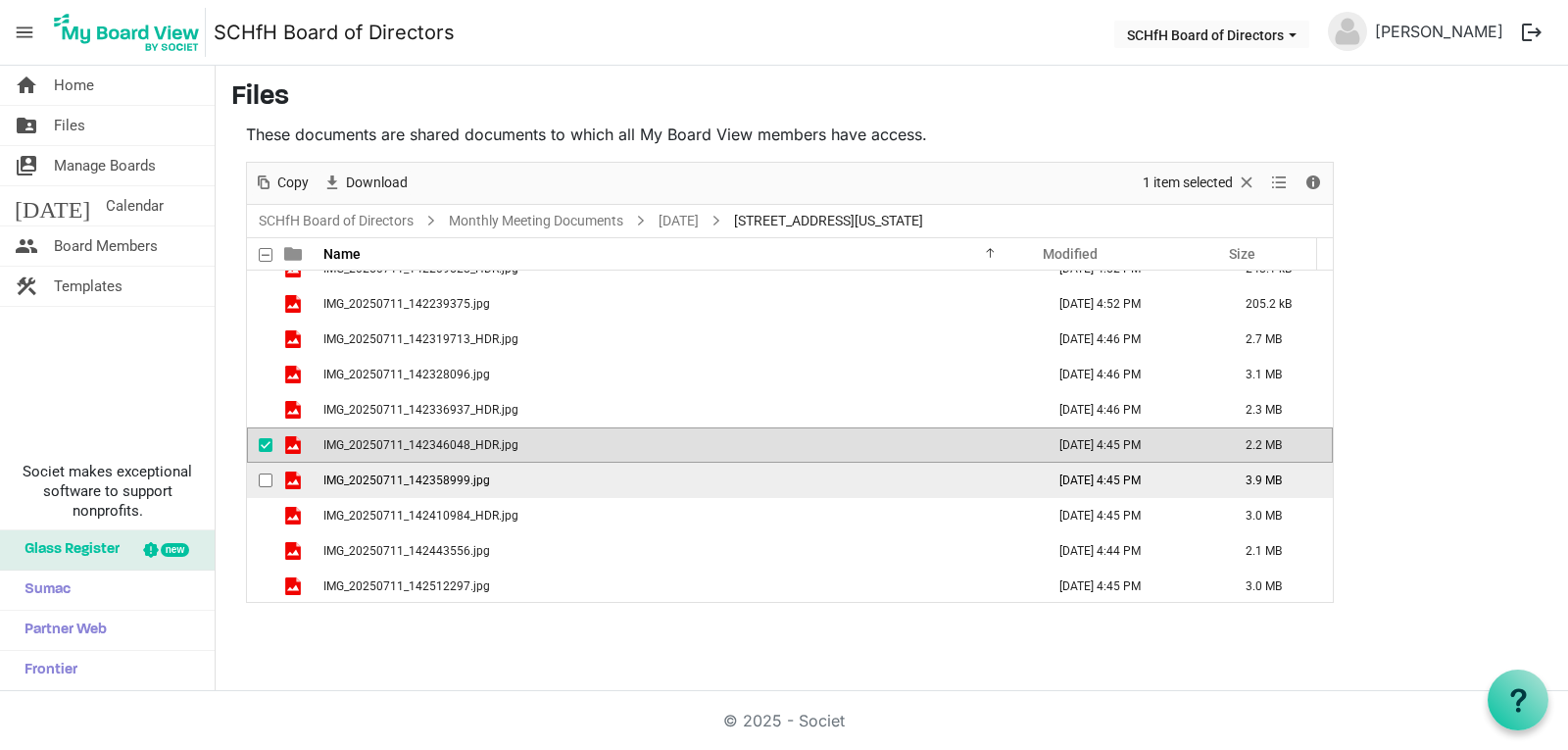 click on "IMG_20250711_142358999.jpg" at bounding box center [407, 480] 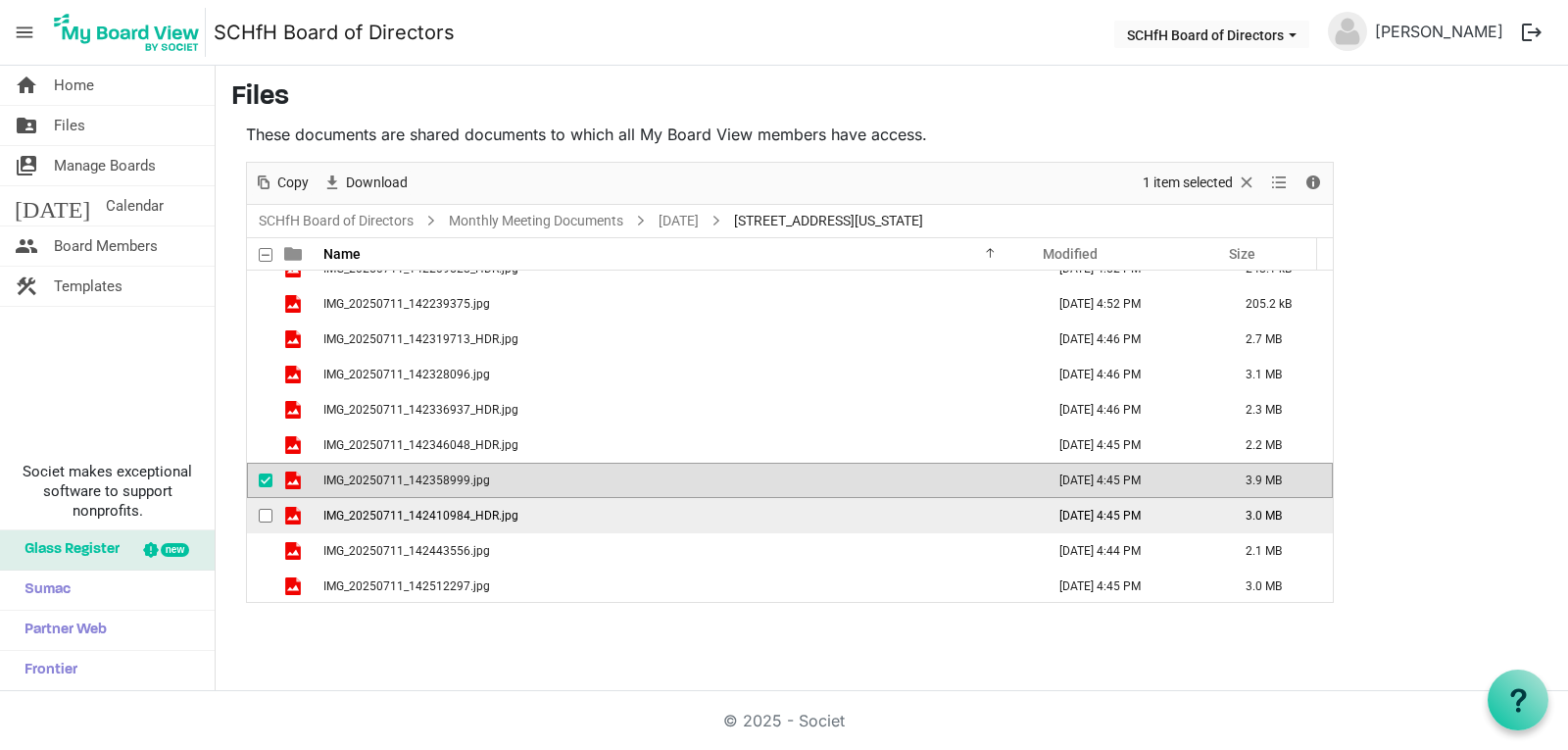 click on "IMG_20250711_142410984_HDR.jpg" at bounding box center (420, 516) 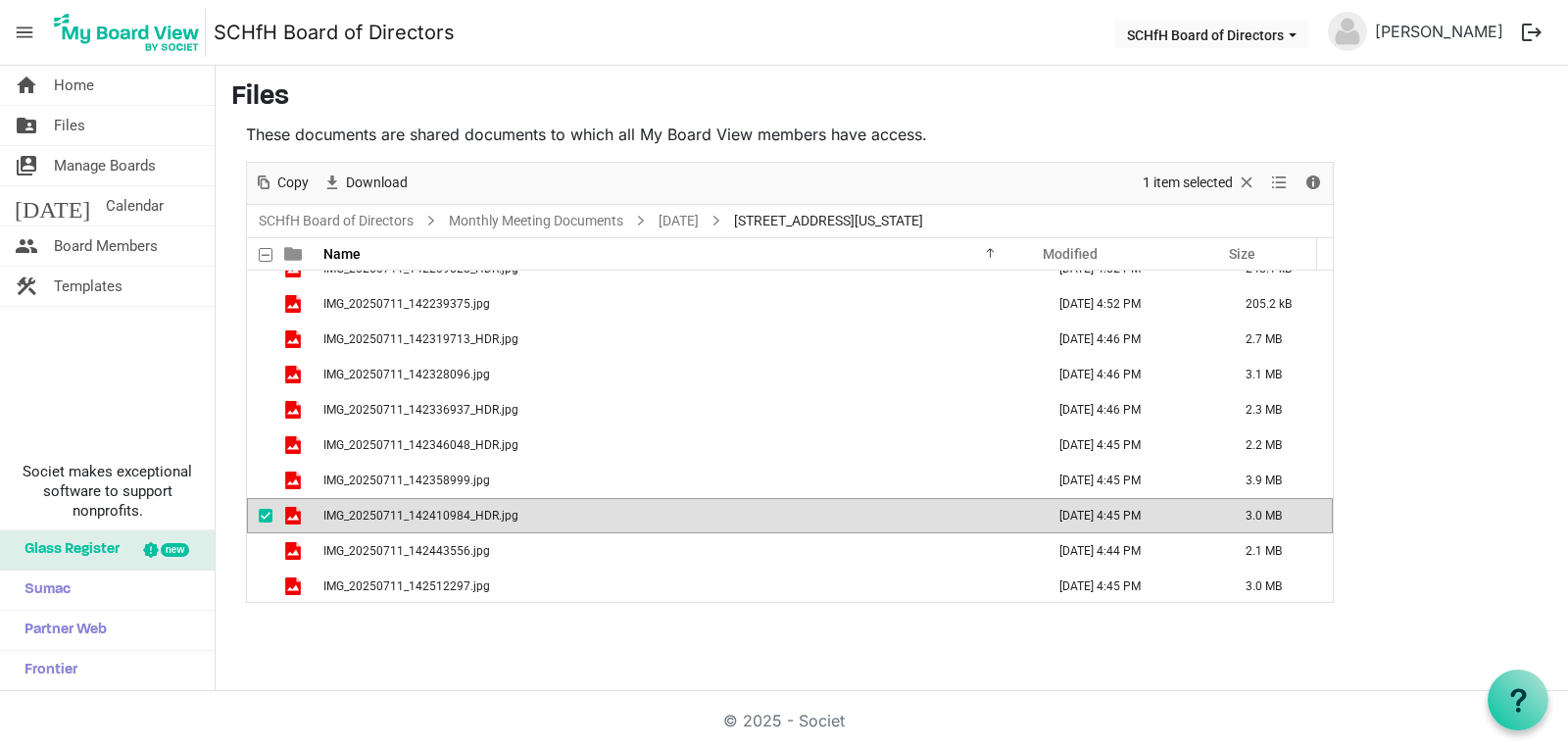 click on "IMG_20250711_142410984_HDR.jpg" at bounding box center [420, 516] 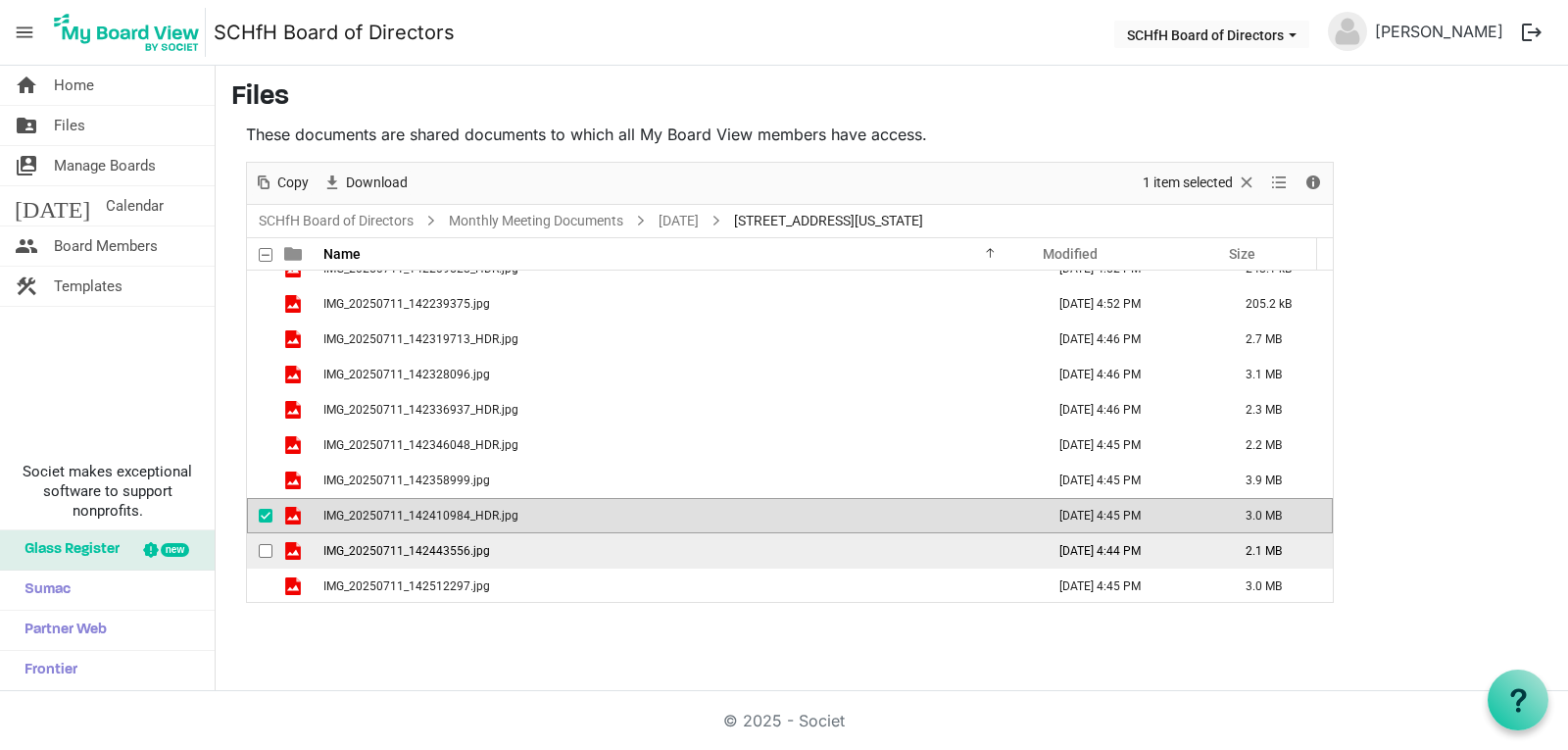 click on "IMG_20250711_142443556.jpg" at bounding box center (407, 551) 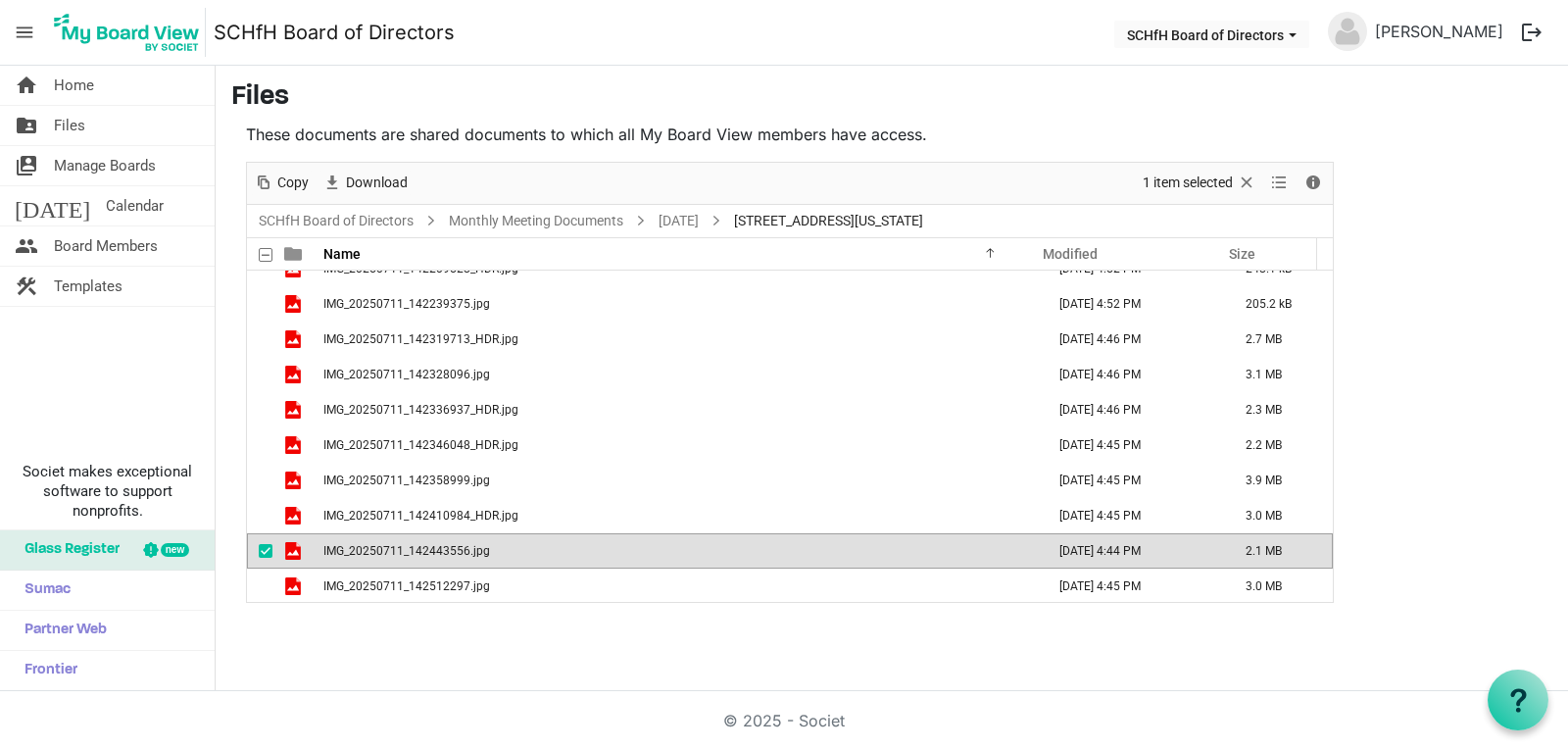 click on "IMG_20250711_142443556.jpg" at bounding box center (407, 551) 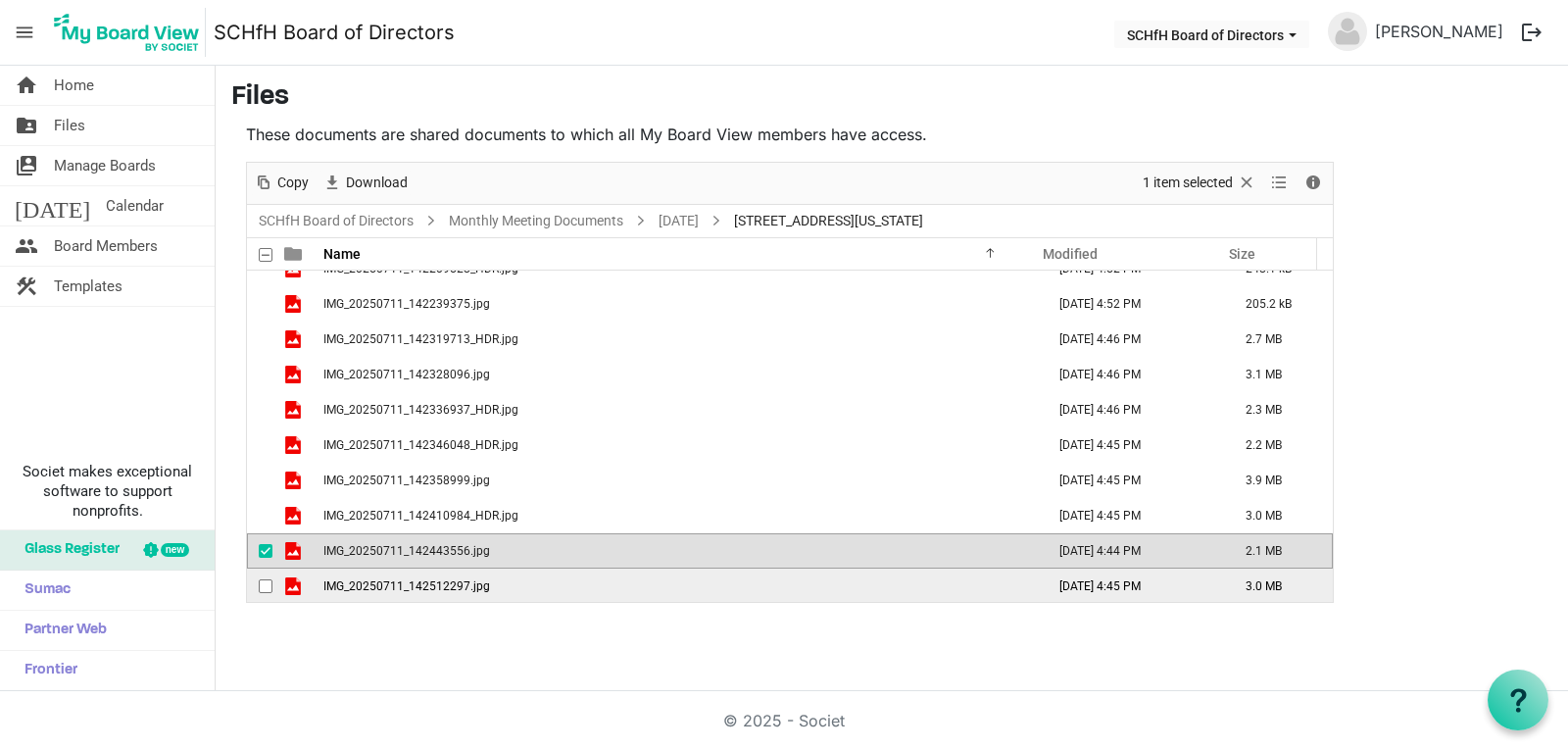 click on "IMG_20250711_142512297.jpg" at bounding box center [407, 586] 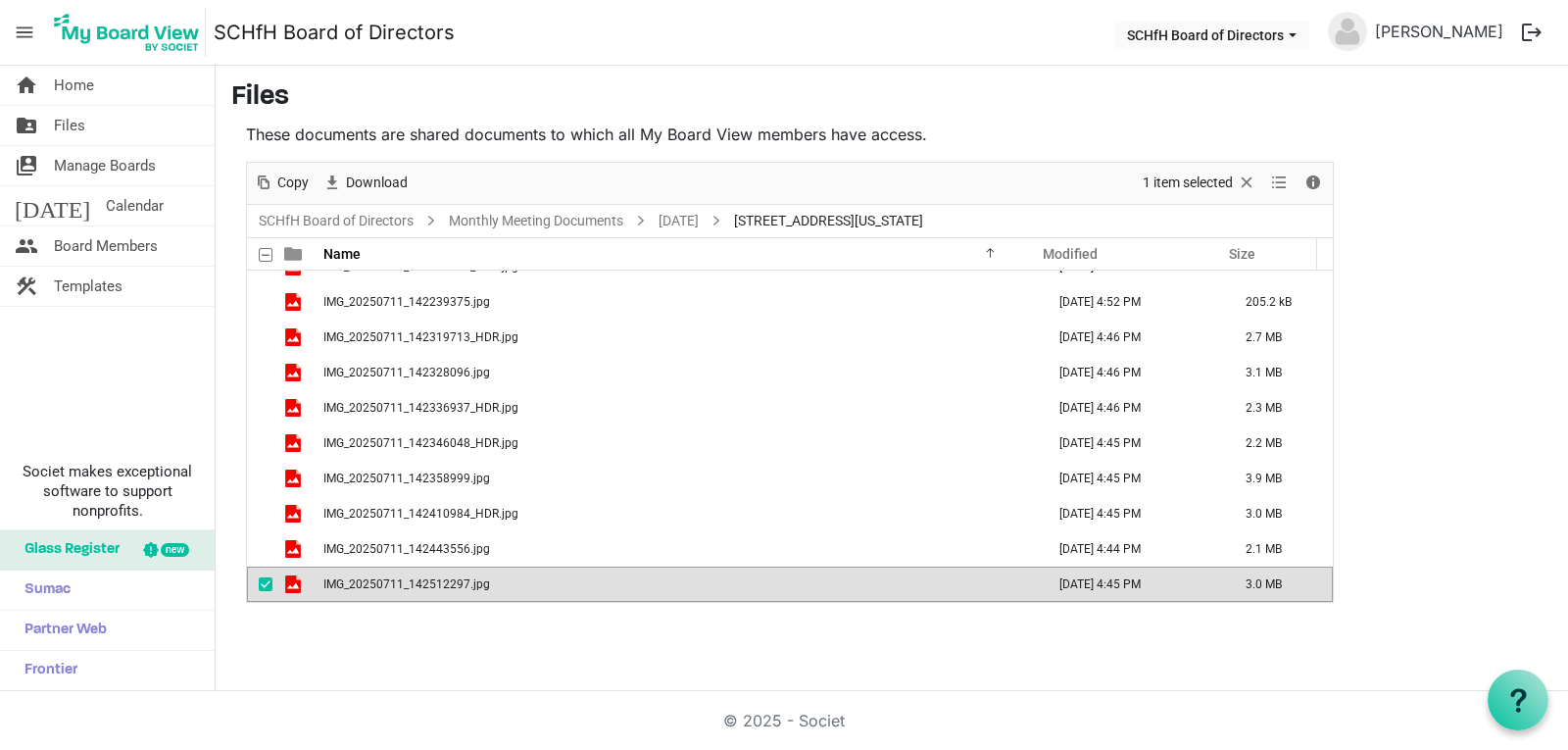 click on "IMG_20250711_142512297.jpg" at bounding box center (407, 584) 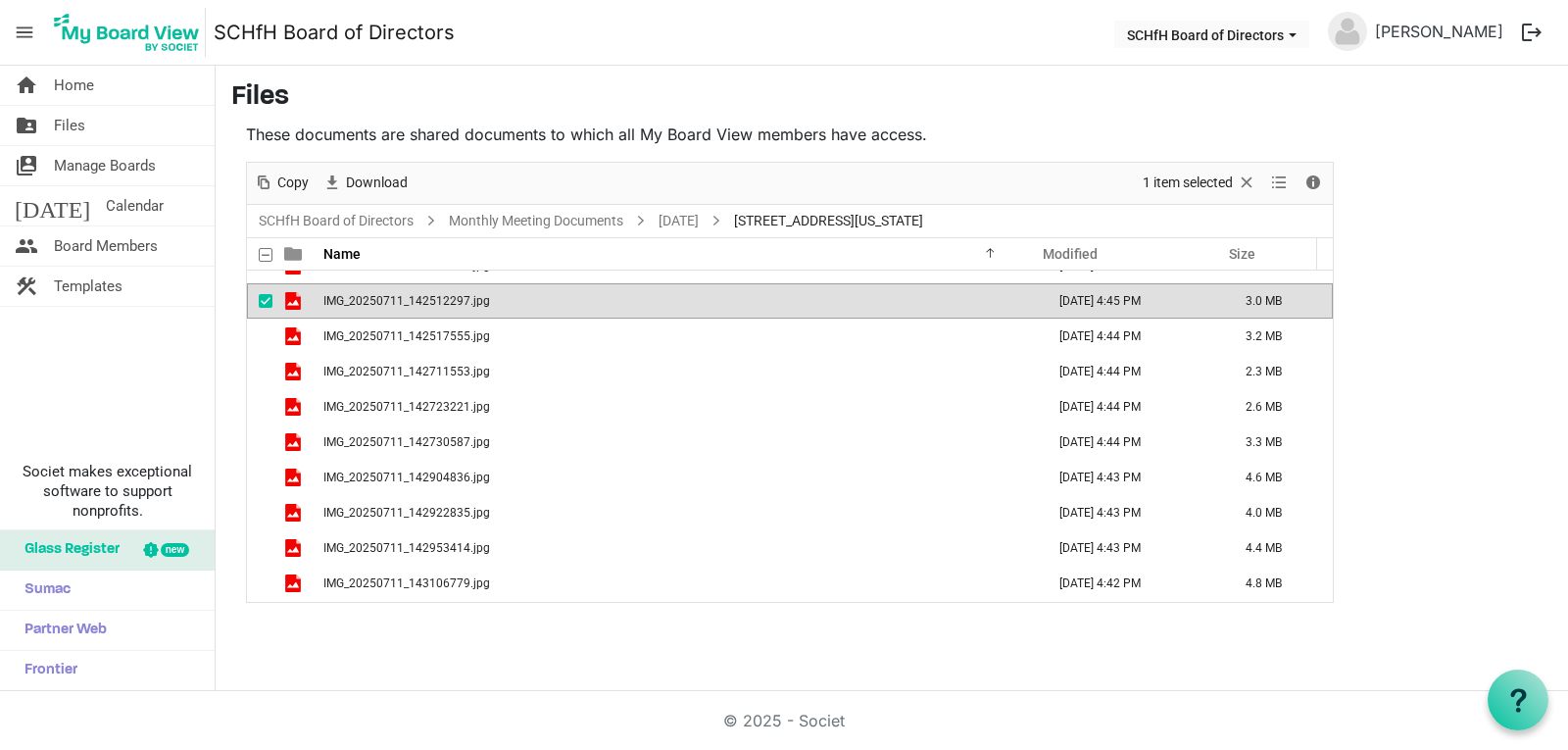 scroll, scrollTop: 492, scrollLeft: 0, axis: vertical 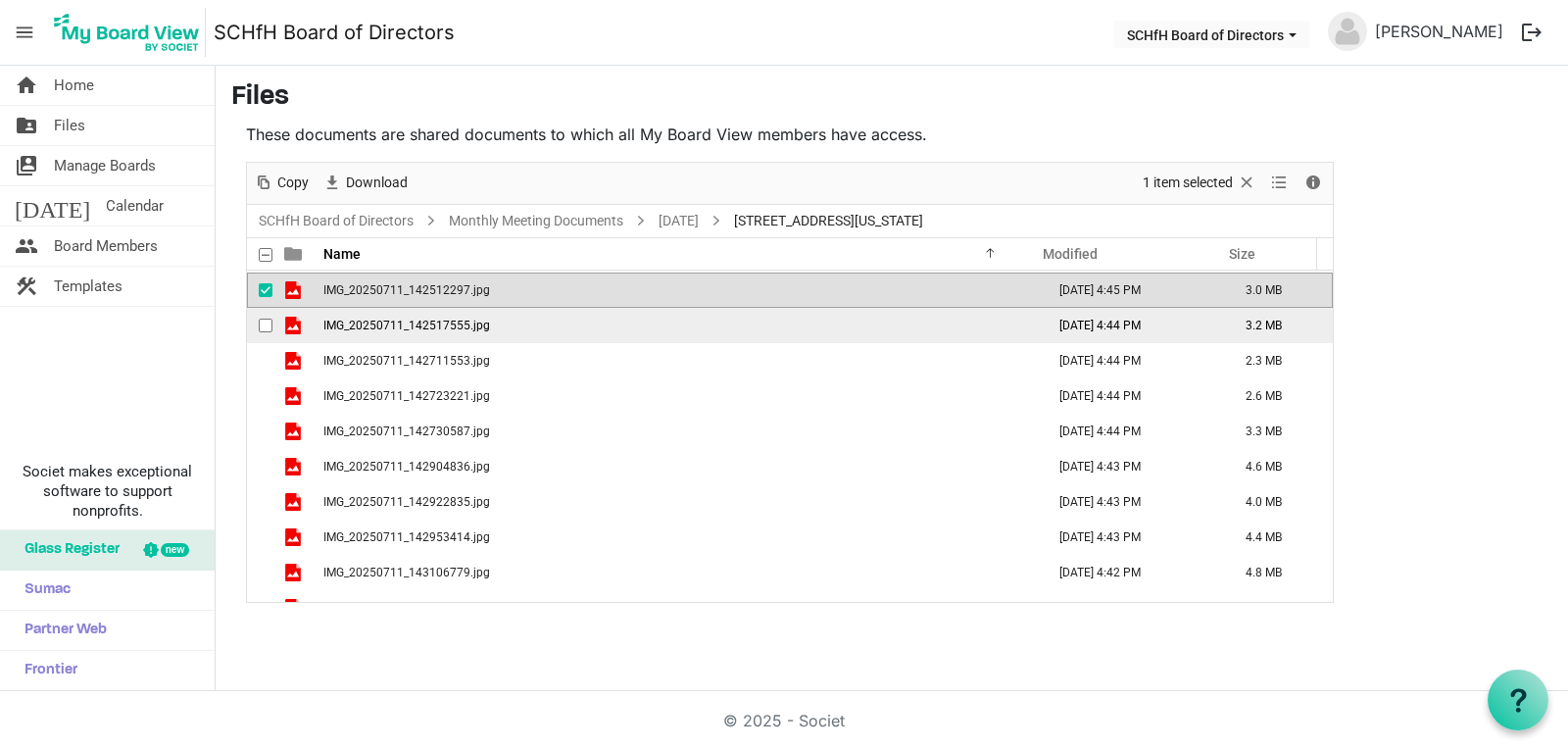 click on "IMG_20250711_142517555.jpg" at bounding box center [678, 325] 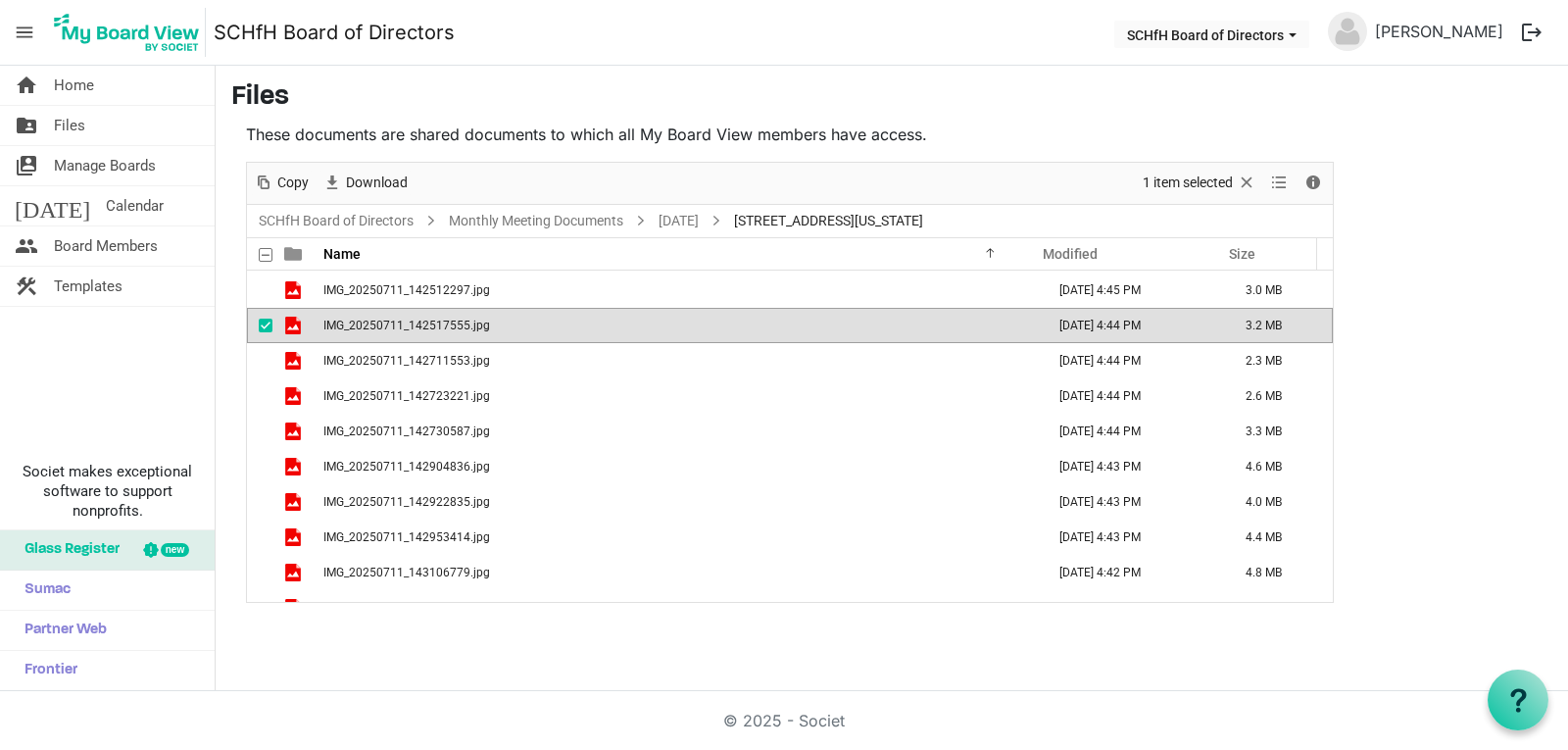 click on "IMG_20250711_142517555.jpg" at bounding box center (678, 325) 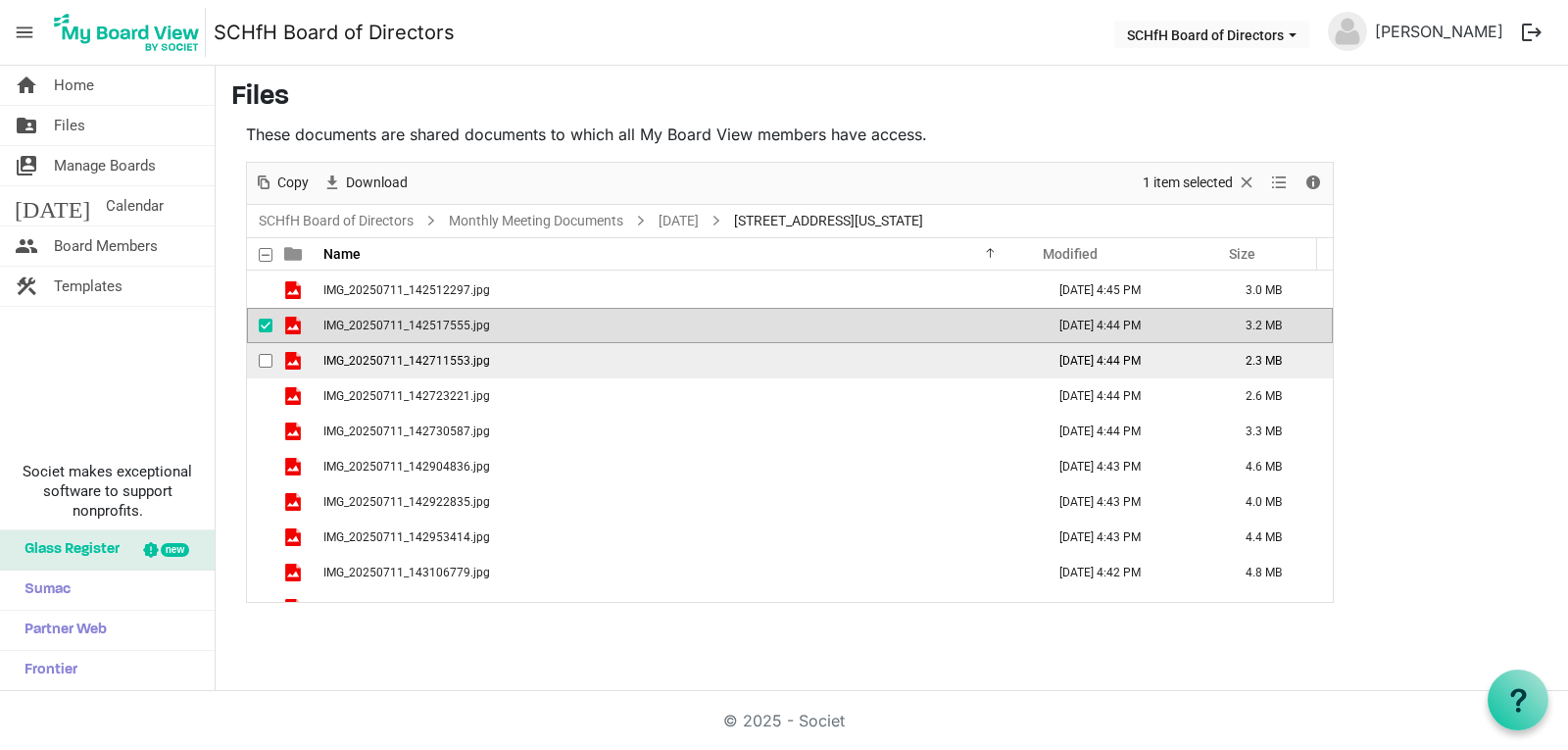 click on "IMG_20250711_142711553.jpg" at bounding box center (407, 361) 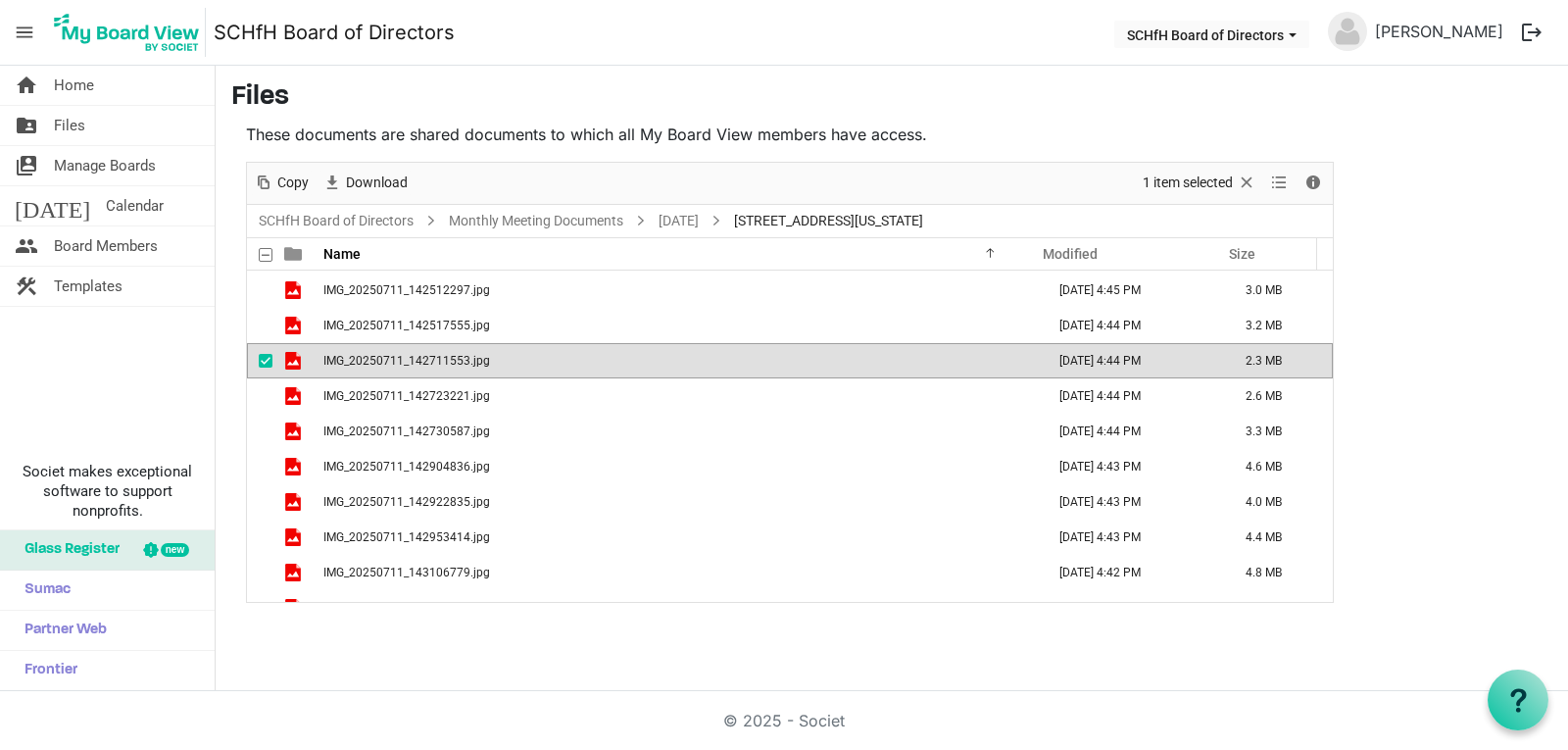 click on "IMG_20250711_142711553.jpg" at bounding box center [407, 361] 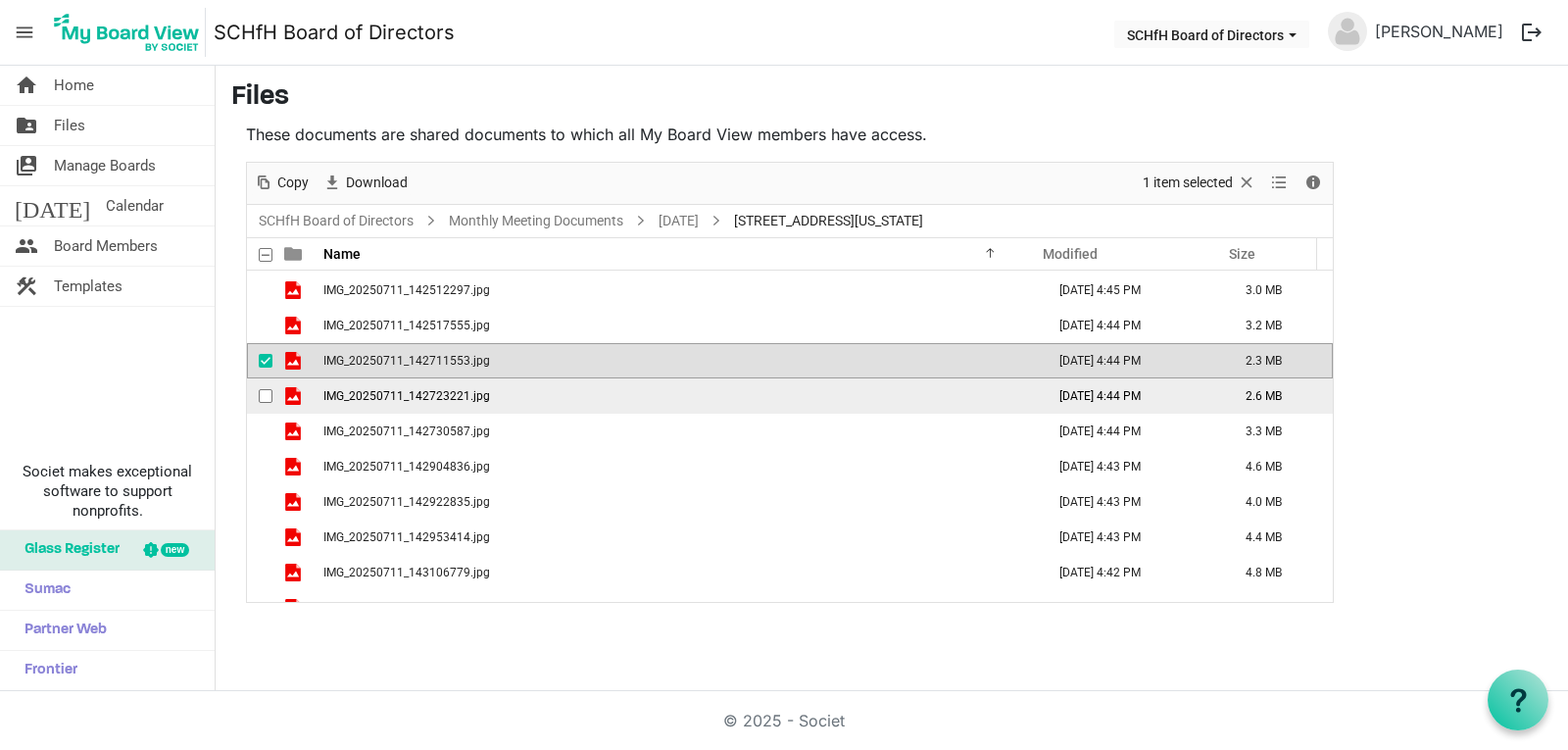 click on "IMG_20250711_142723221.jpg" at bounding box center (407, 396) 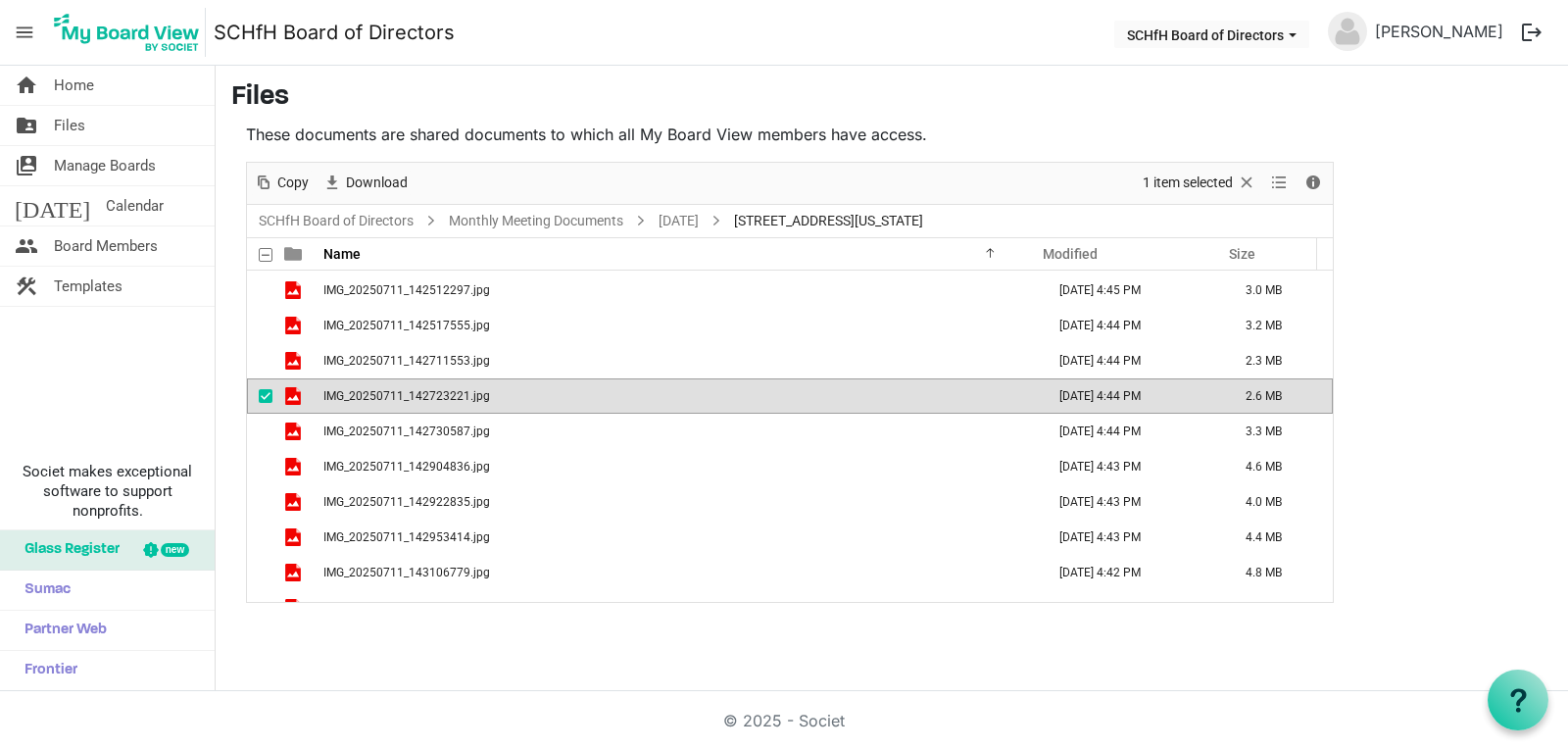 click on "IMG_20250711_142723221.jpg" at bounding box center [407, 396] 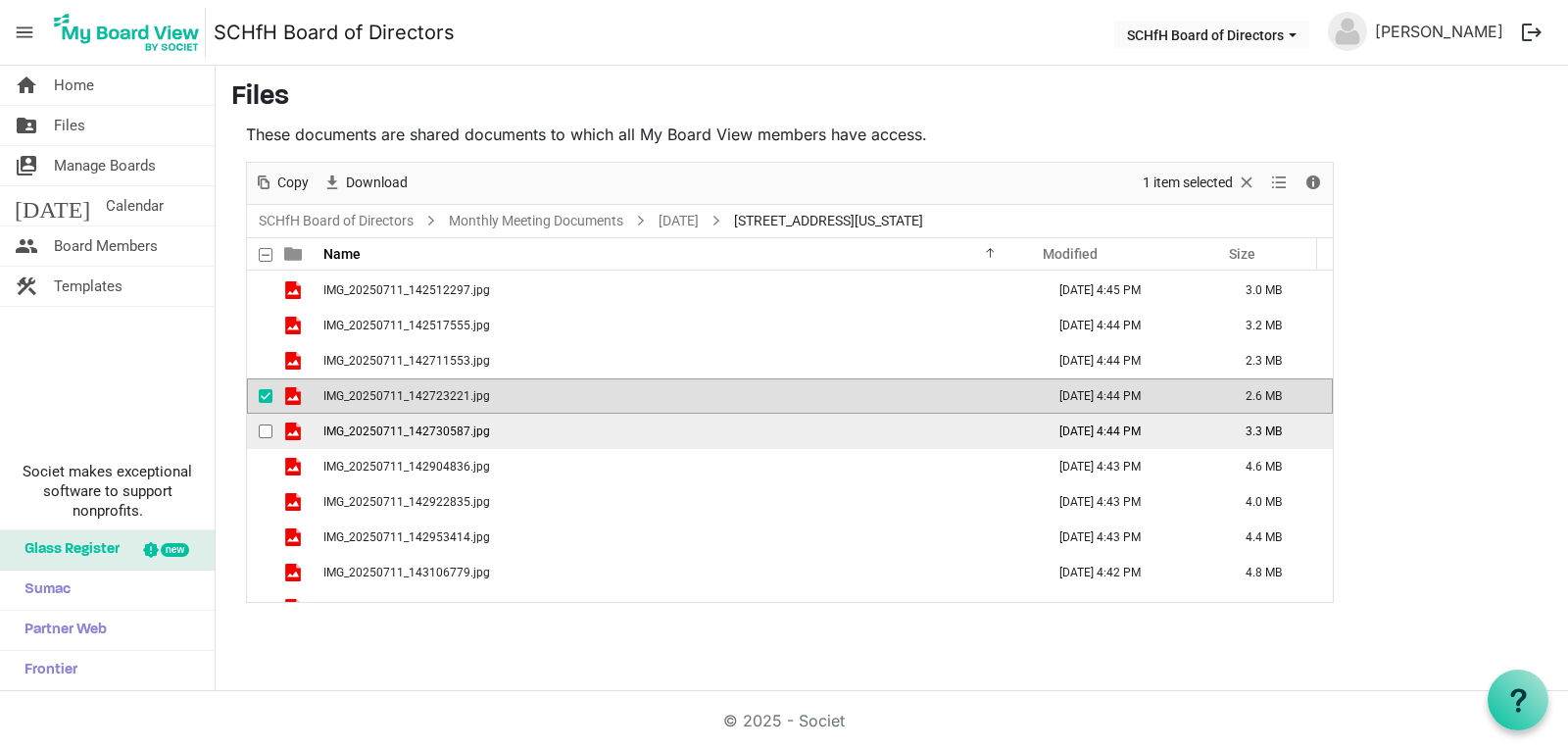 click on "IMG_20250711_142730587.jpg" at bounding box center (407, 431) 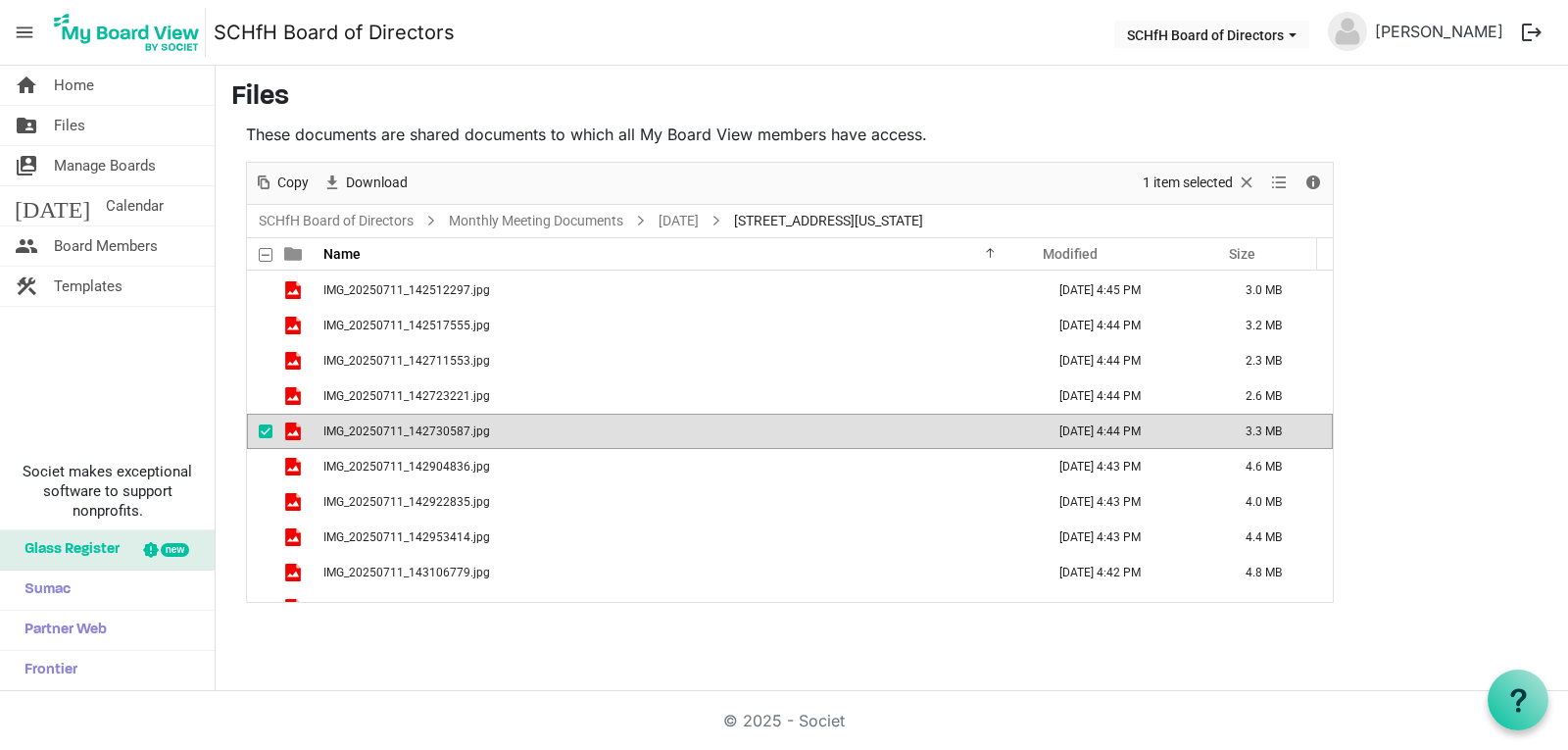 click on "IMG_20250711_142730587.jpg" at bounding box center (407, 431) 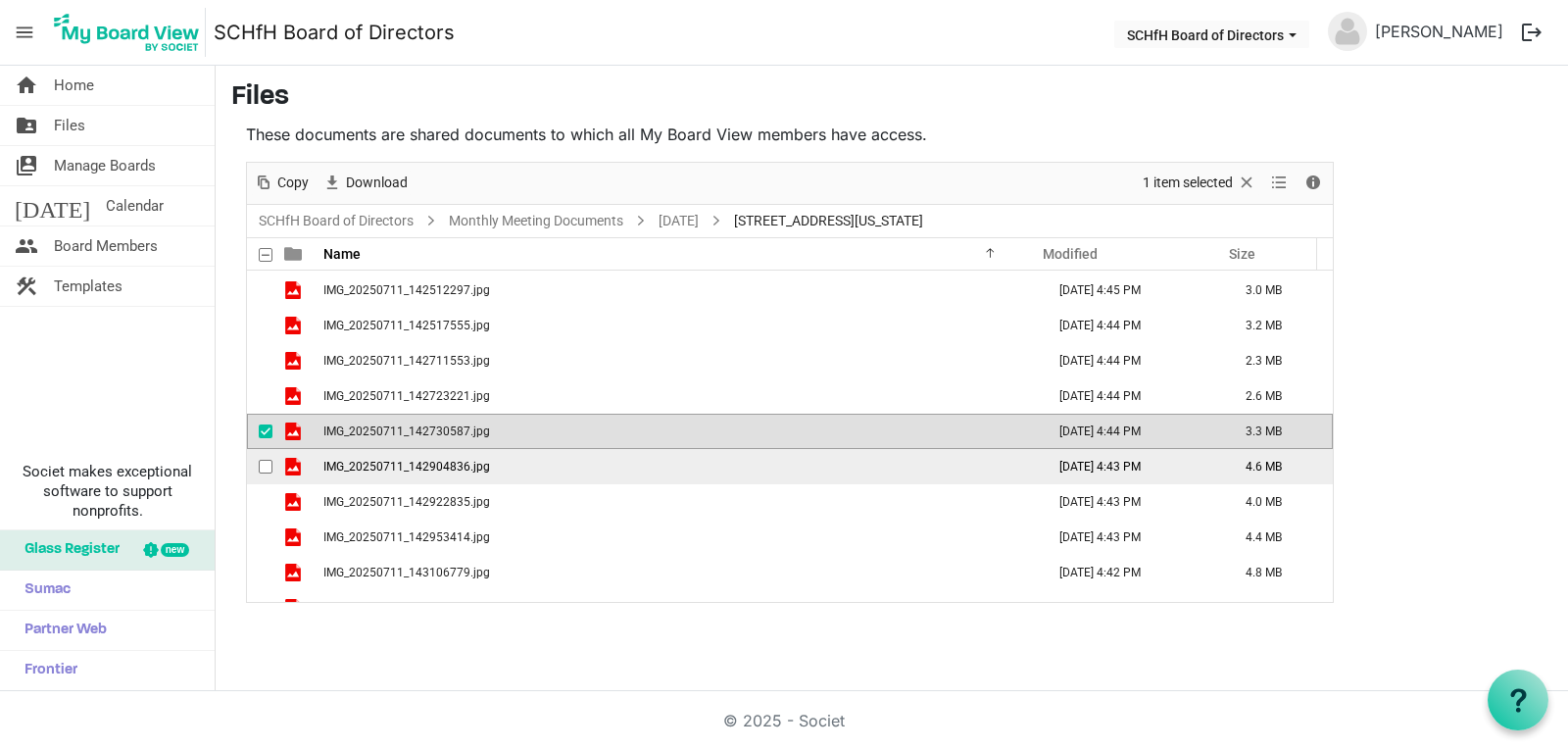 click on "IMG_20250711_142904836.jpg" at bounding box center [678, 467] 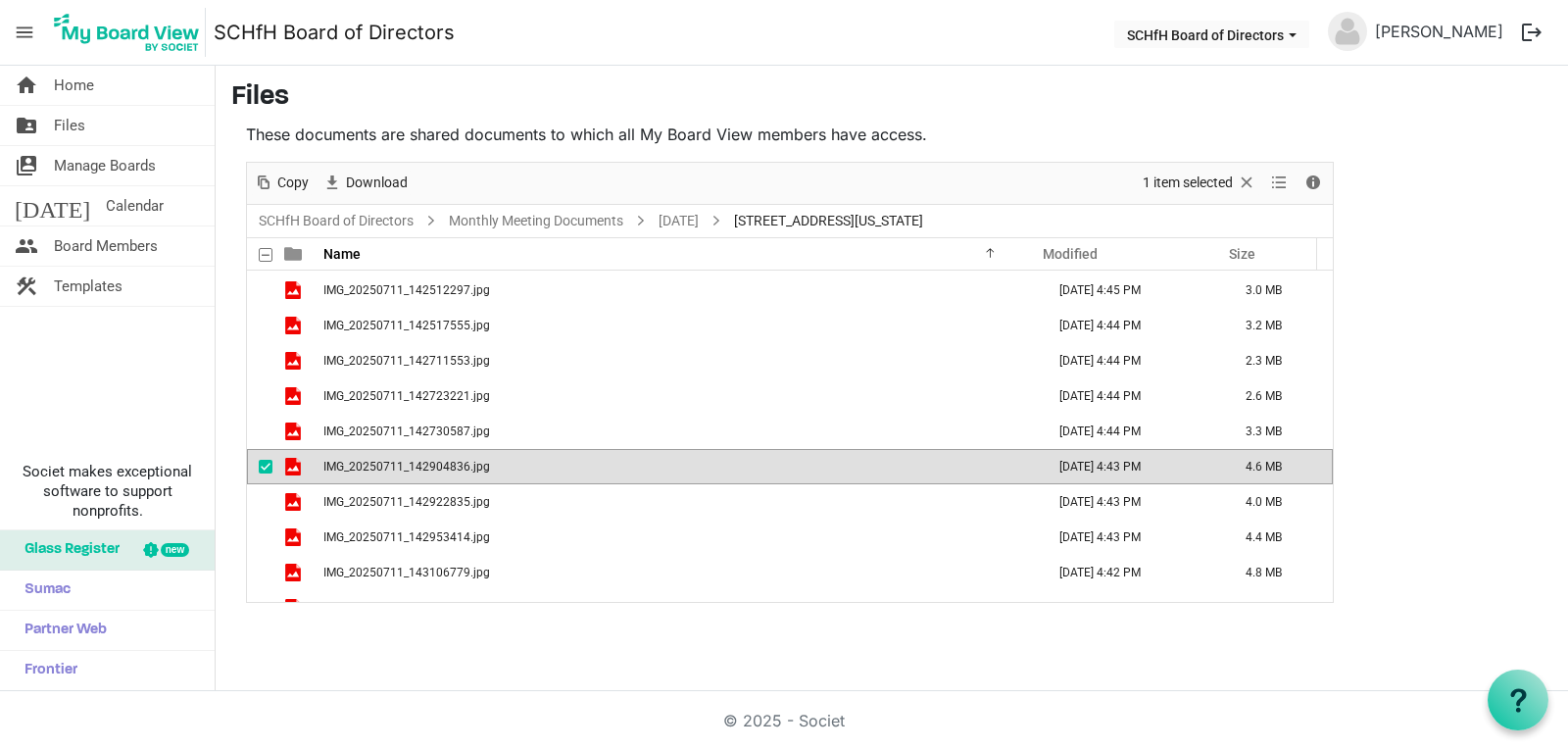 click on "IMG_20250711_142904836.jpg" at bounding box center (678, 467) 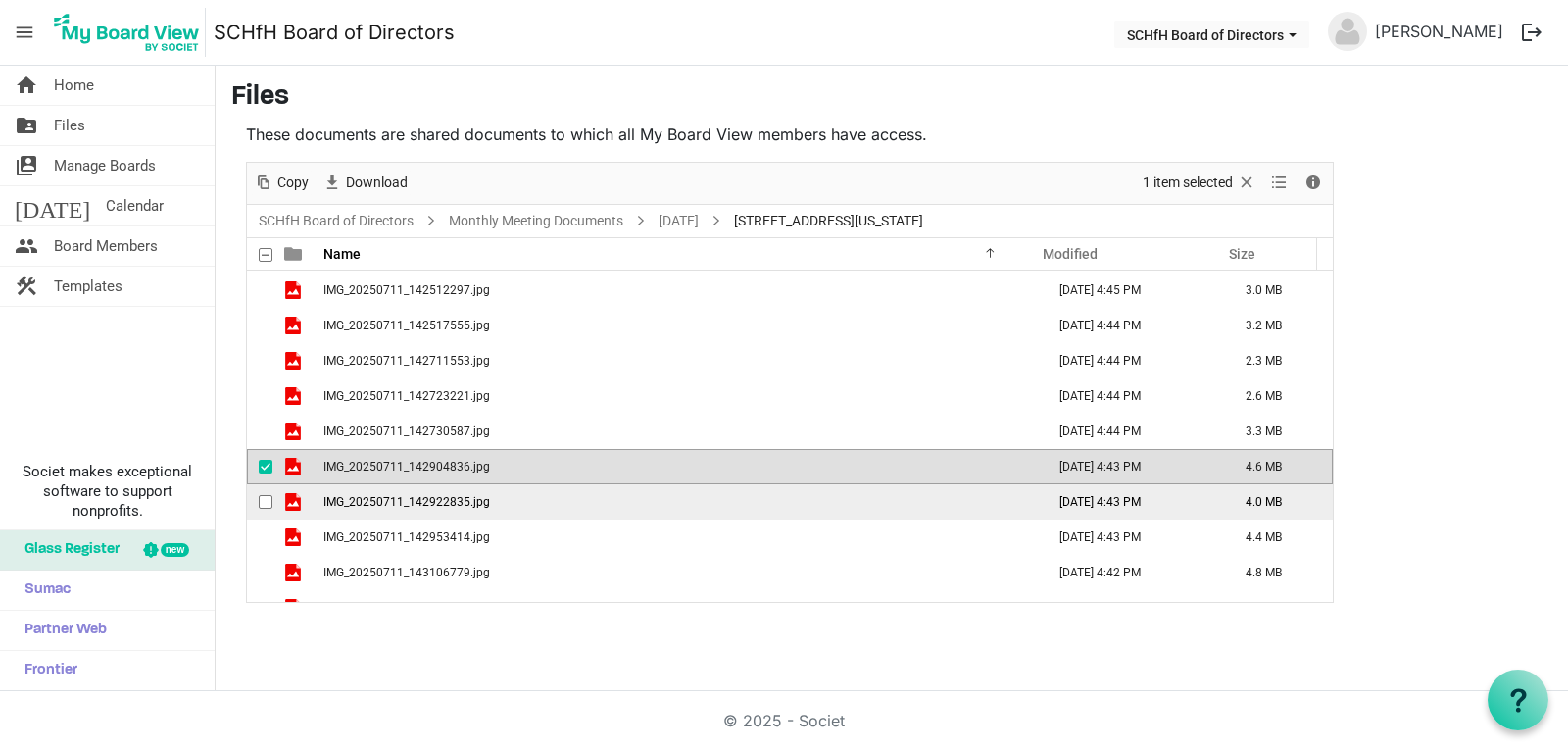 click on "IMG_20250711_142922835.jpg" at bounding box center (407, 502) 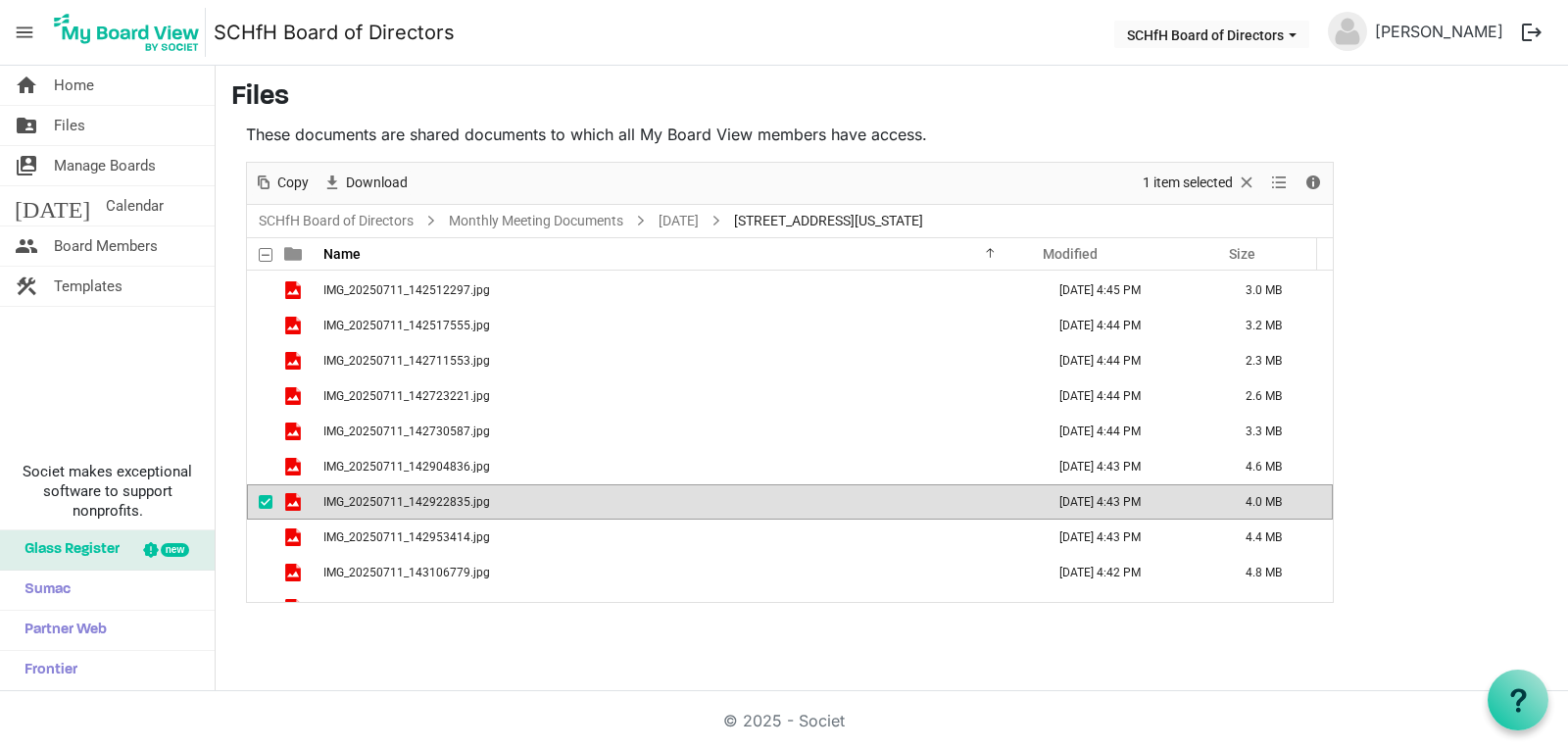 click on "IMG_20250711_142922835.jpg" at bounding box center [407, 502] 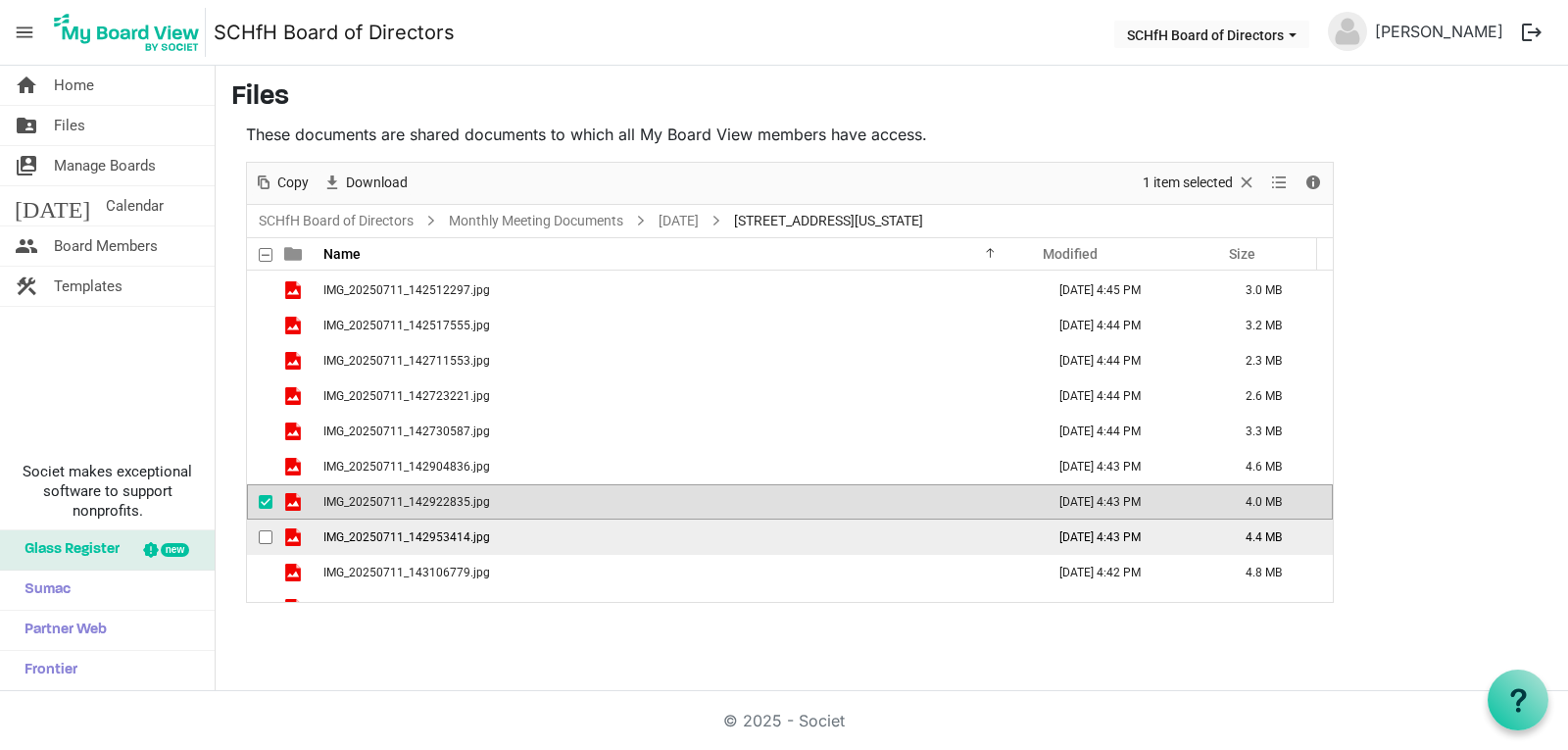 click on "IMG_20250711_142953414.jpg" at bounding box center [407, 537] 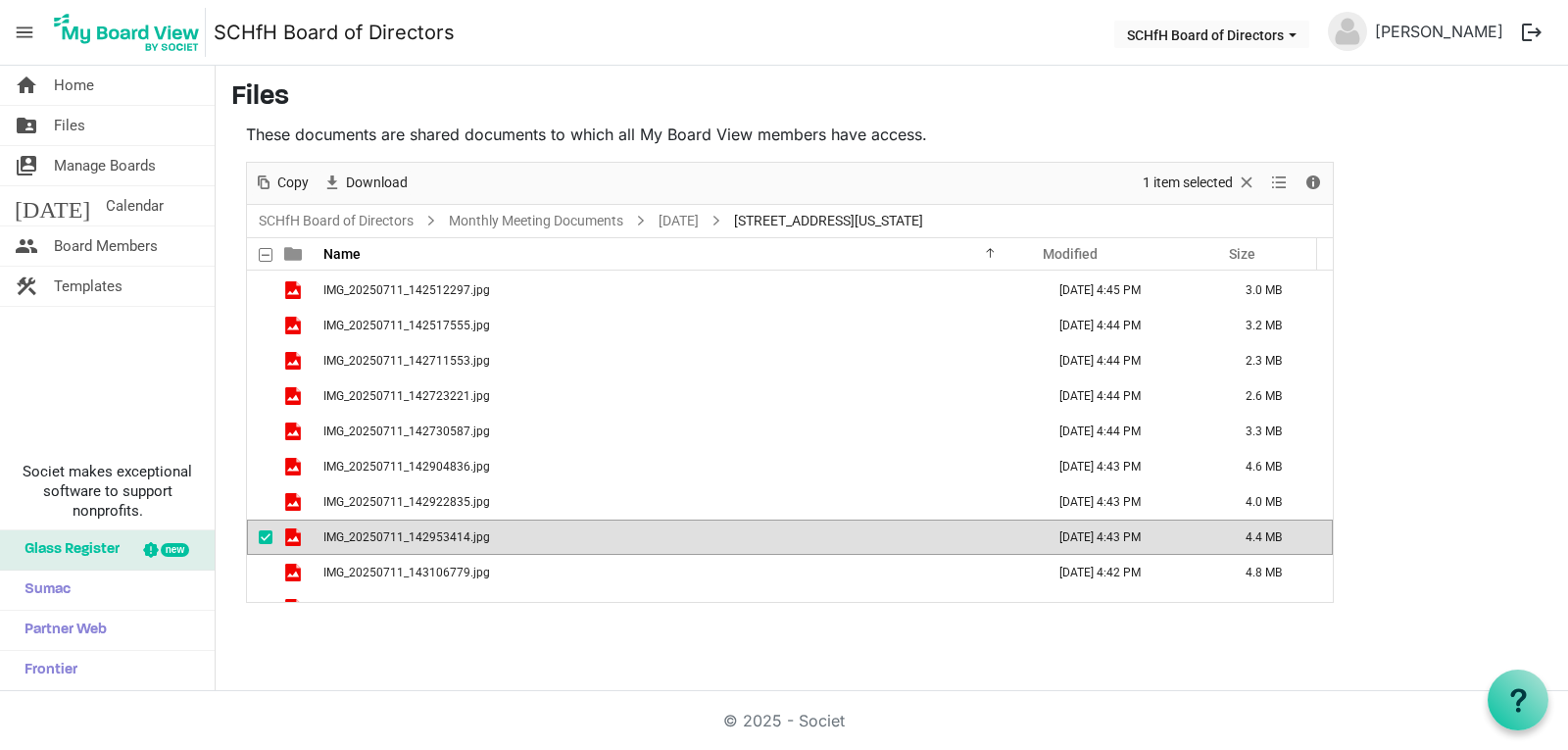 click on "IMG_20250711_142953414.jpg" at bounding box center (407, 537) 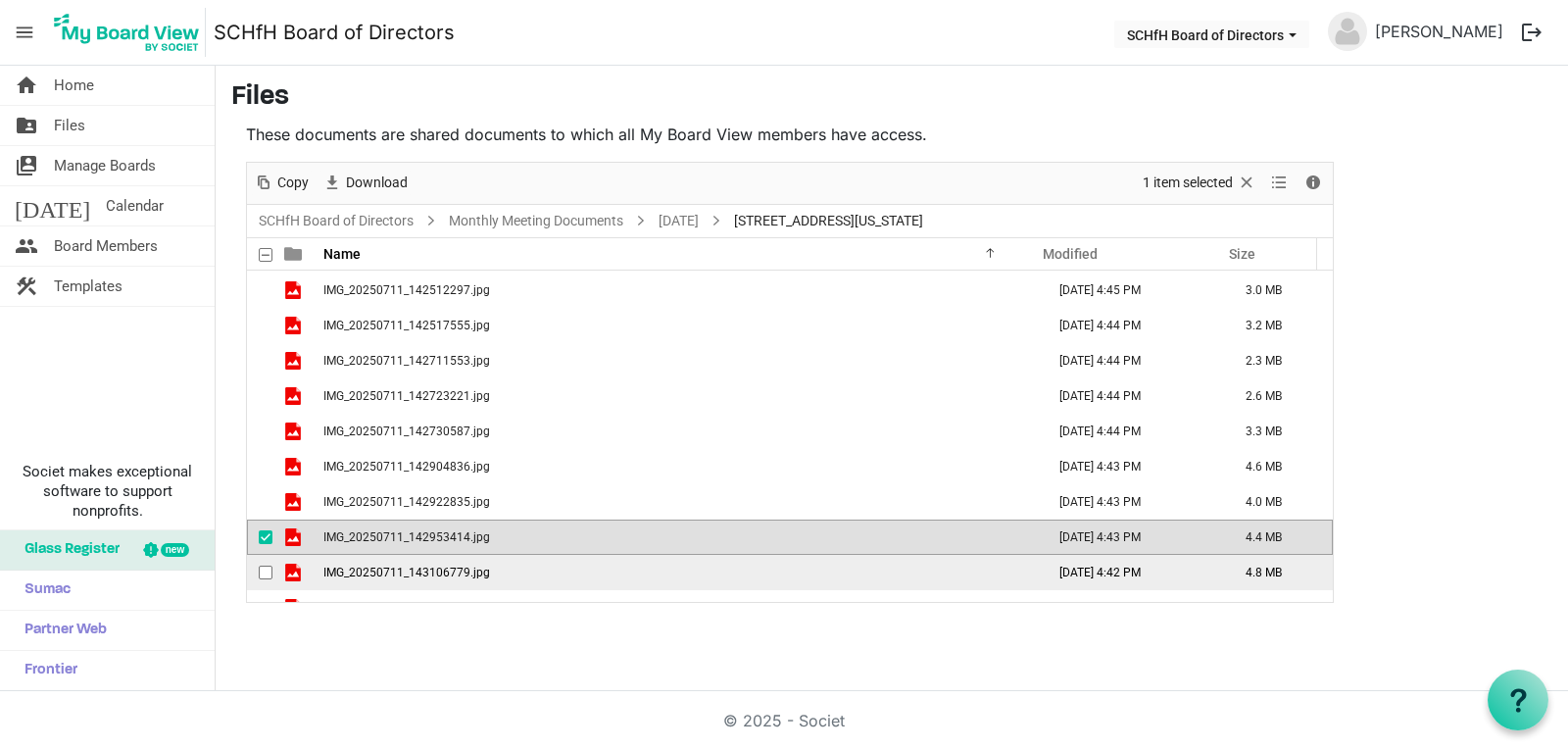 click on "IMG_20250711_143106779.jpg" at bounding box center (407, 573) 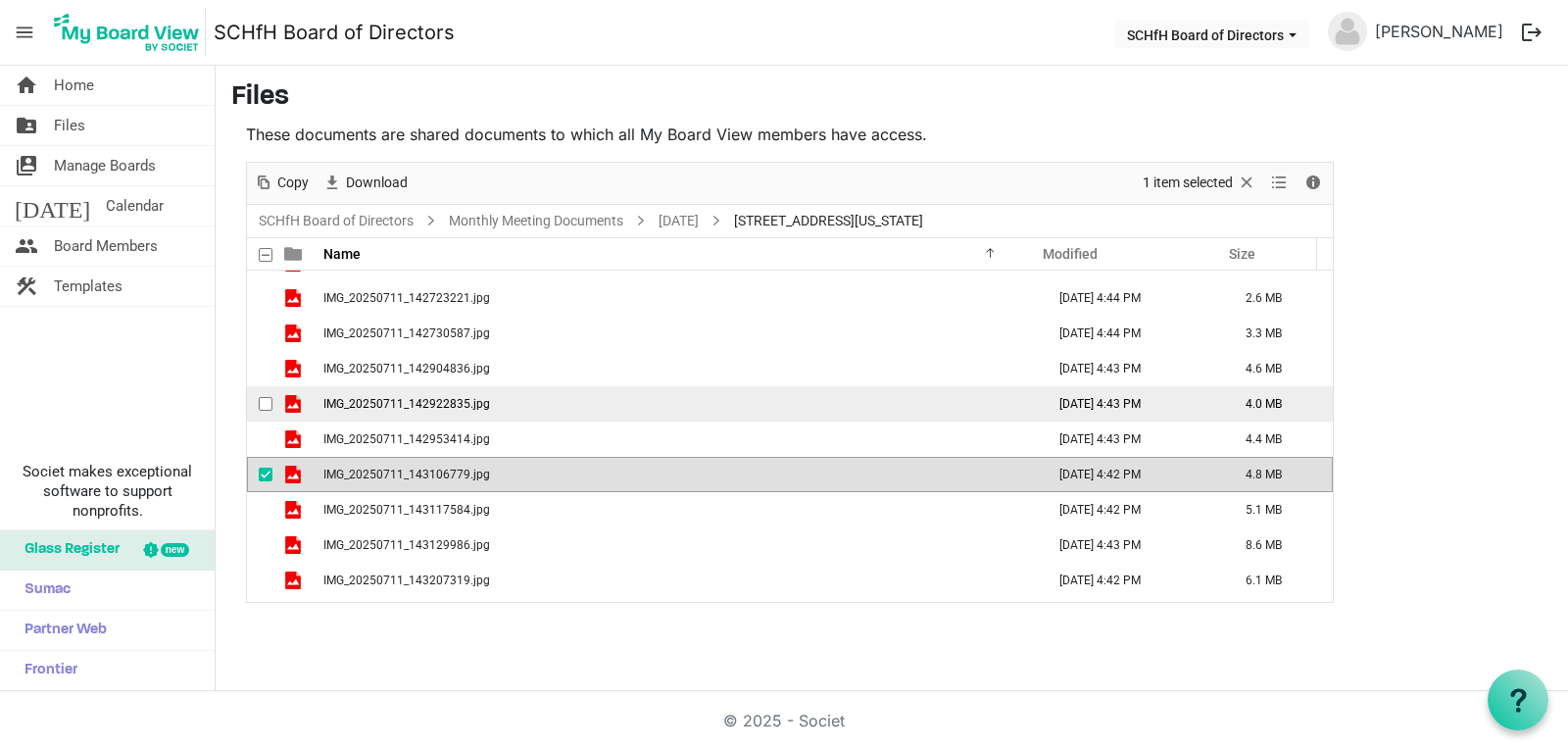 scroll, scrollTop: 622, scrollLeft: 0, axis: vertical 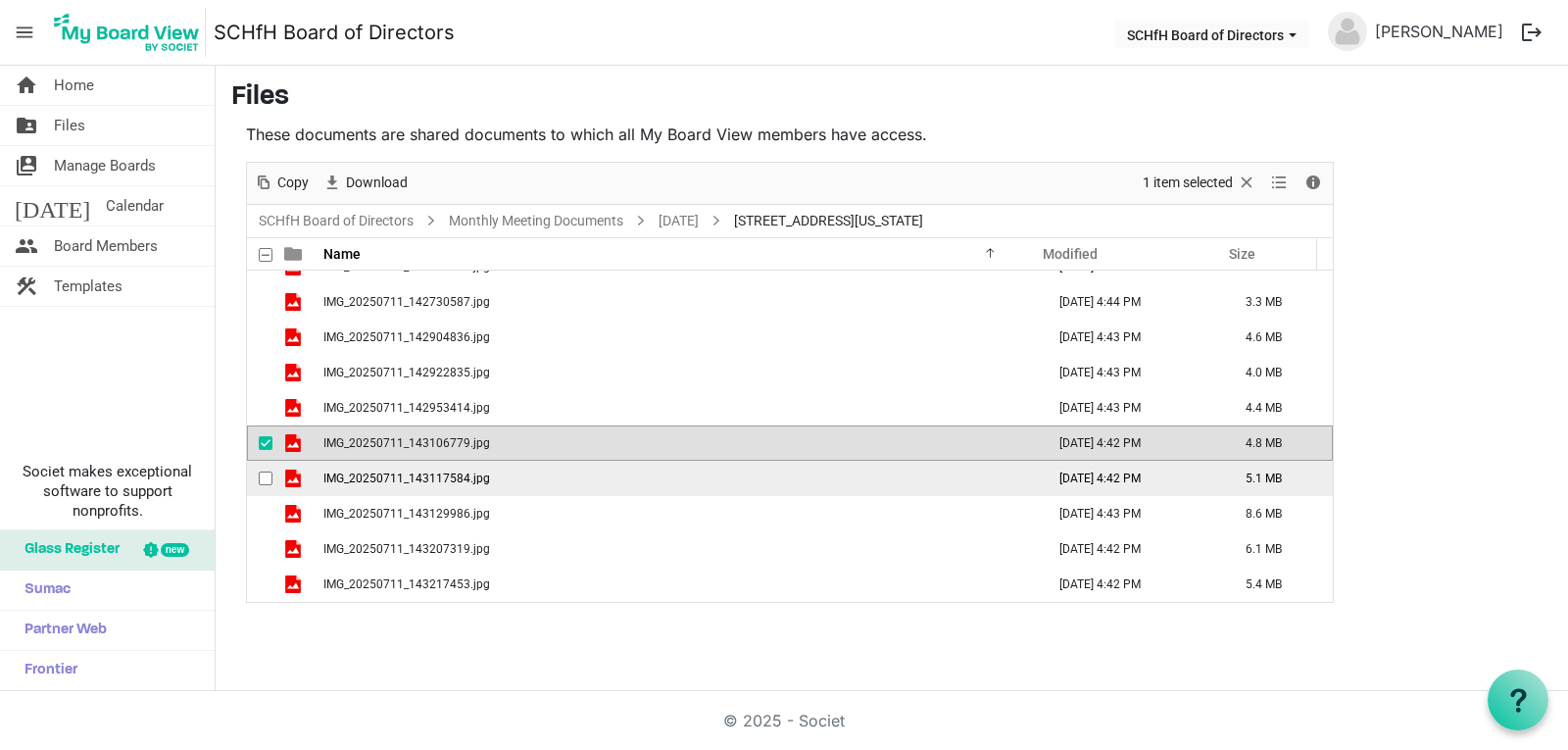 click on "IMG_20250711_143117584.jpg" at bounding box center [407, 478] 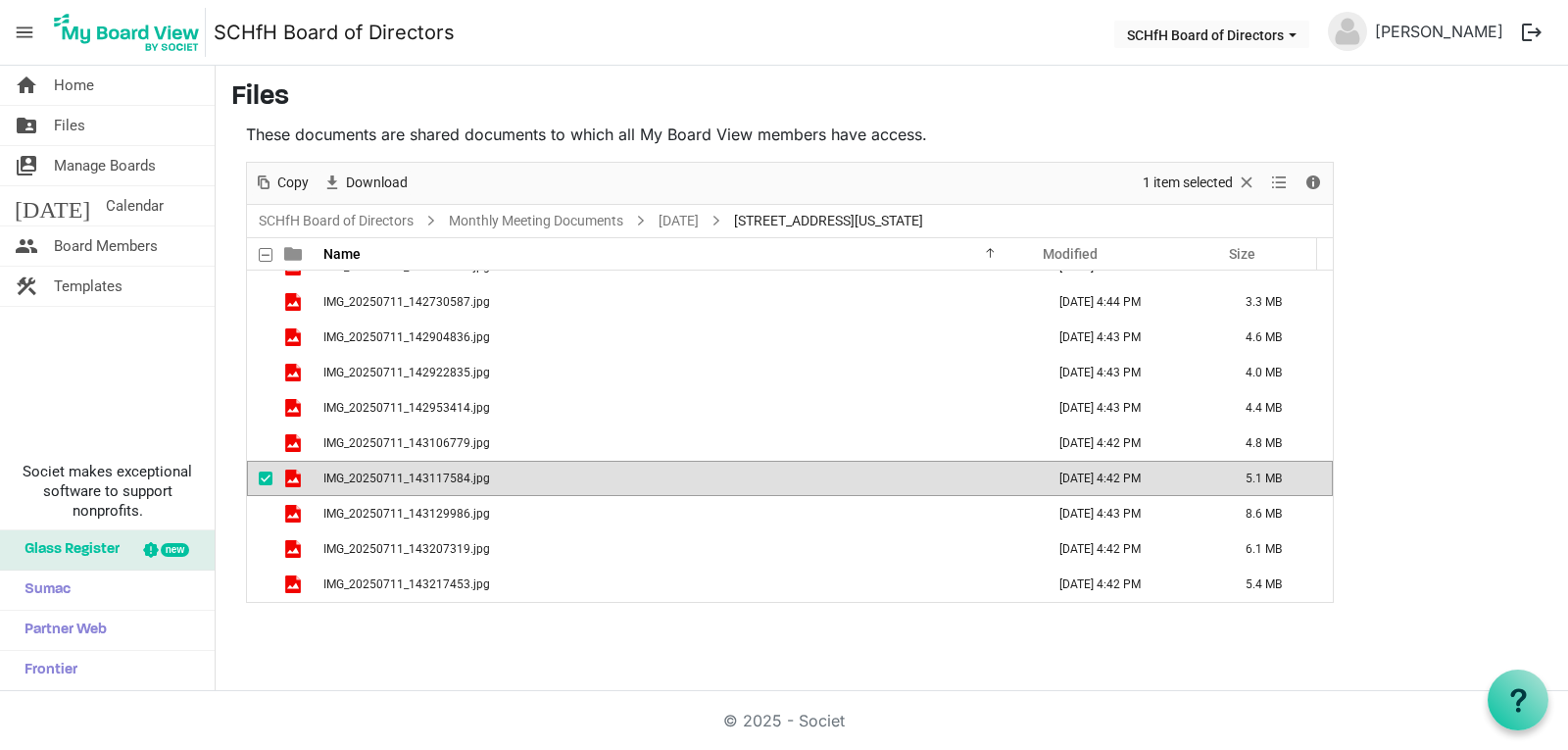 click on "IMG_20250711_143117584.jpg" at bounding box center [407, 478] 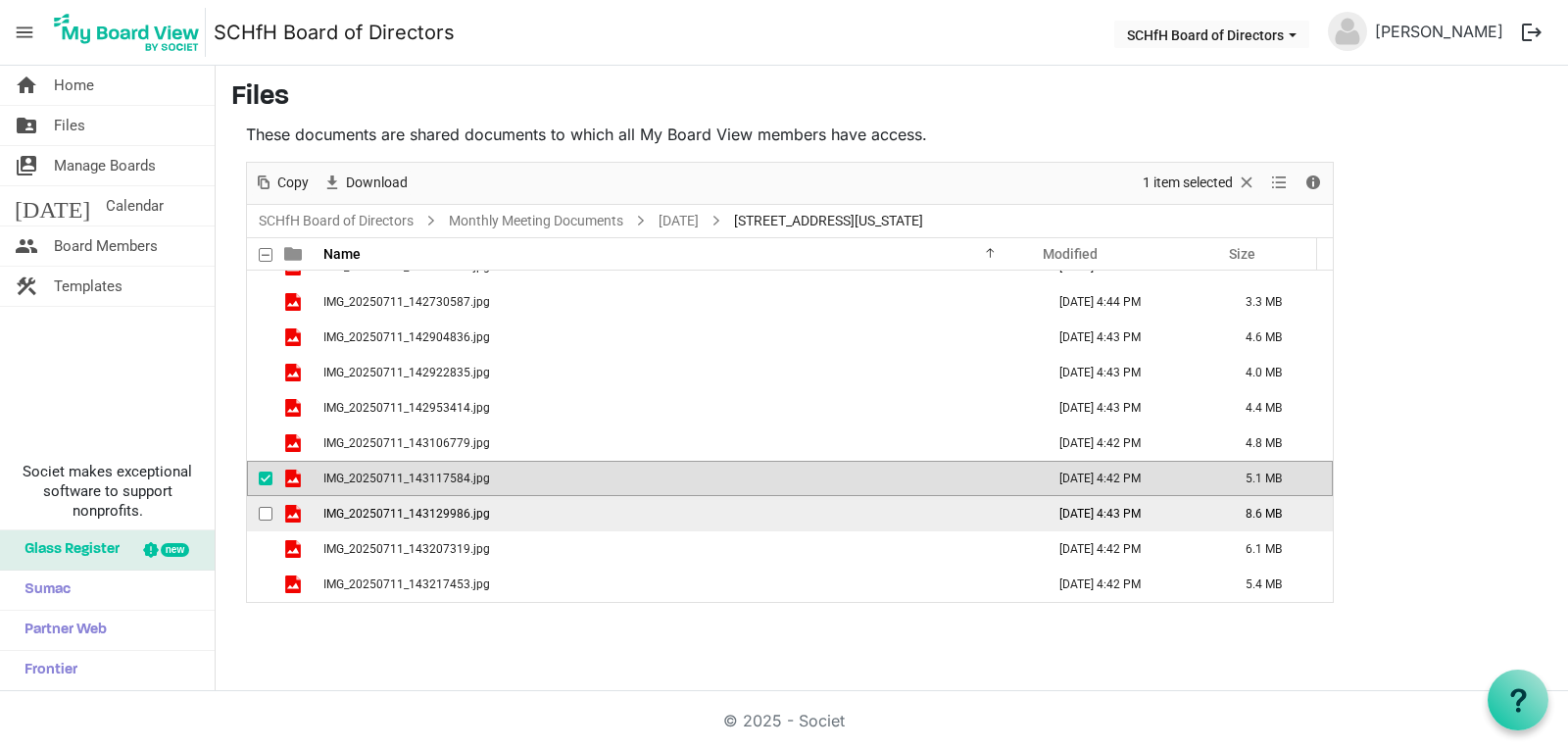 click on "IMG_20250711_143129986.jpg" at bounding box center (407, 514) 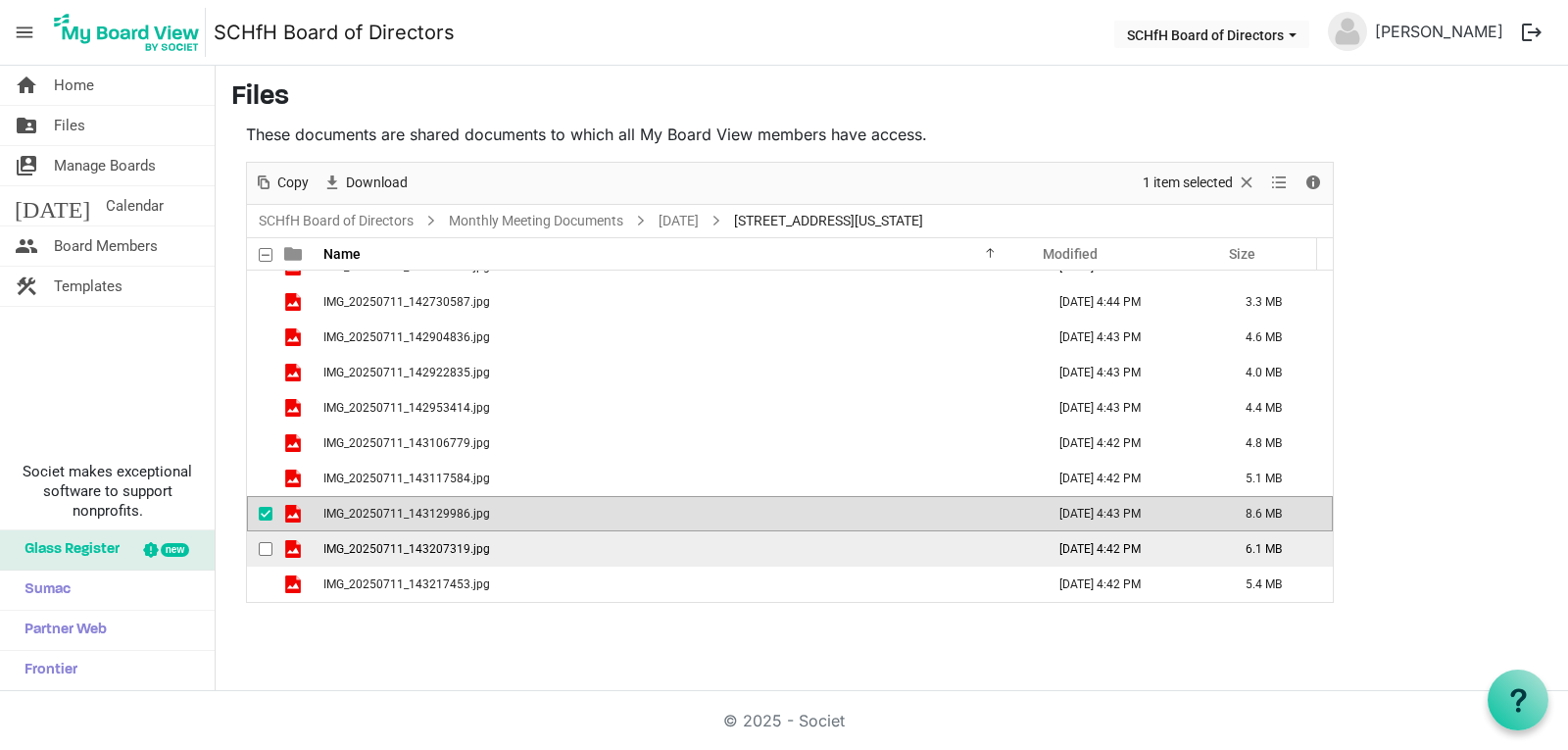 click on "IMG_20250711_143207319.jpg" at bounding box center [678, 549] 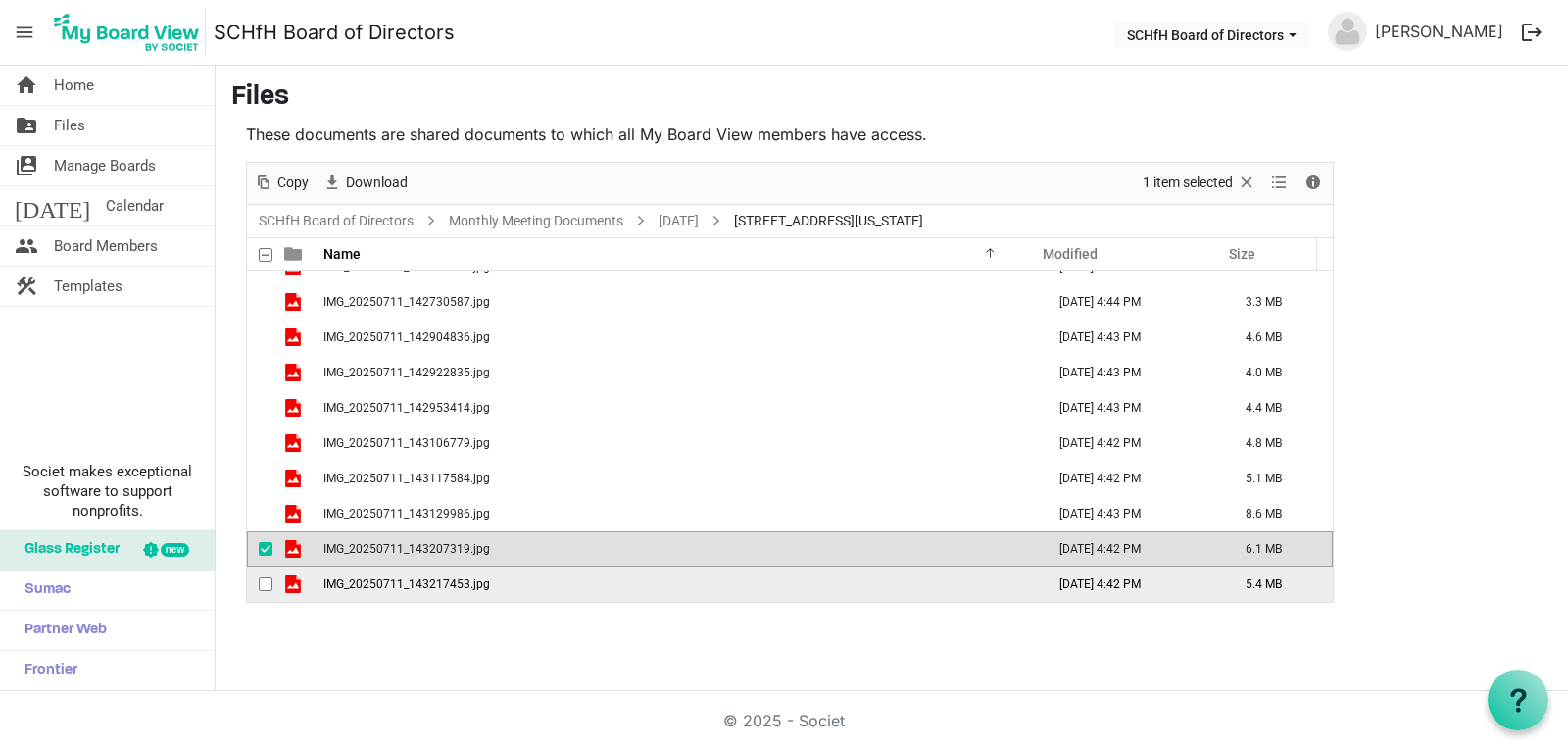 click on "IMG_20250711_143217453.jpg" at bounding box center [678, 584] 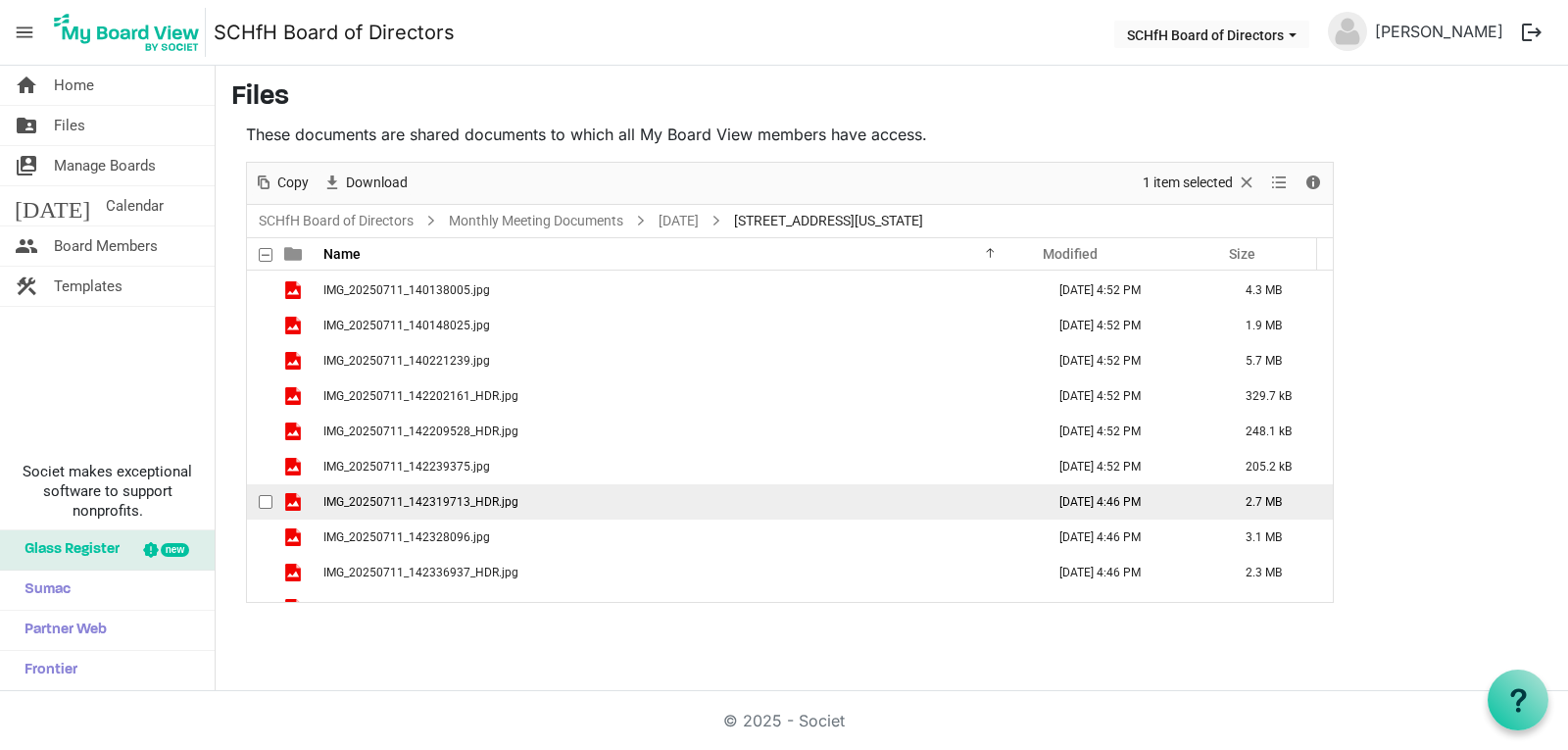 scroll, scrollTop: 0, scrollLeft: 0, axis: both 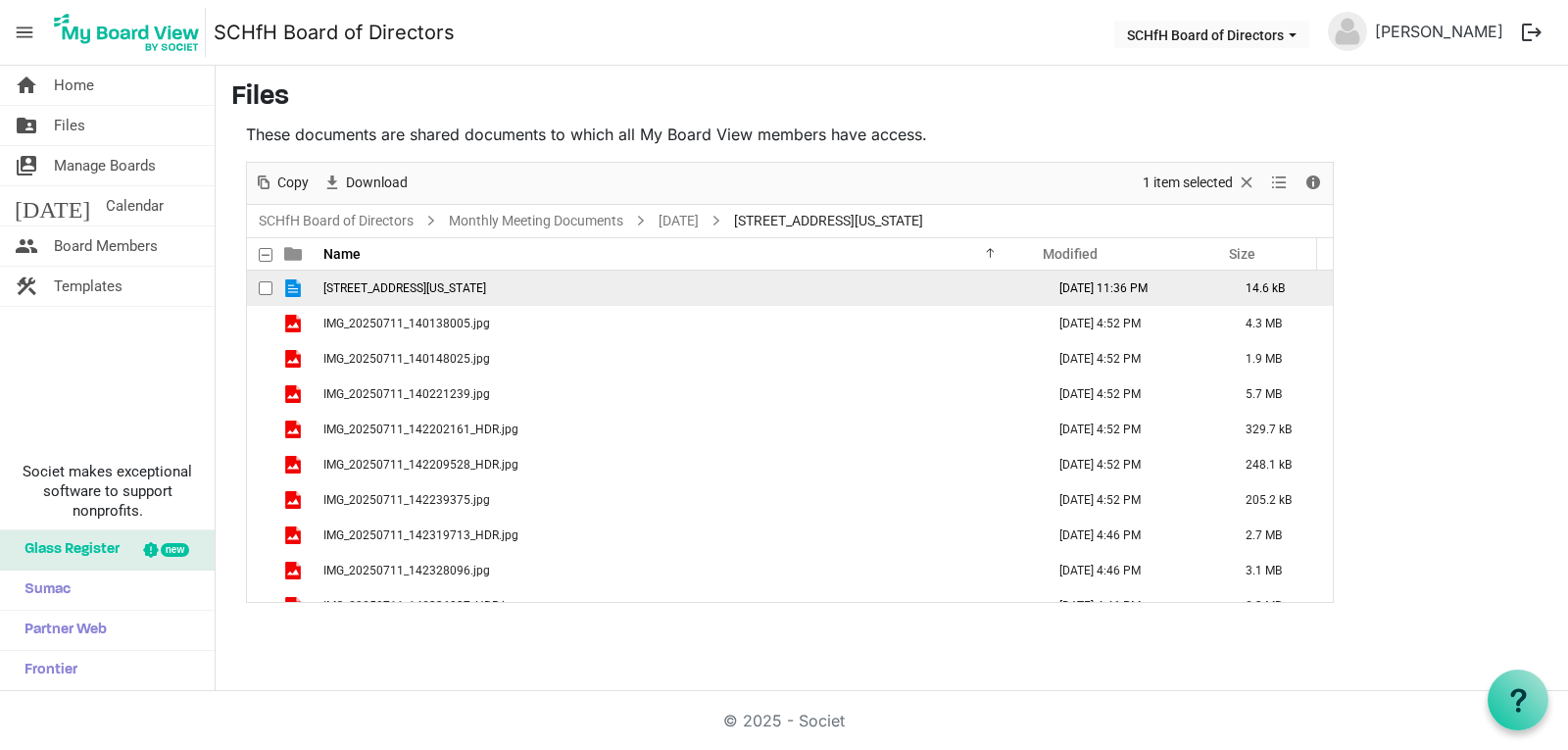 click on "11 W Washington St.docx" at bounding box center (678, 288) 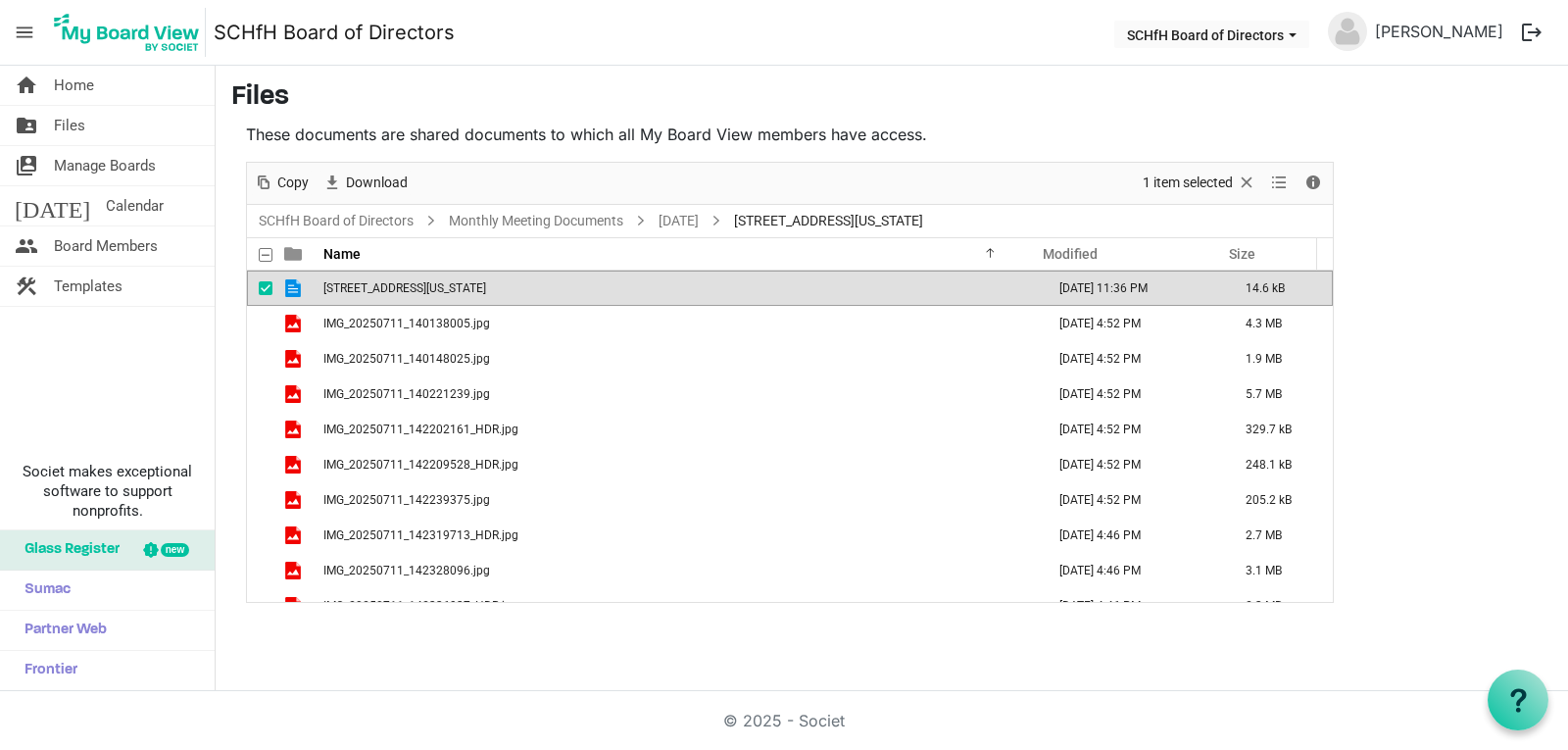 click on "11 W Washington St.docx" at bounding box center (678, 288) 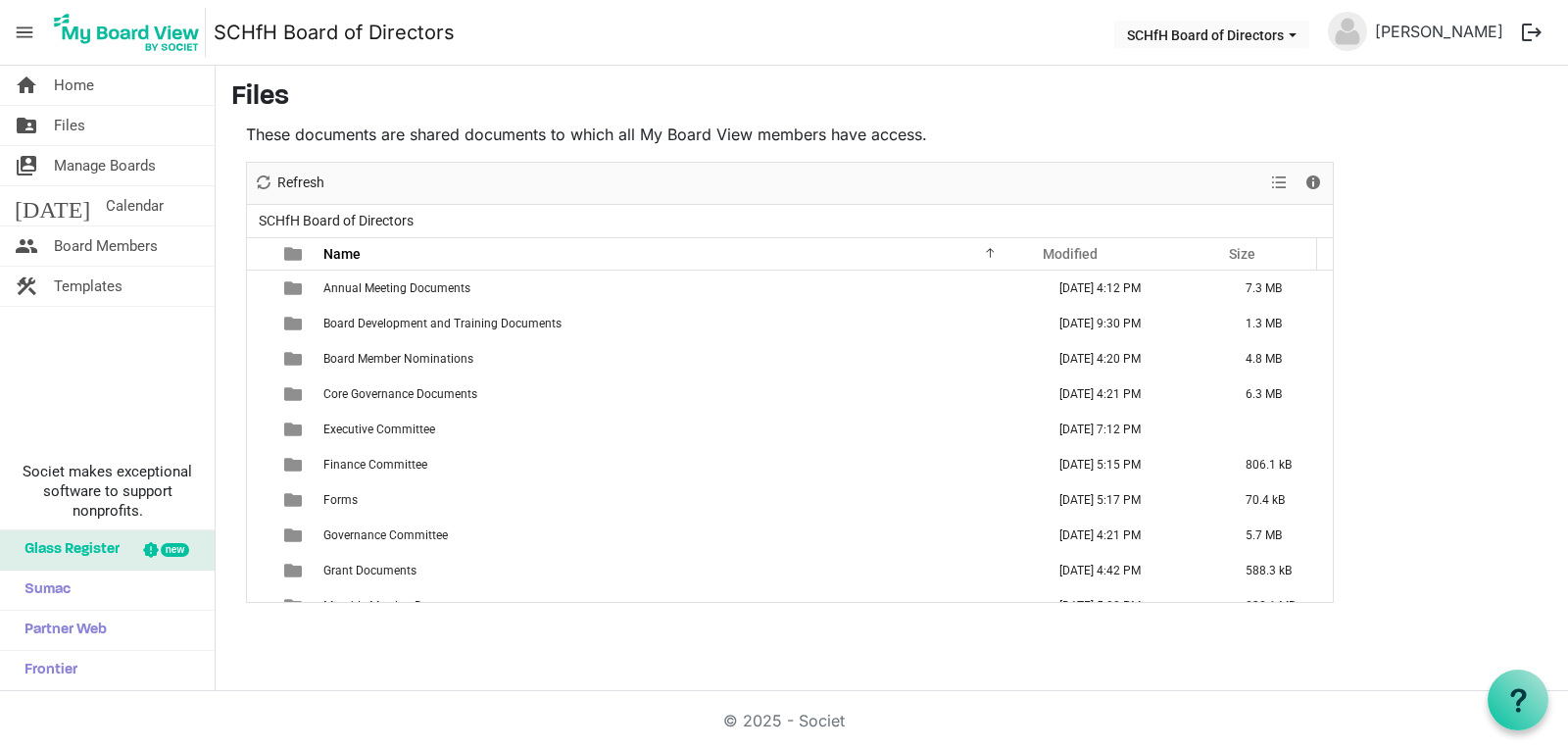 scroll, scrollTop: 0, scrollLeft: 0, axis: both 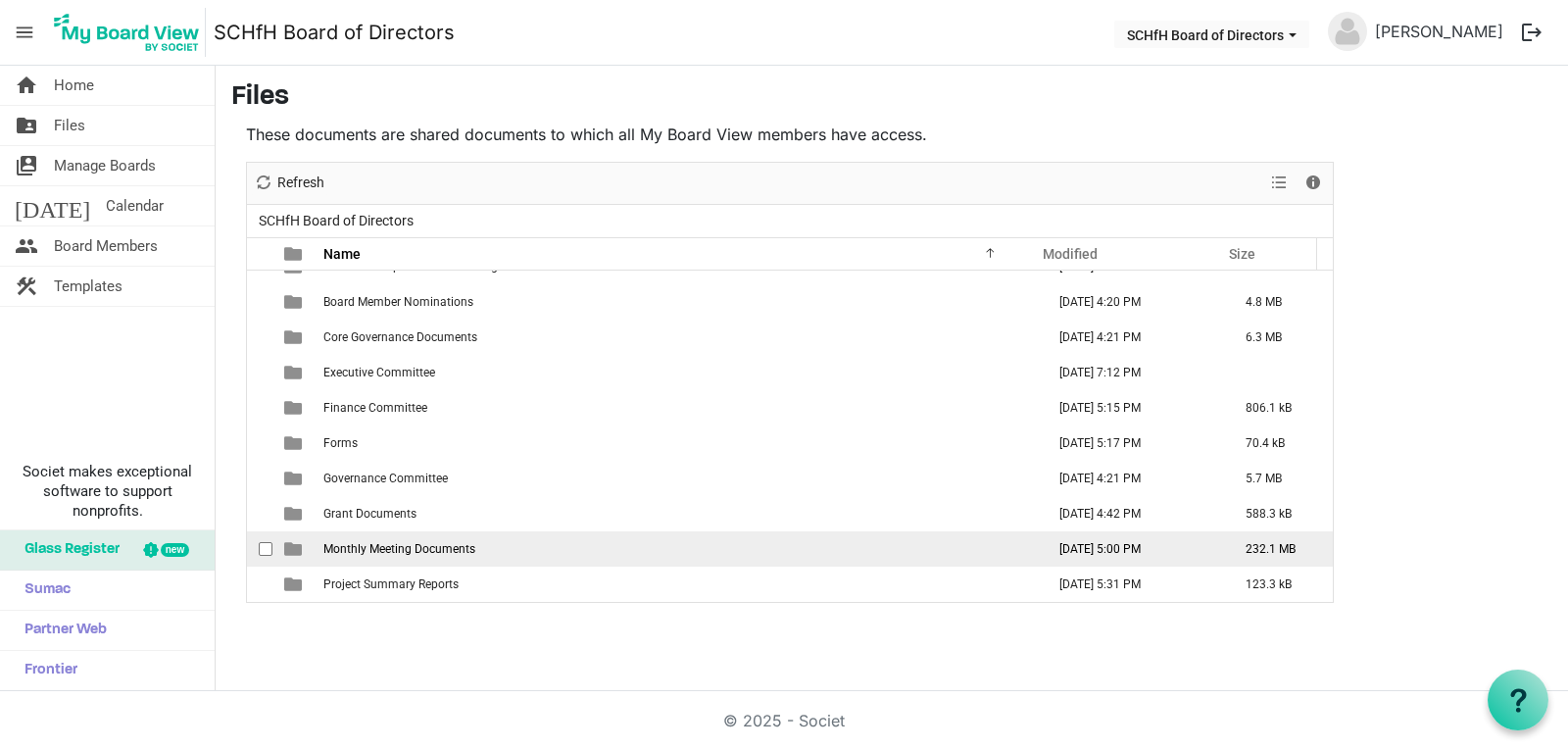 click on "Monthly Meeting Documents" at bounding box center (399, 549) 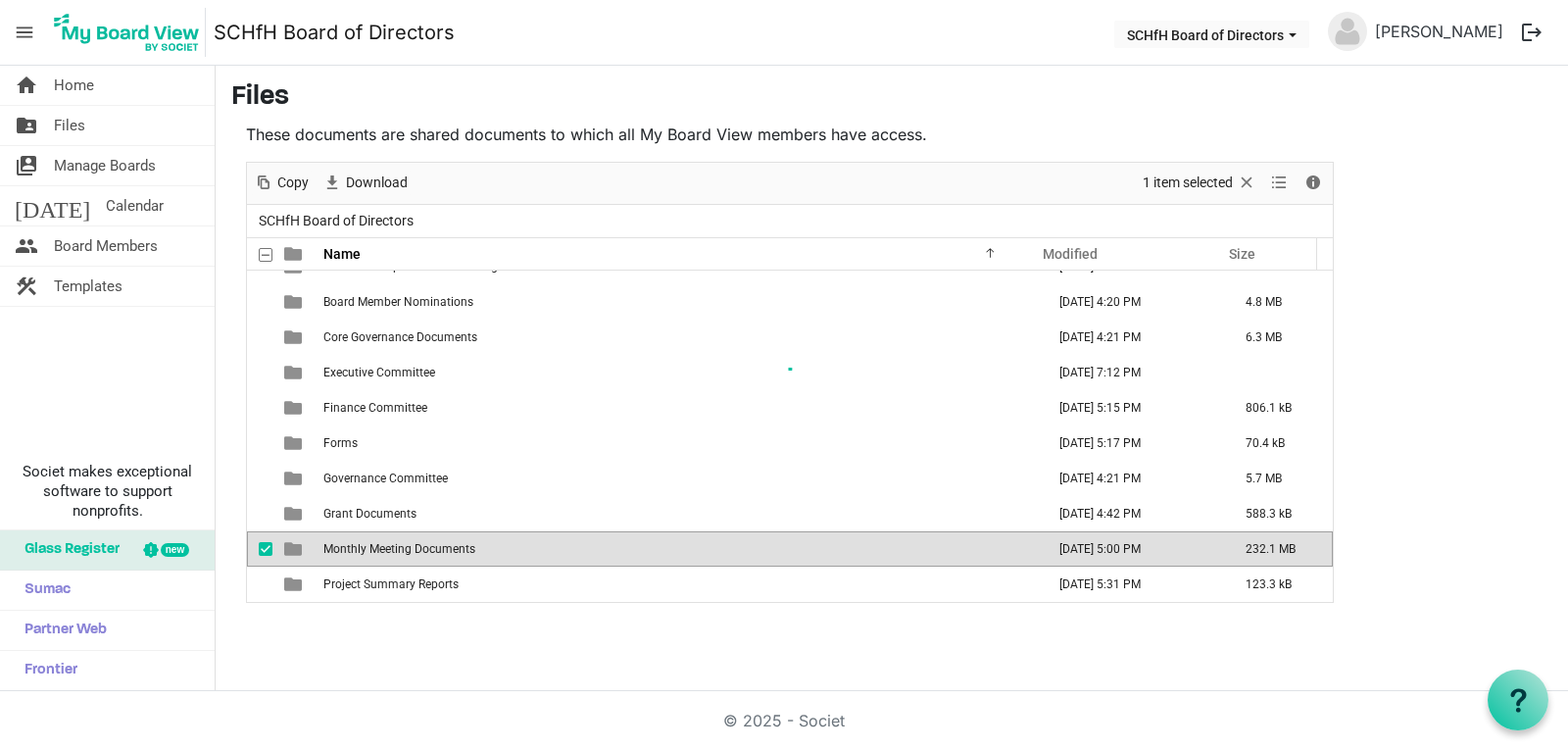 scroll, scrollTop: 0, scrollLeft: 0, axis: both 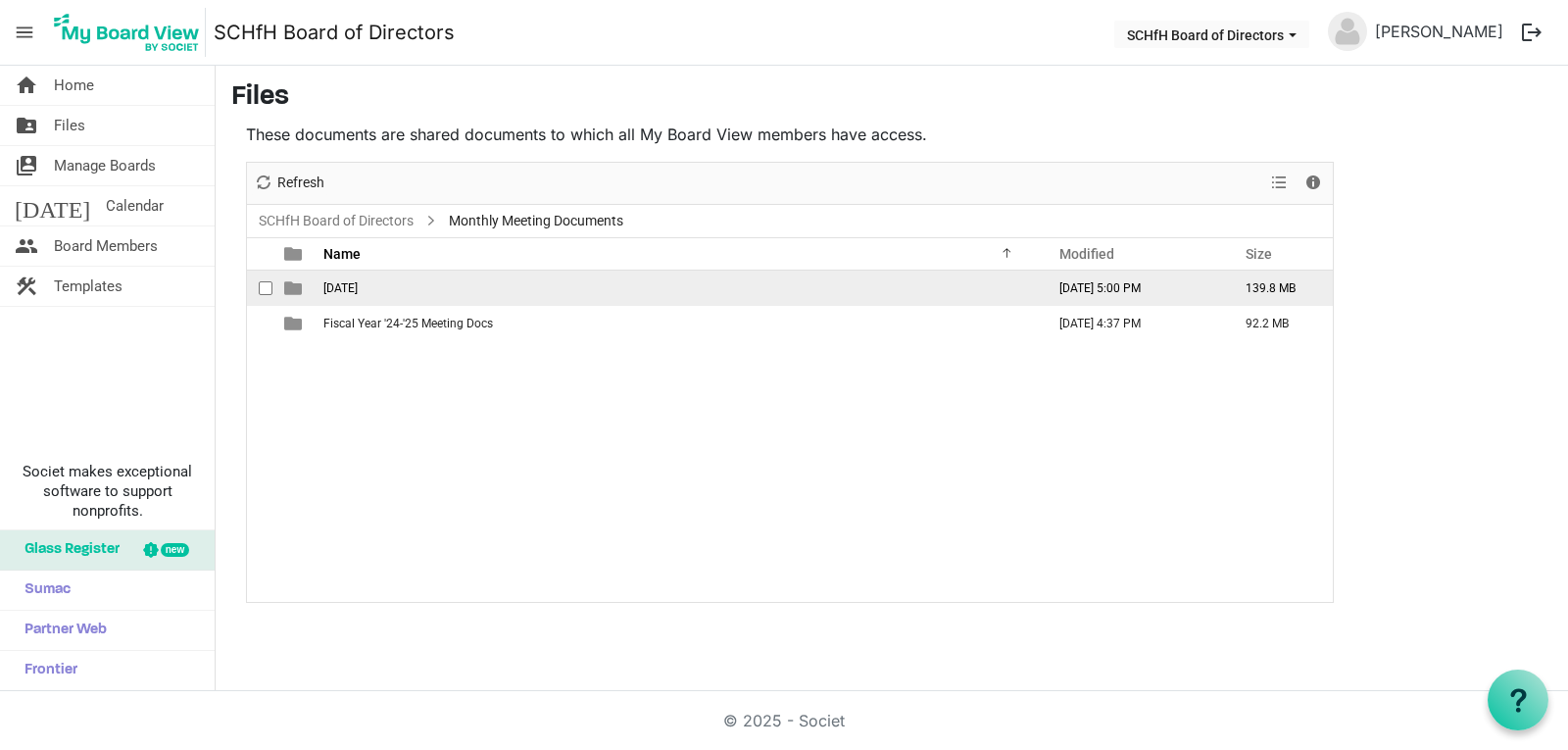 click on "[DATE]" at bounding box center (340, 288) 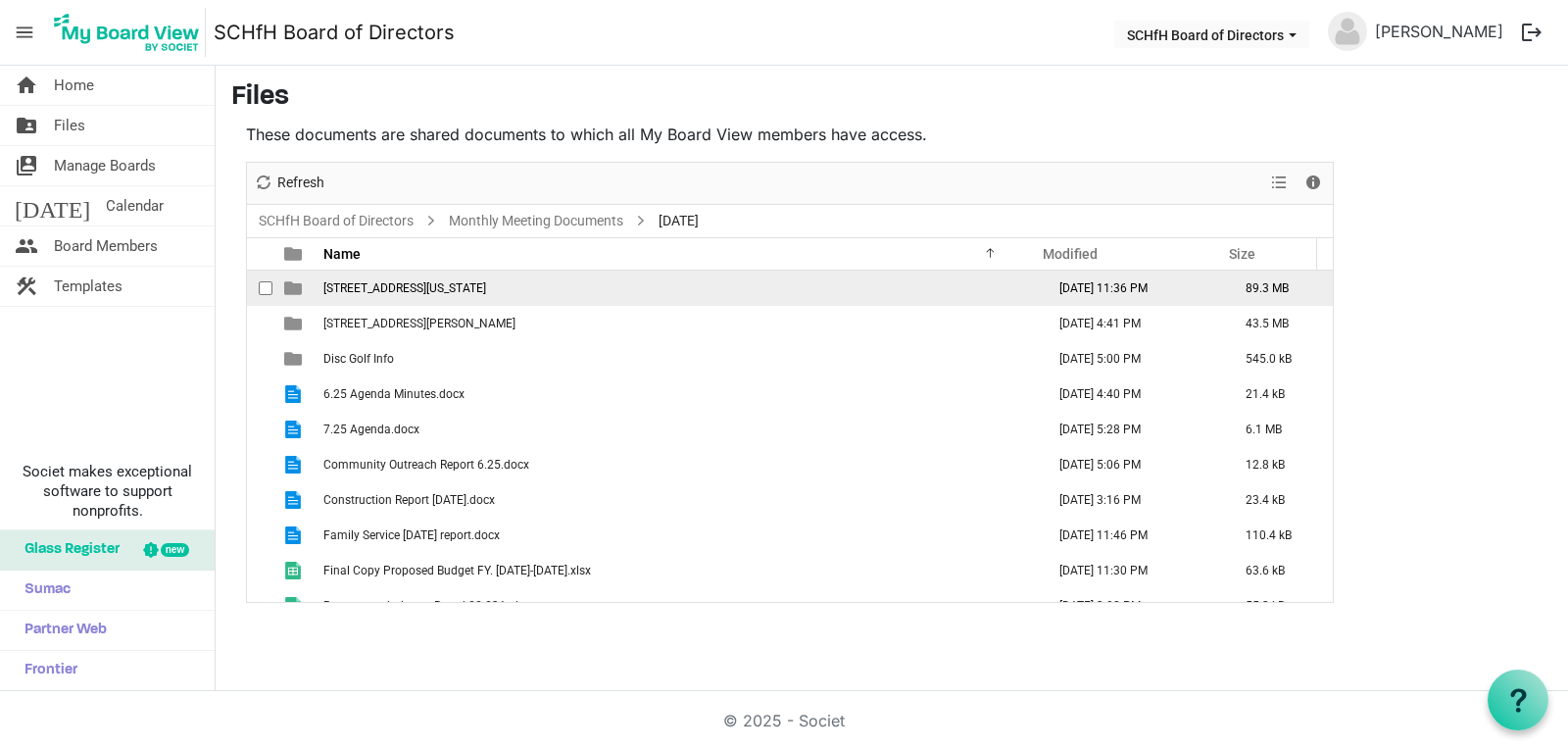click on "[STREET_ADDRESS][US_STATE]" at bounding box center (678, 288) 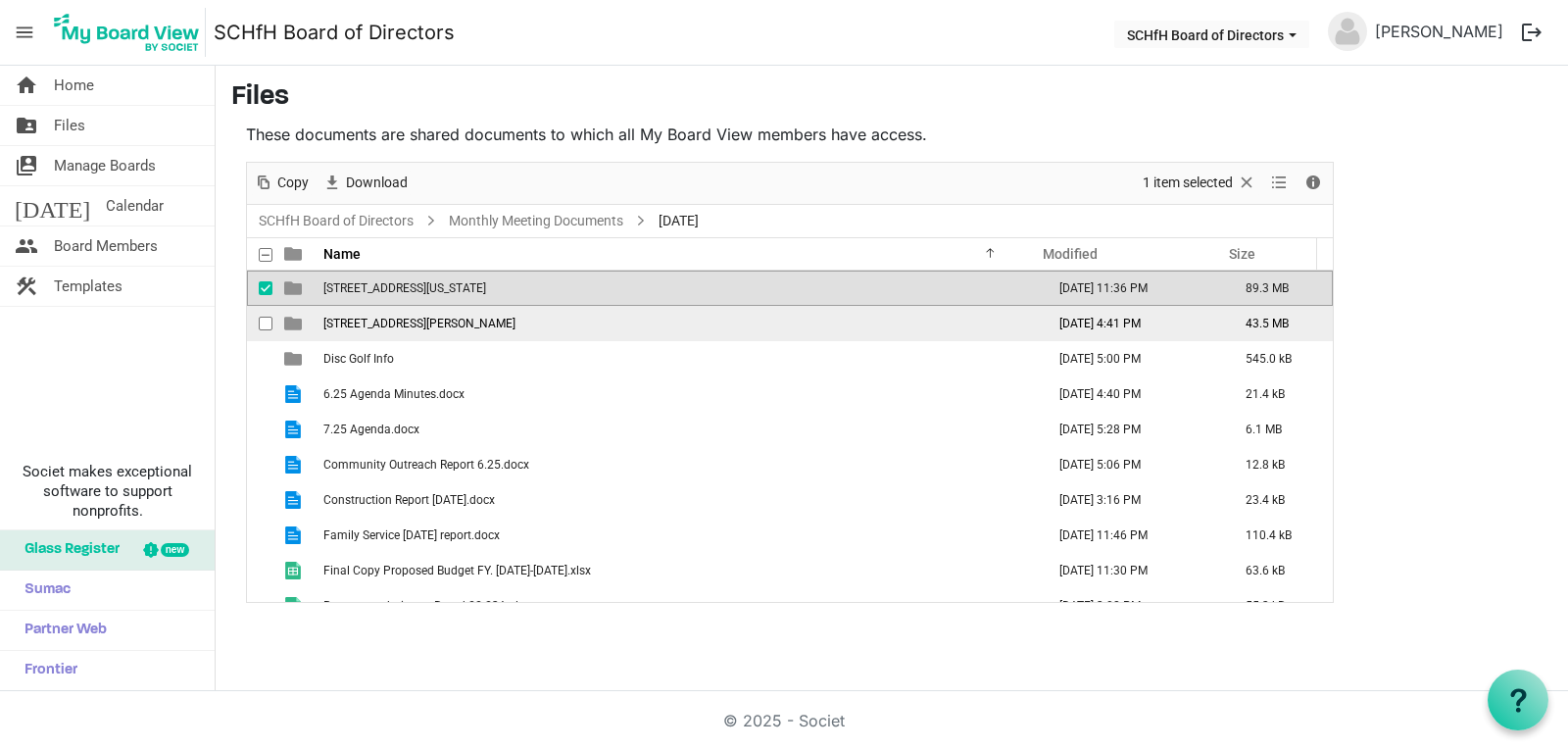 click on "[STREET_ADDRESS][PERSON_NAME]" at bounding box center (419, 324) 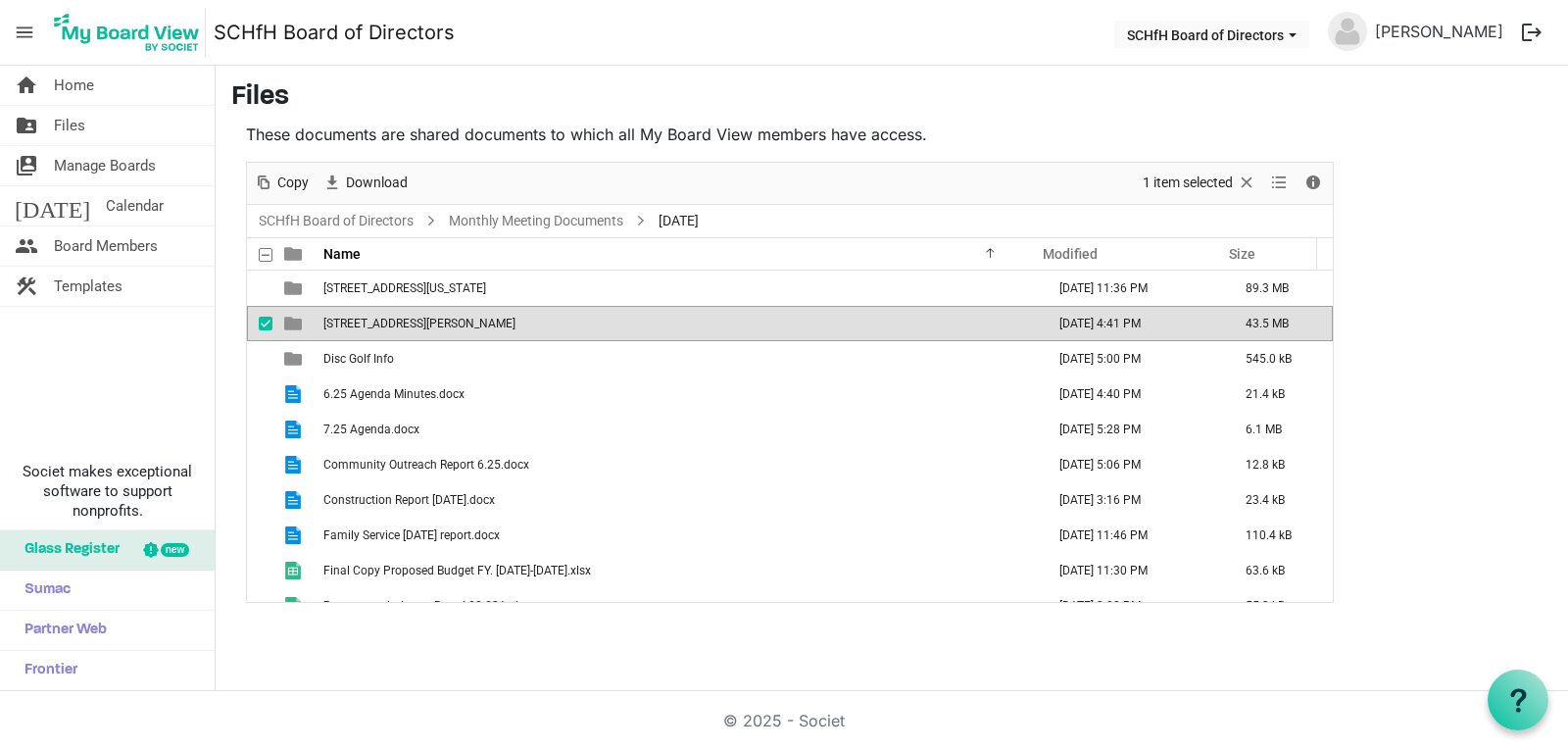 click on "[STREET_ADDRESS][PERSON_NAME]" at bounding box center (419, 324) 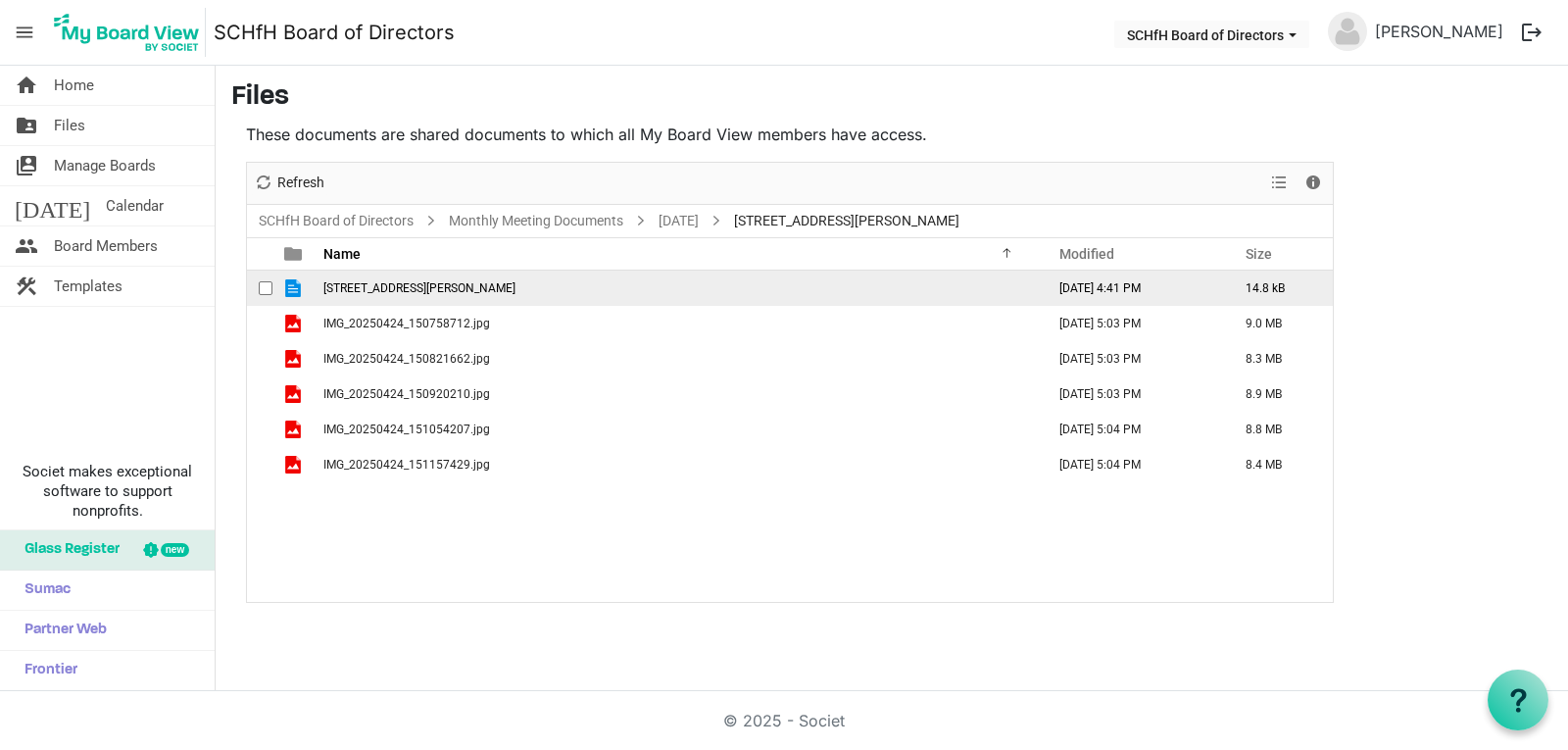 click on "[STREET_ADDRESS][PERSON_NAME]" at bounding box center (419, 288) 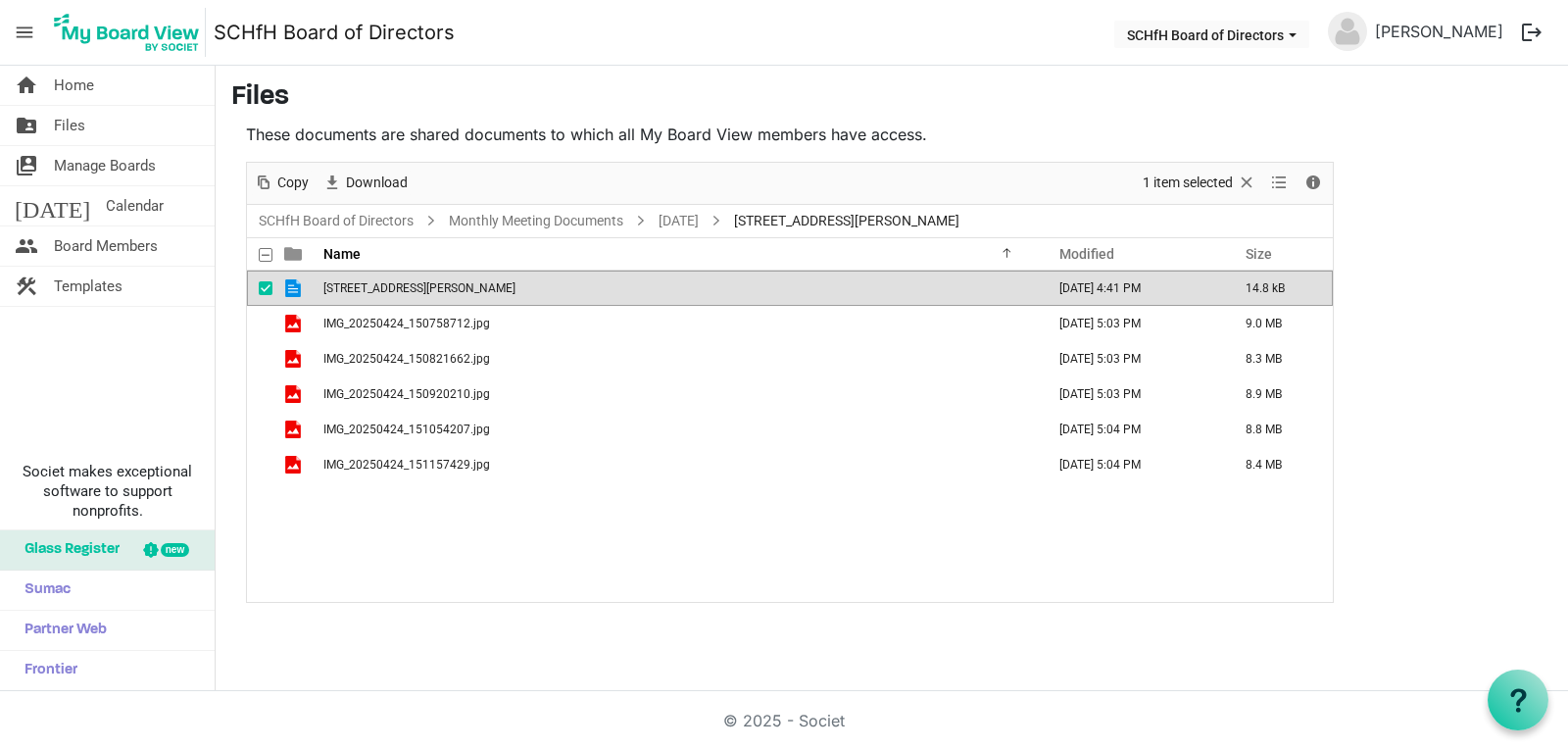 click on "[STREET_ADDRESS][PERSON_NAME]" at bounding box center [419, 288] 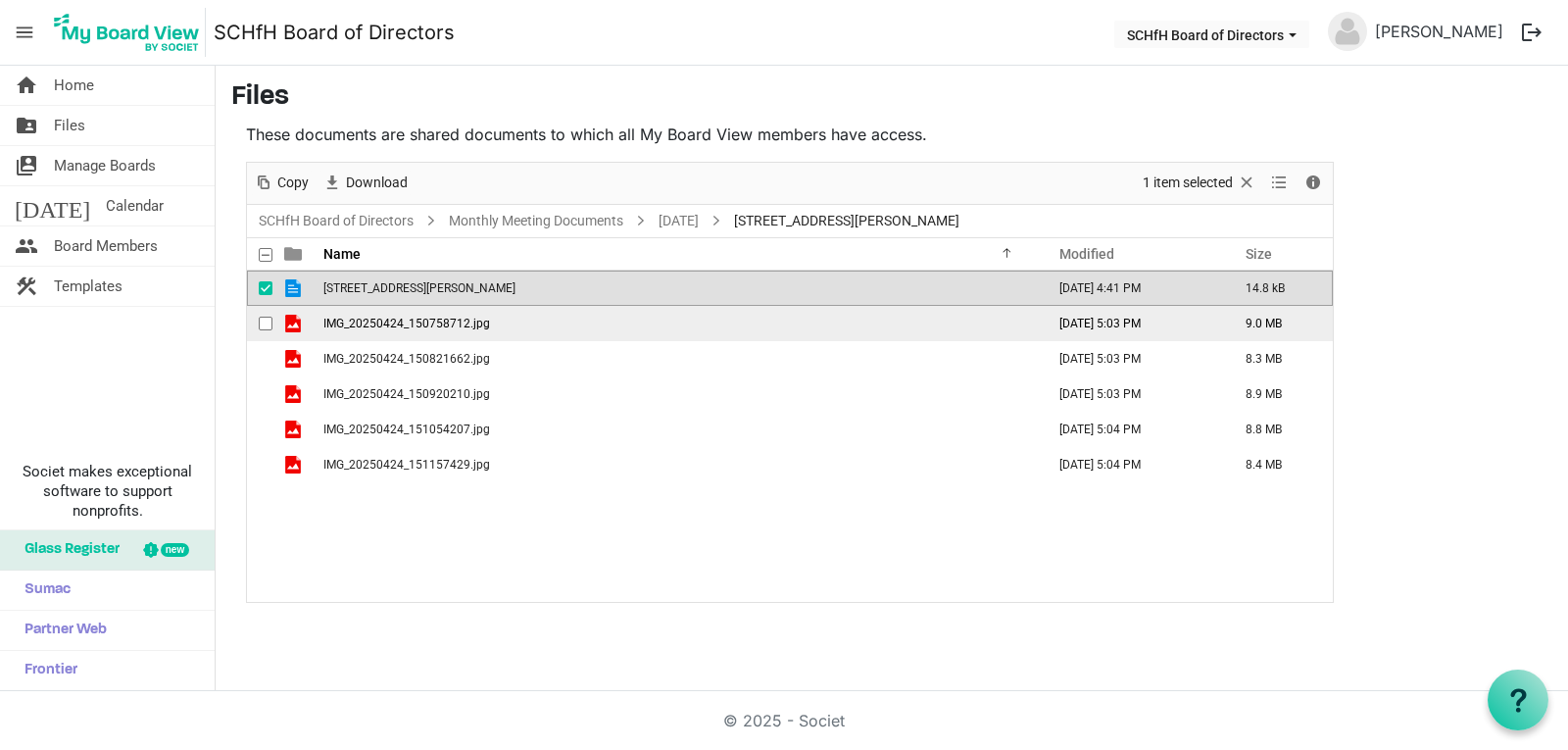 click on "IMG_20250424_150758712.jpg" at bounding box center [407, 324] 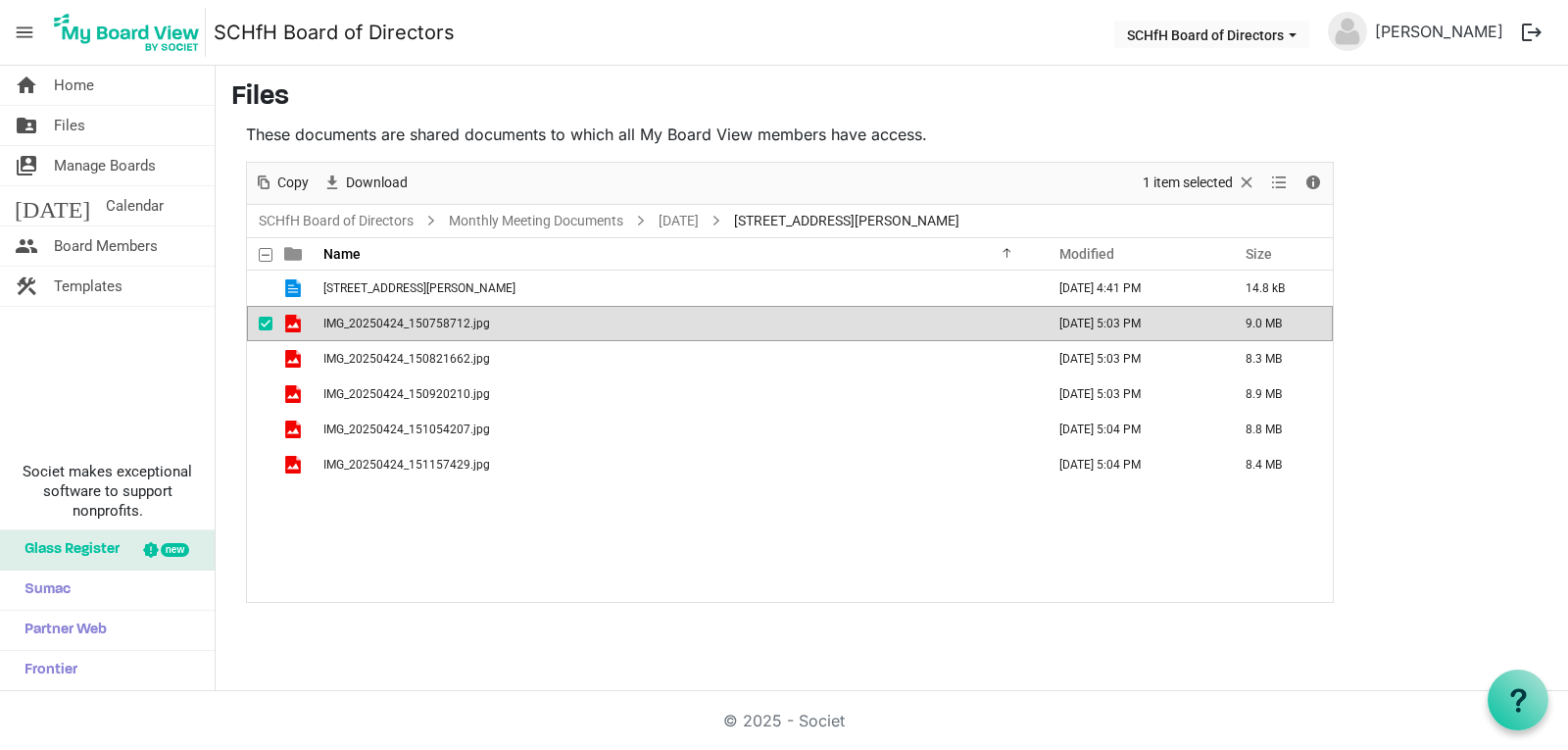 click on "IMG_20250424_150758712.jpg" at bounding box center [407, 324] 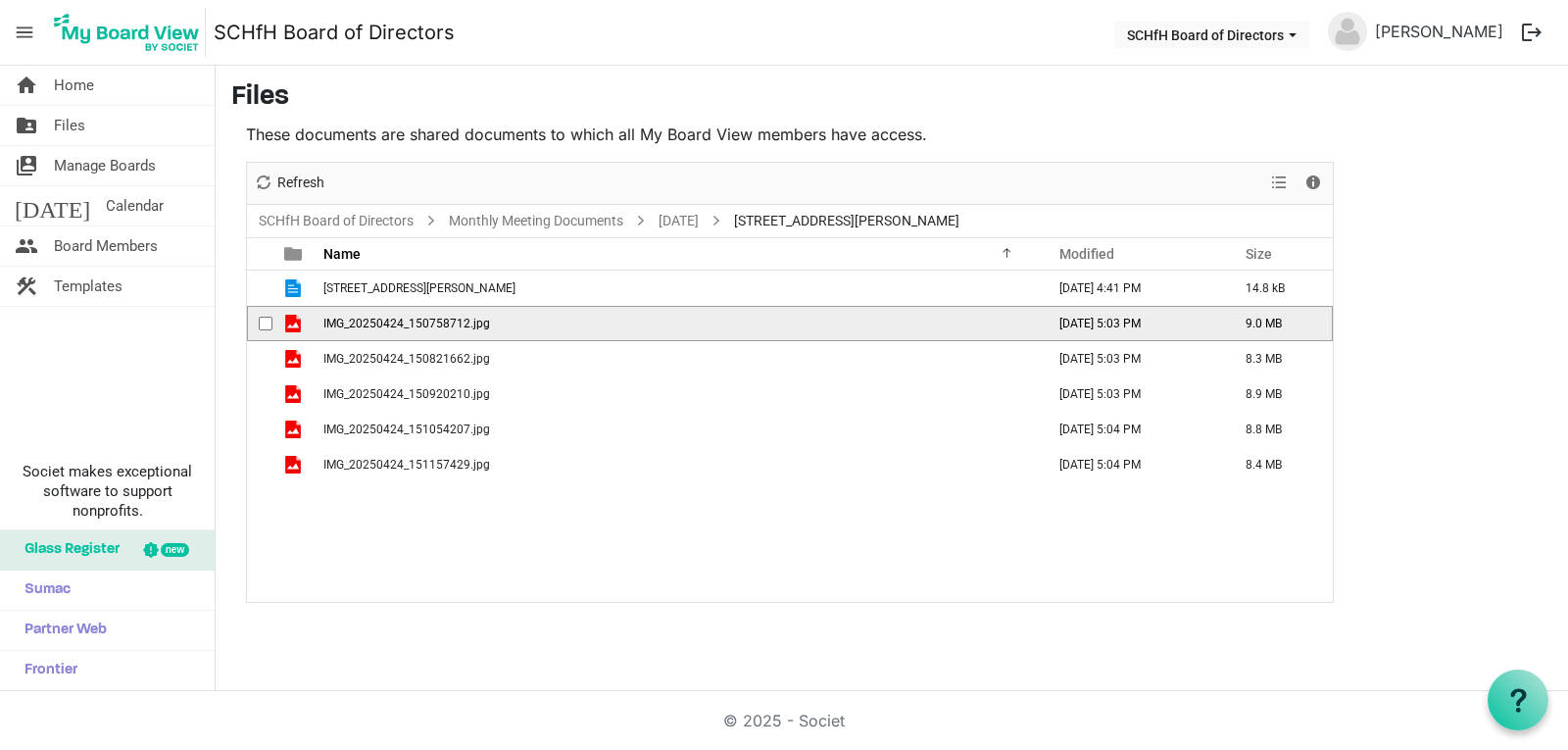 click on "IMG_20250424_150758712.jpg" at bounding box center [407, 324] 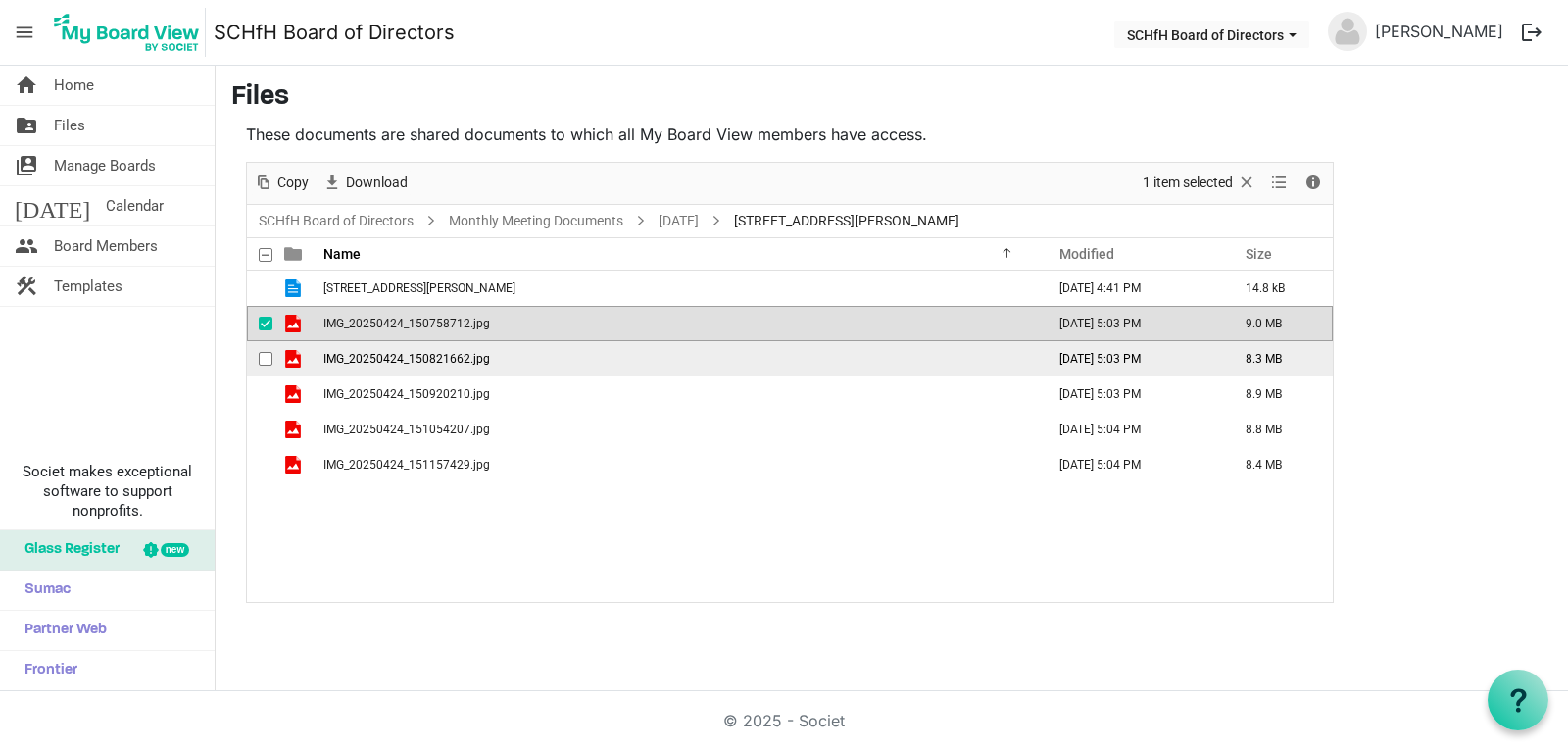 click on "IMG_20250424_150821662.jpg" at bounding box center [407, 359] 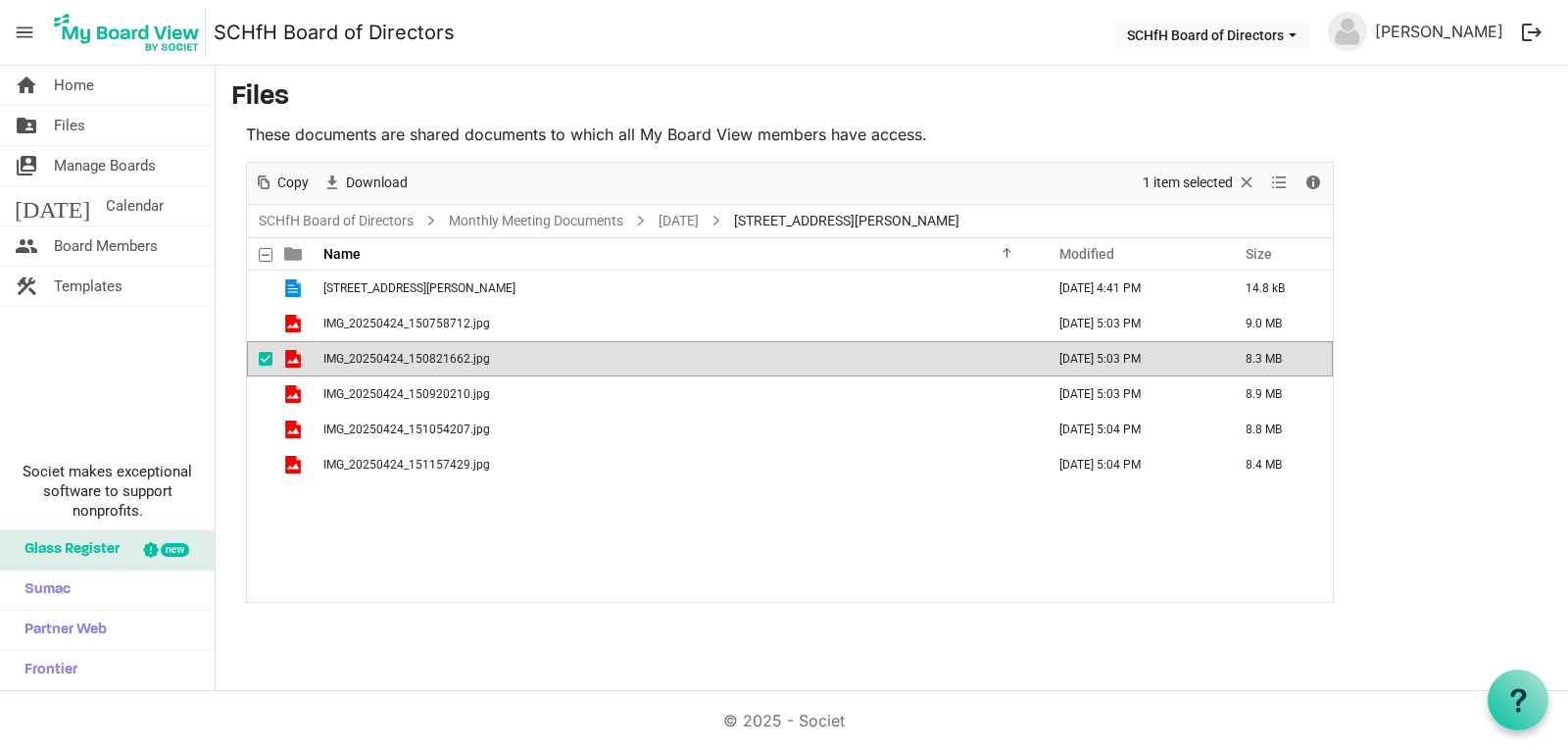 click on "IMG_20250424_150821662.jpg" at bounding box center (407, 359) 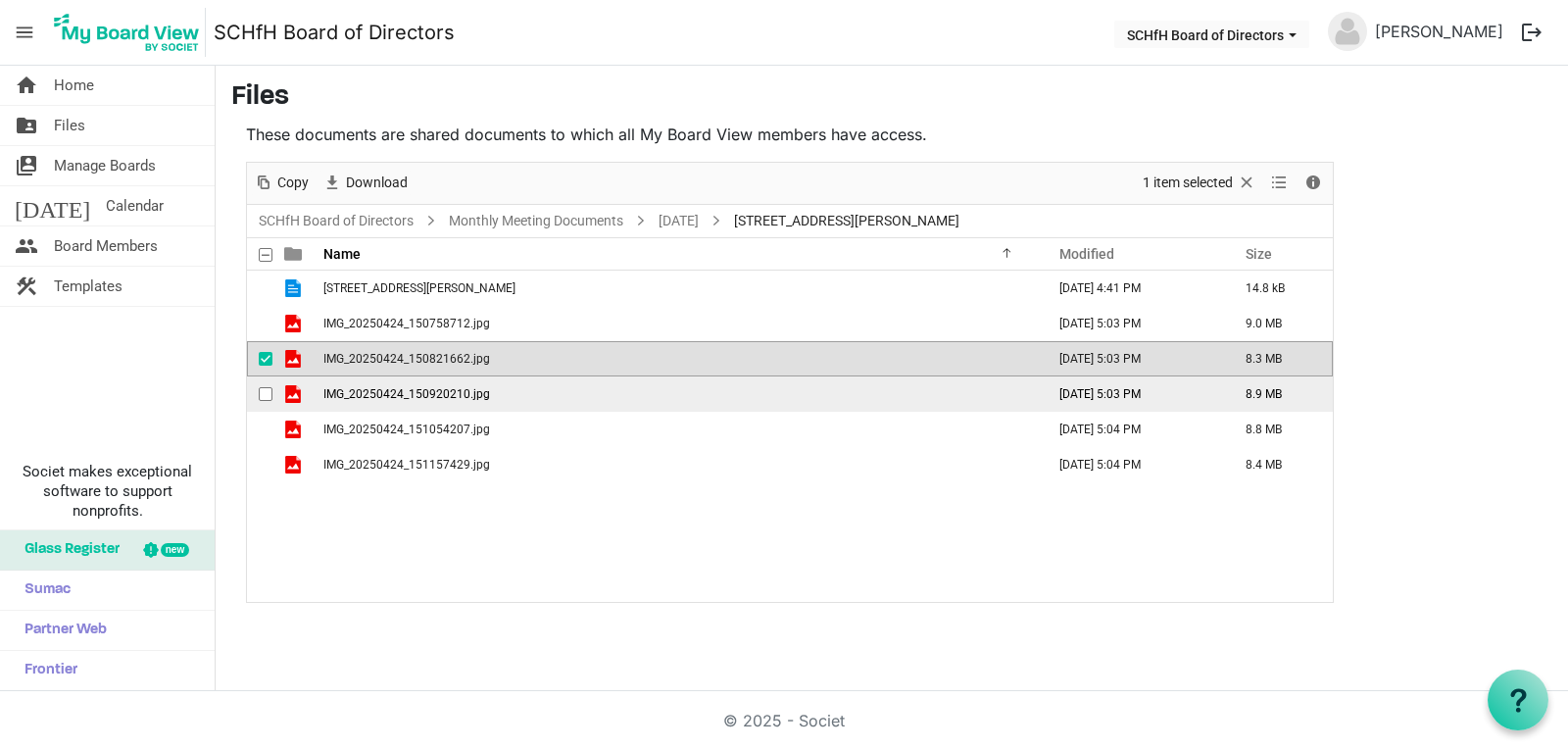 click on "IMG_20250424_150920210.jpg" at bounding box center (678, 394) 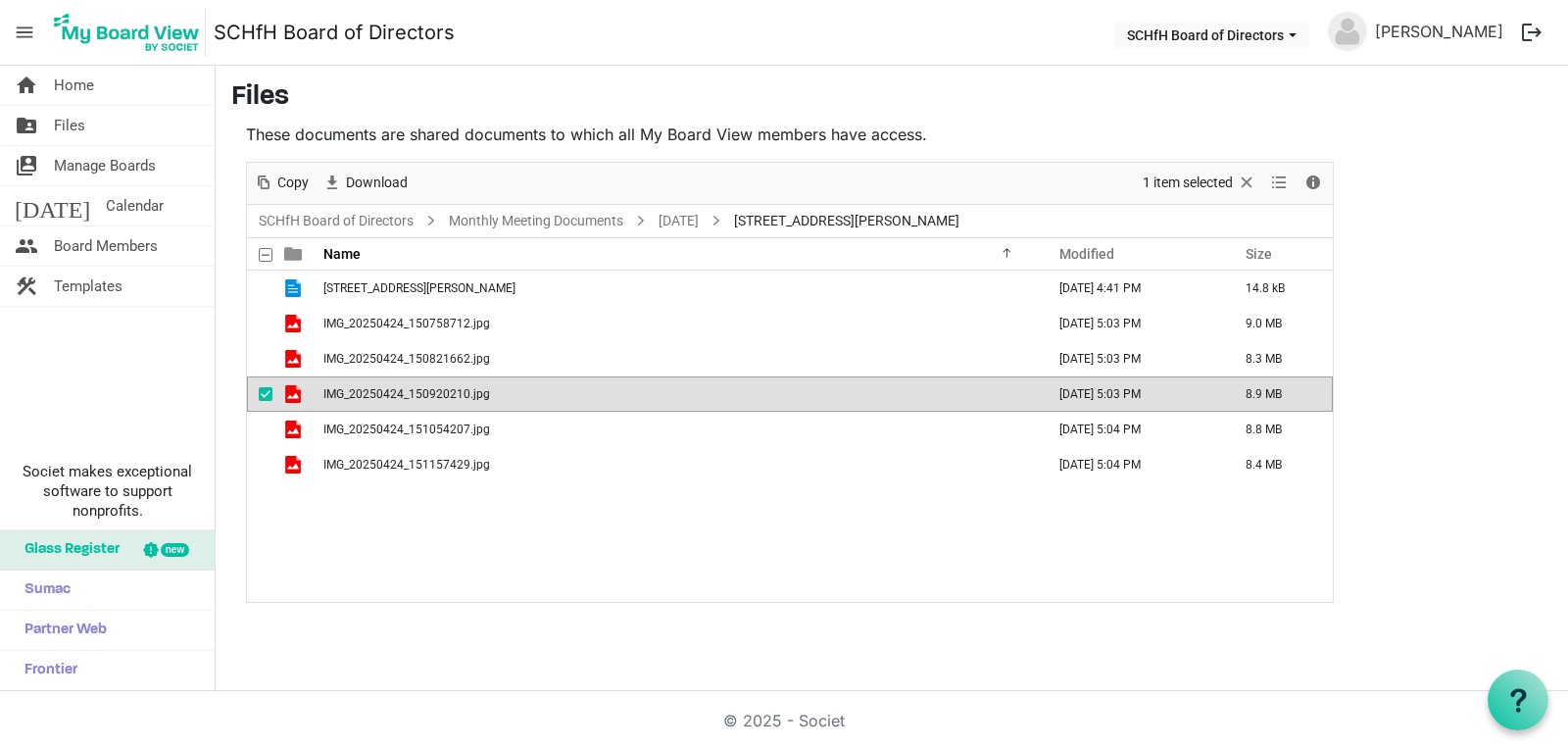 click on "IMG_20250424_150920210.jpg" at bounding box center [678, 394] 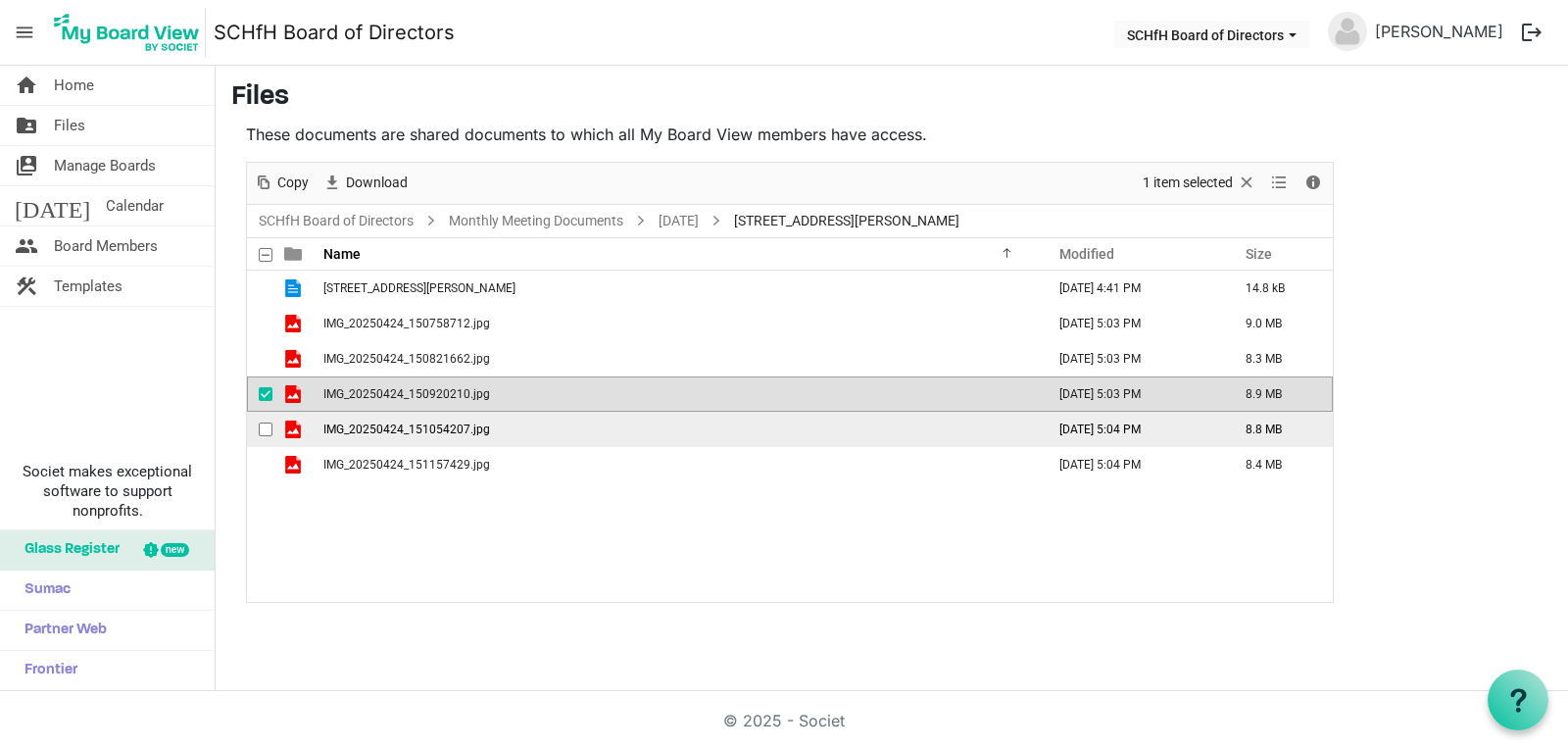 click on "IMG_20250424_151054207.jpg" at bounding box center [678, 429] 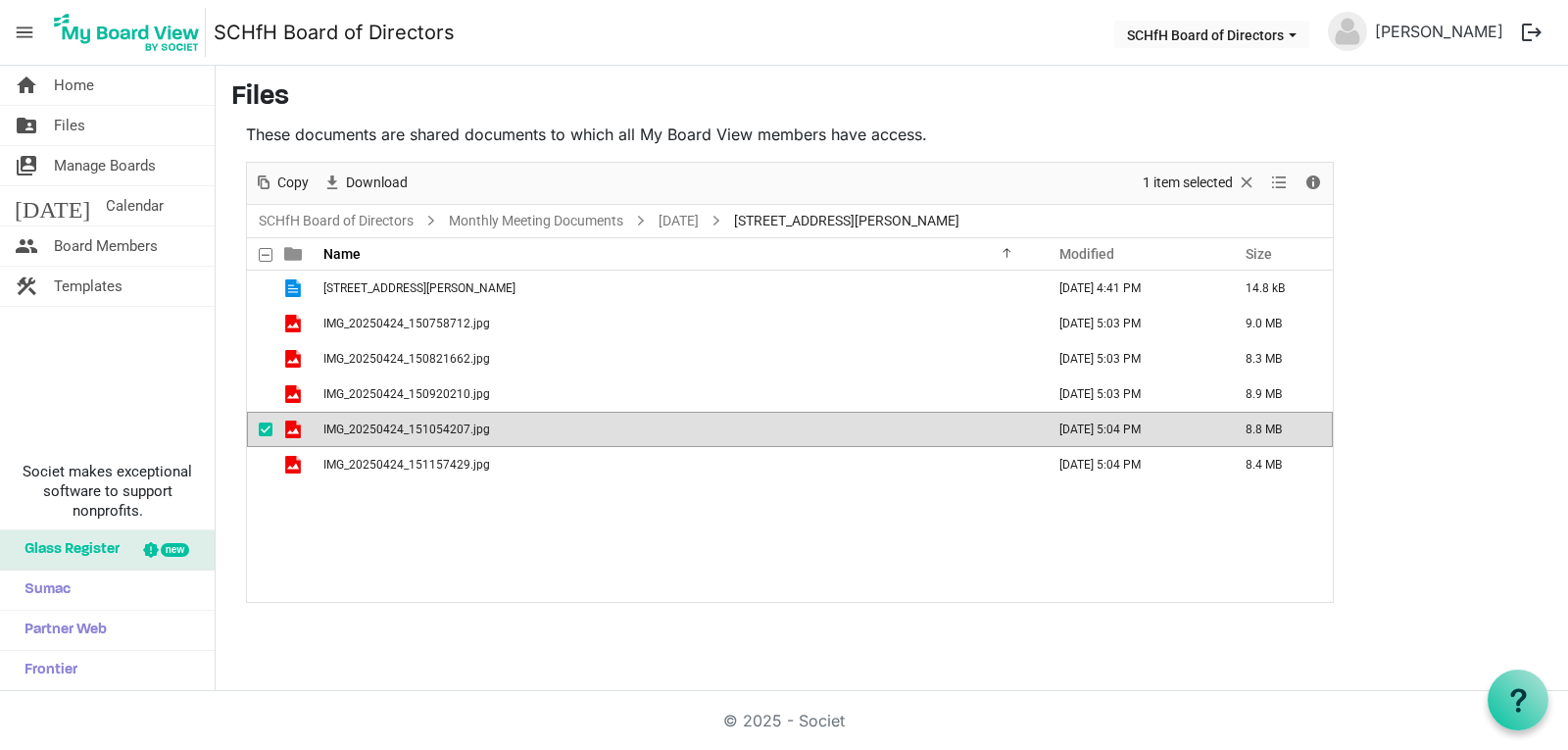 click on "IMG_20250424_151054207.jpg" at bounding box center [678, 429] 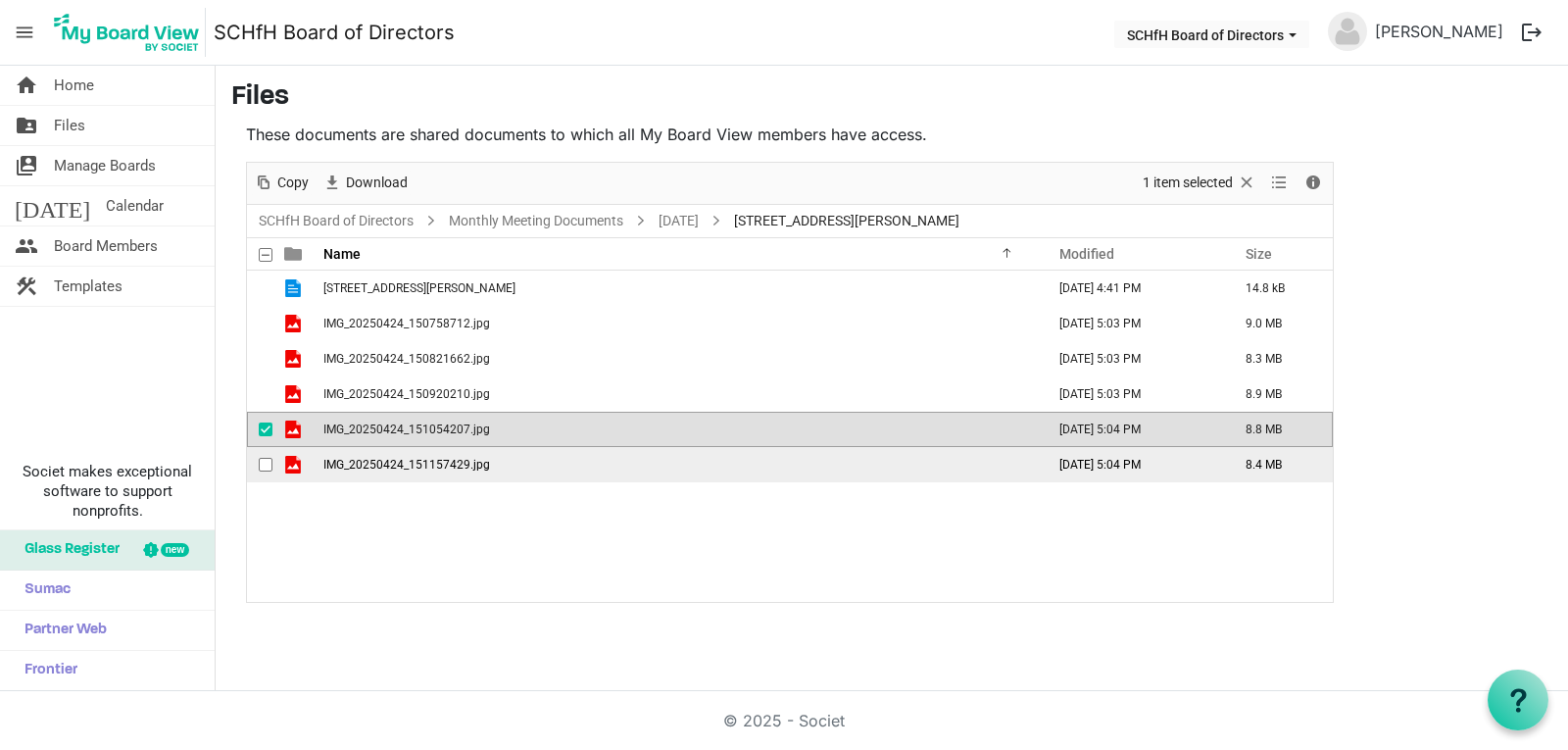 click on "IMG_20250424_151157429.jpg" at bounding box center (678, 465) 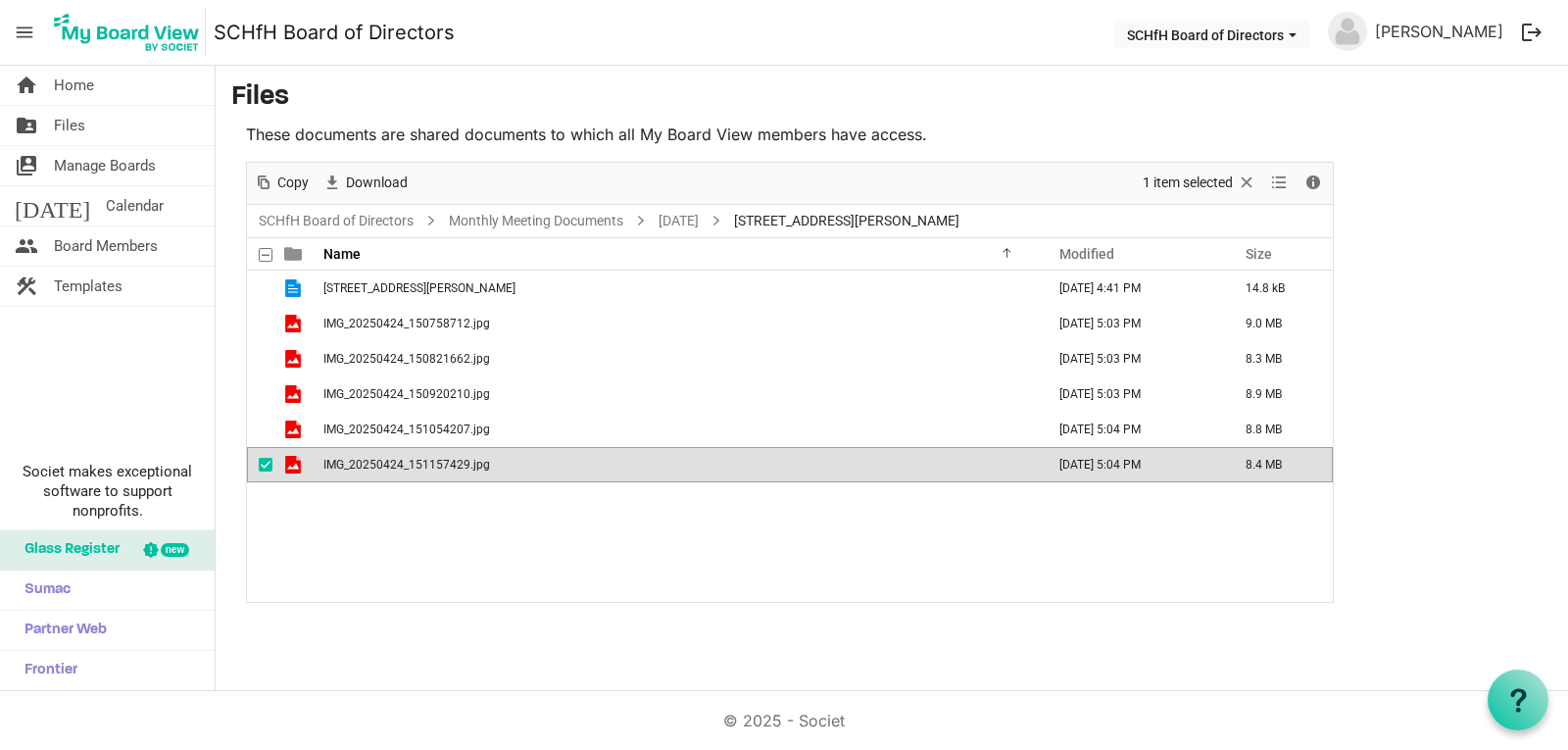 click on "IMG_20250424_151157429.jpg" at bounding box center [678, 465] 